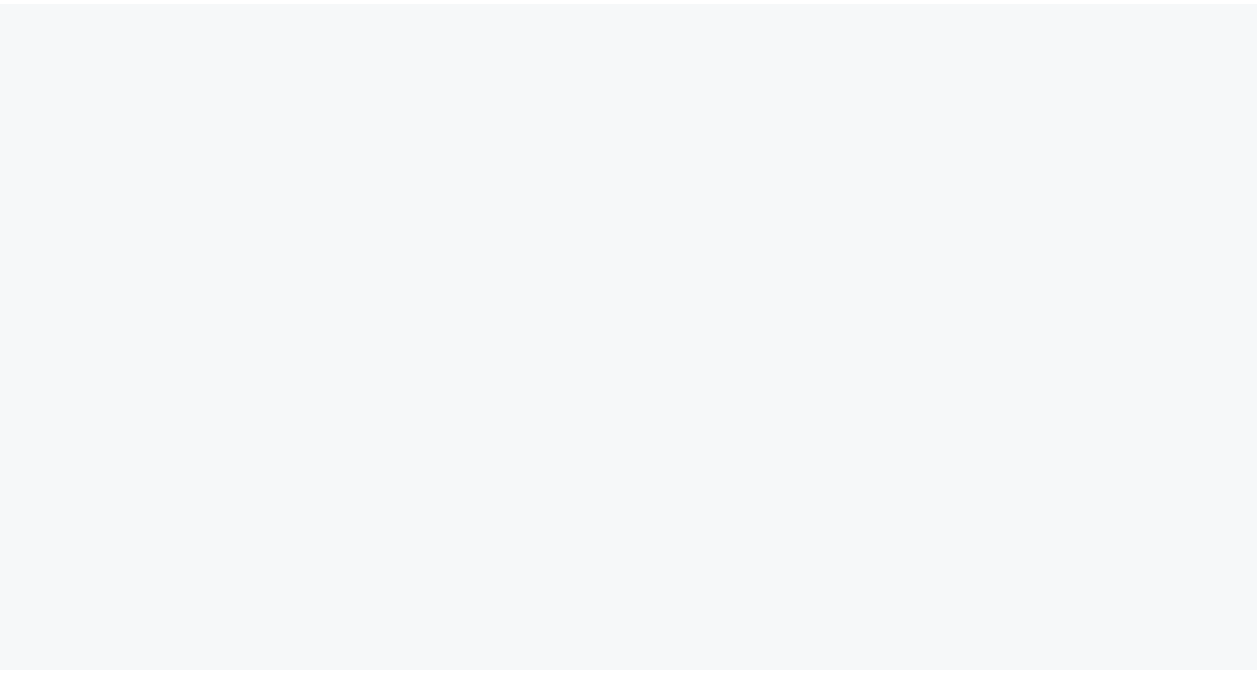 scroll, scrollTop: 0, scrollLeft: 0, axis: both 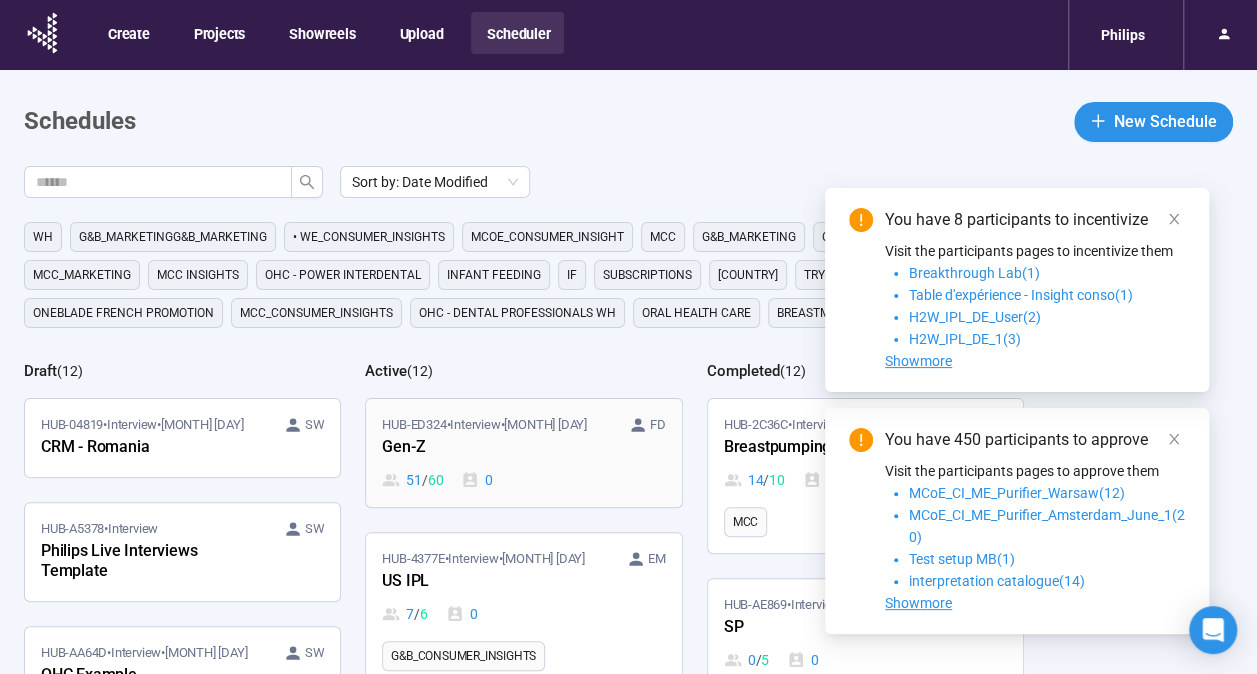 click on "HUB-ED324 • Interview • [MONTH] [DAY]" at bounding box center [484, 425] 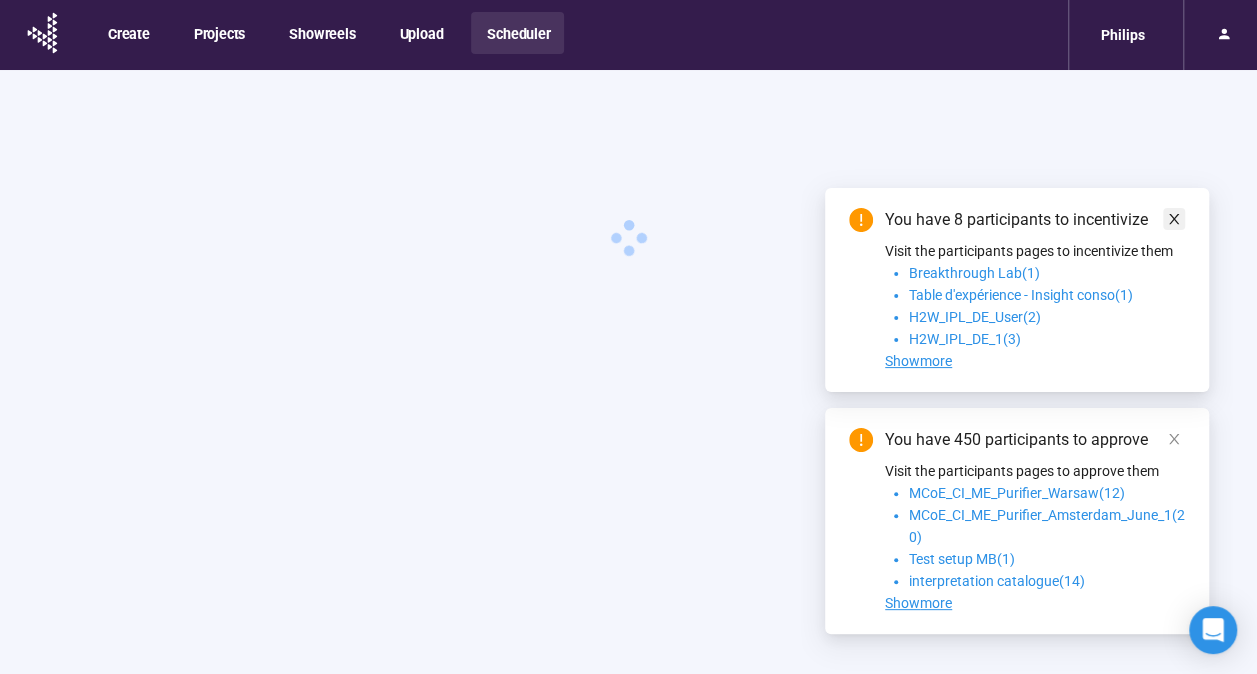 click 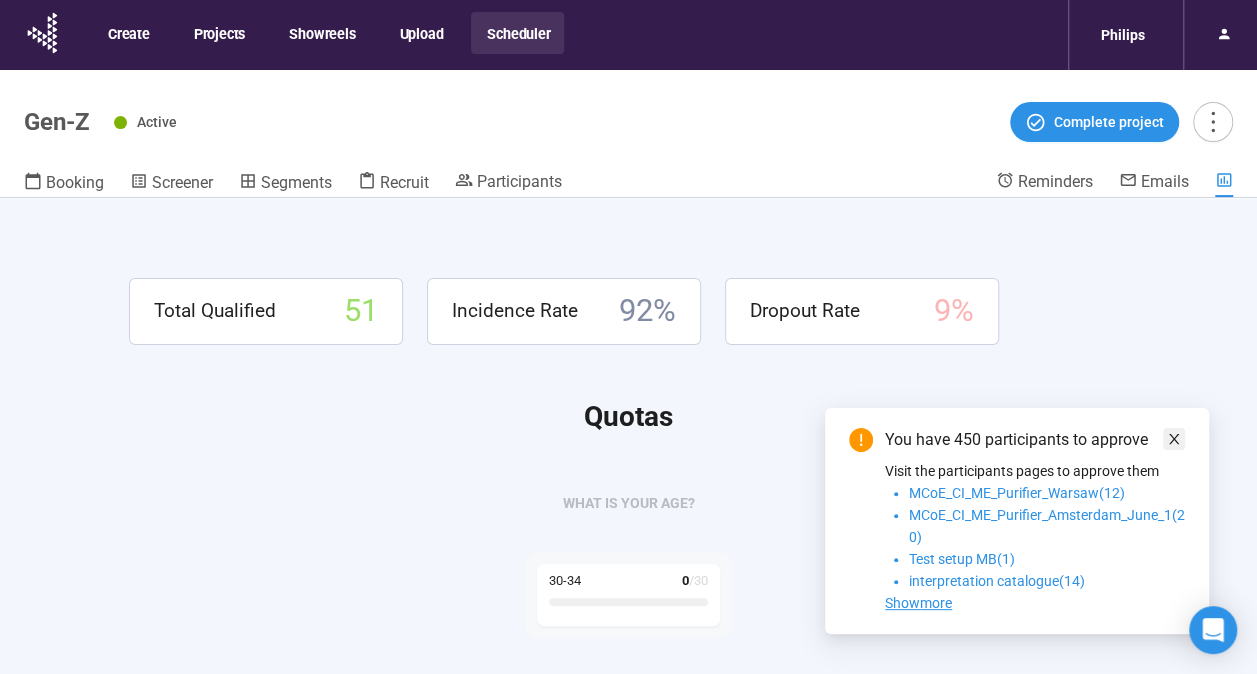 click 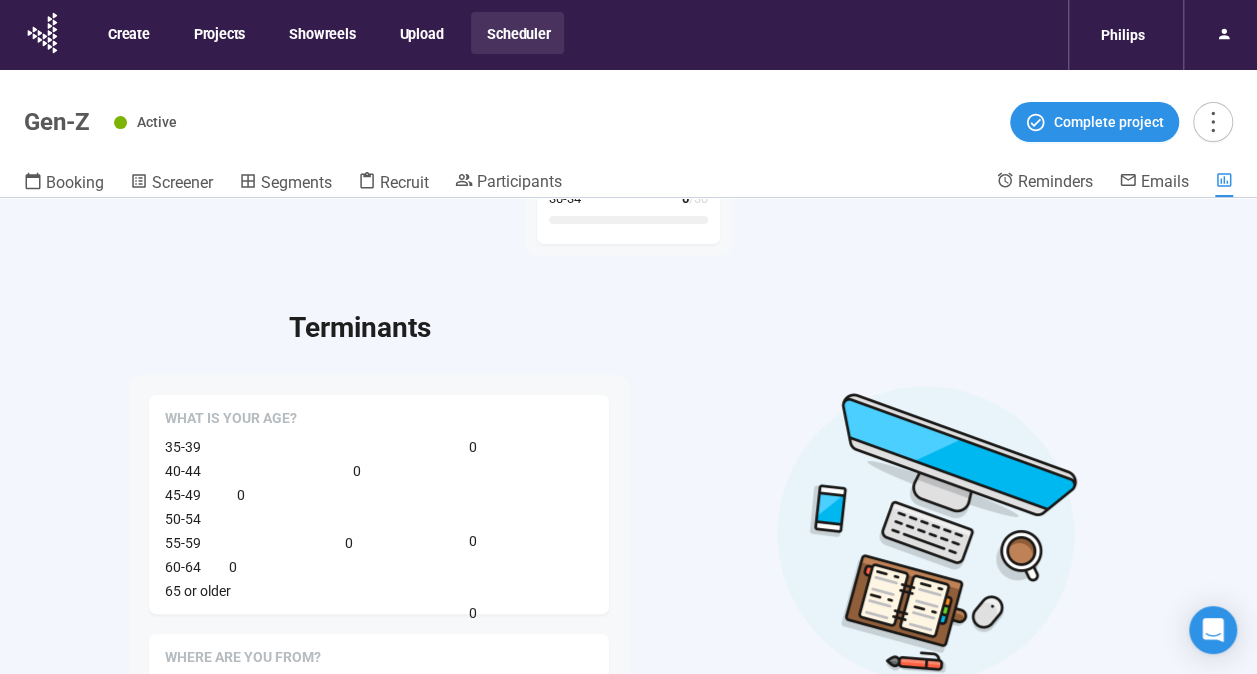 scroll, scrollTop: 0, scrollLeft: 0, axis: both 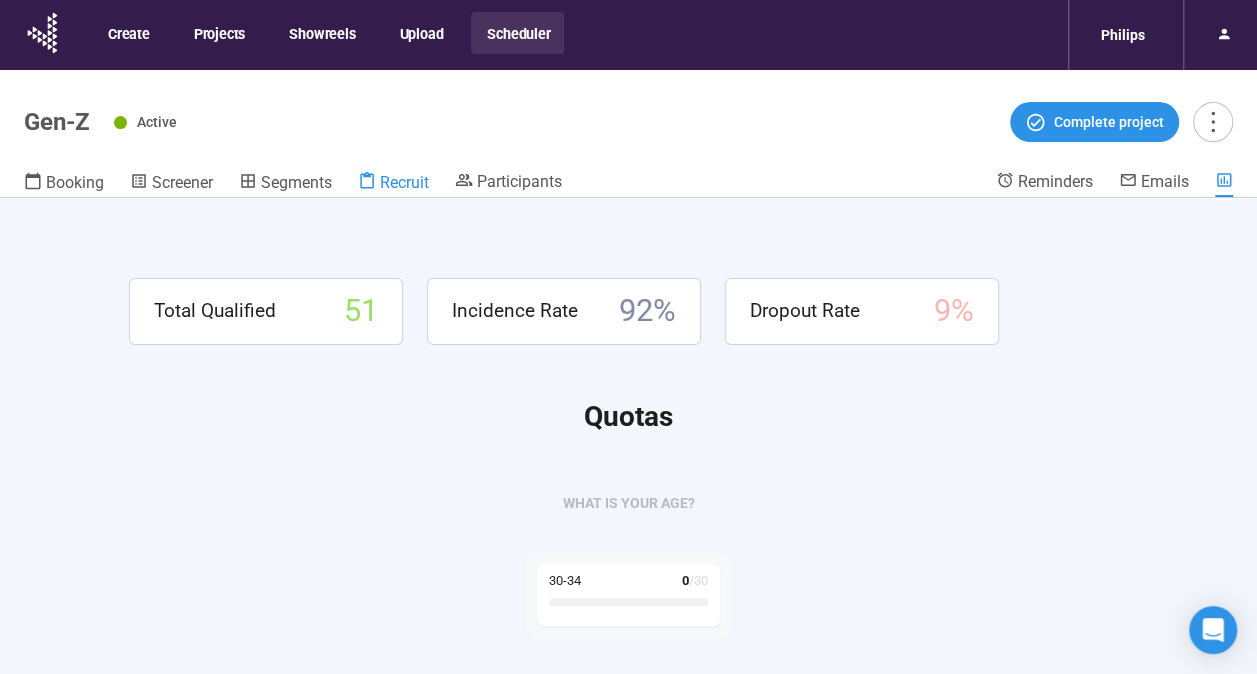 click on "Recruit" at bounding box center (393, 184) 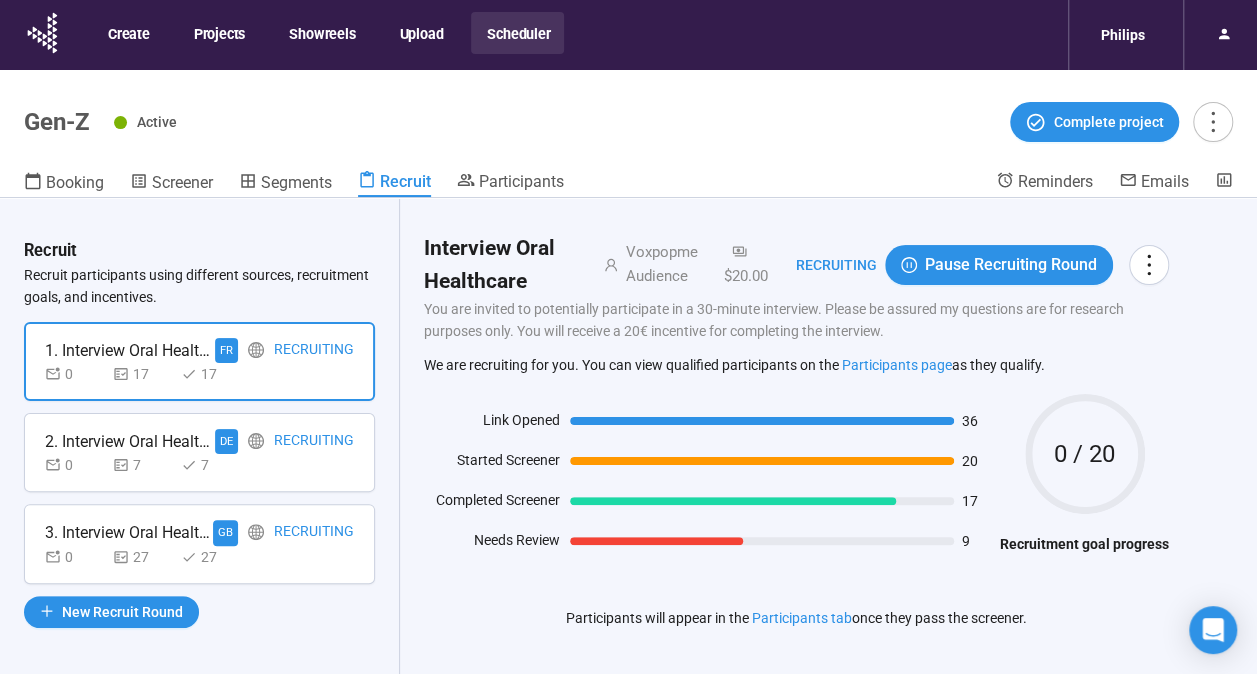 click on "0 7 7" at bounding box center (199, 465) 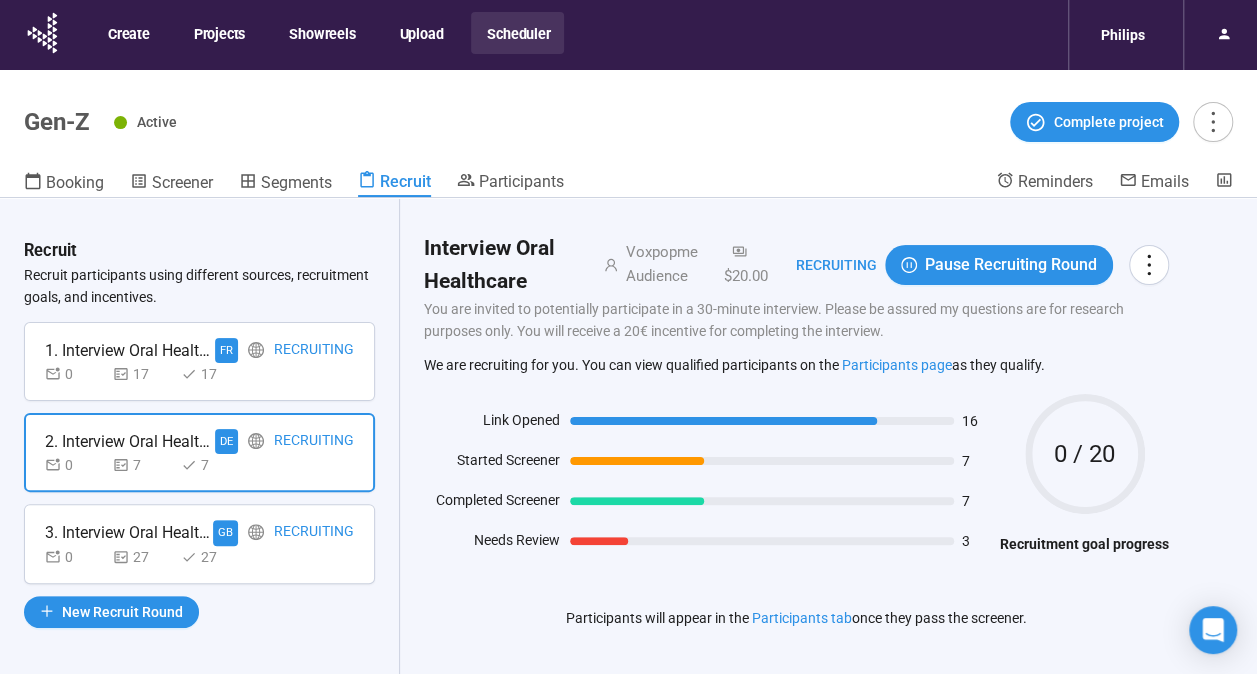 click on "0 27 27" at bounding box center [199, 557] 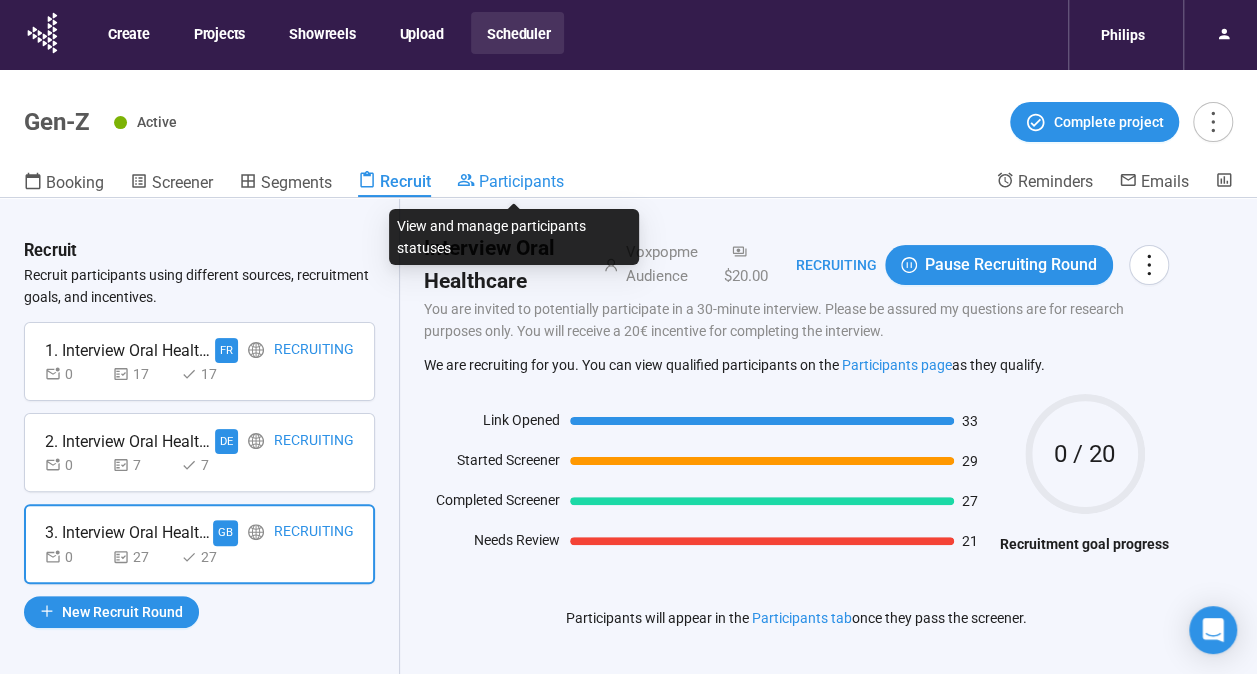 click on "Participants" at bounding box center (521, 181) 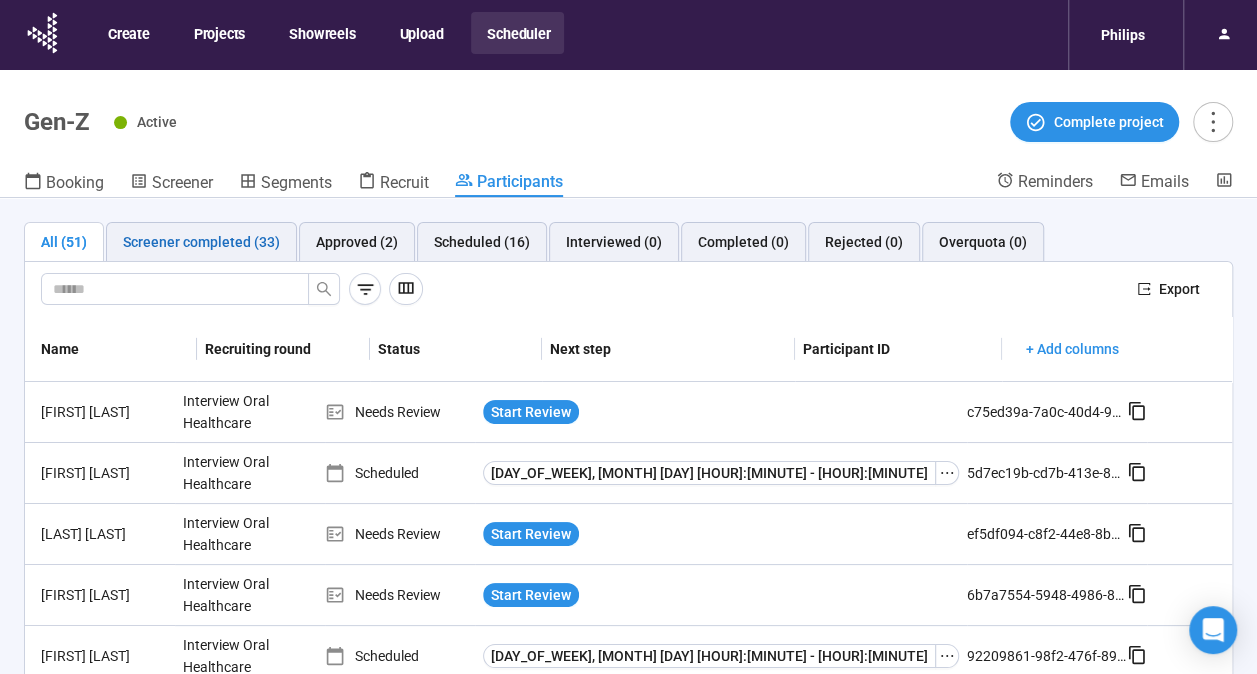 click on "Screener completed (33)" at bounding box center (201, 242) 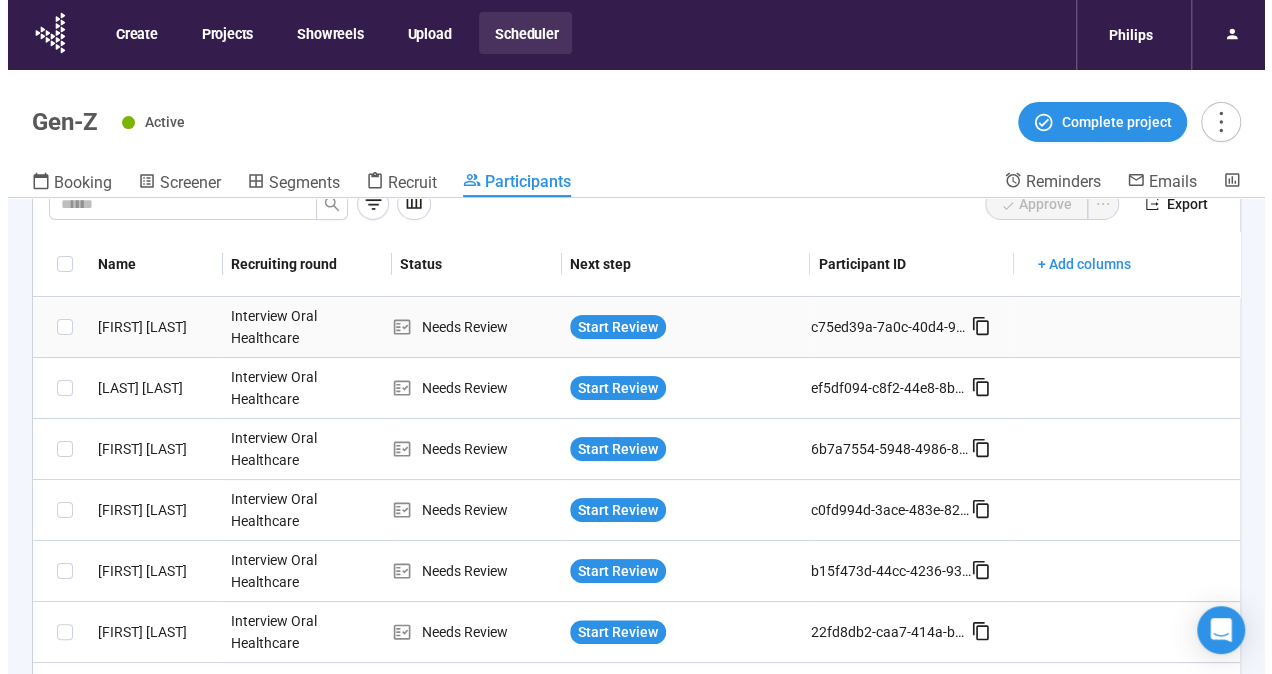 scroll, scrollTop: 87, scrollLeft: 0, axis: vertical 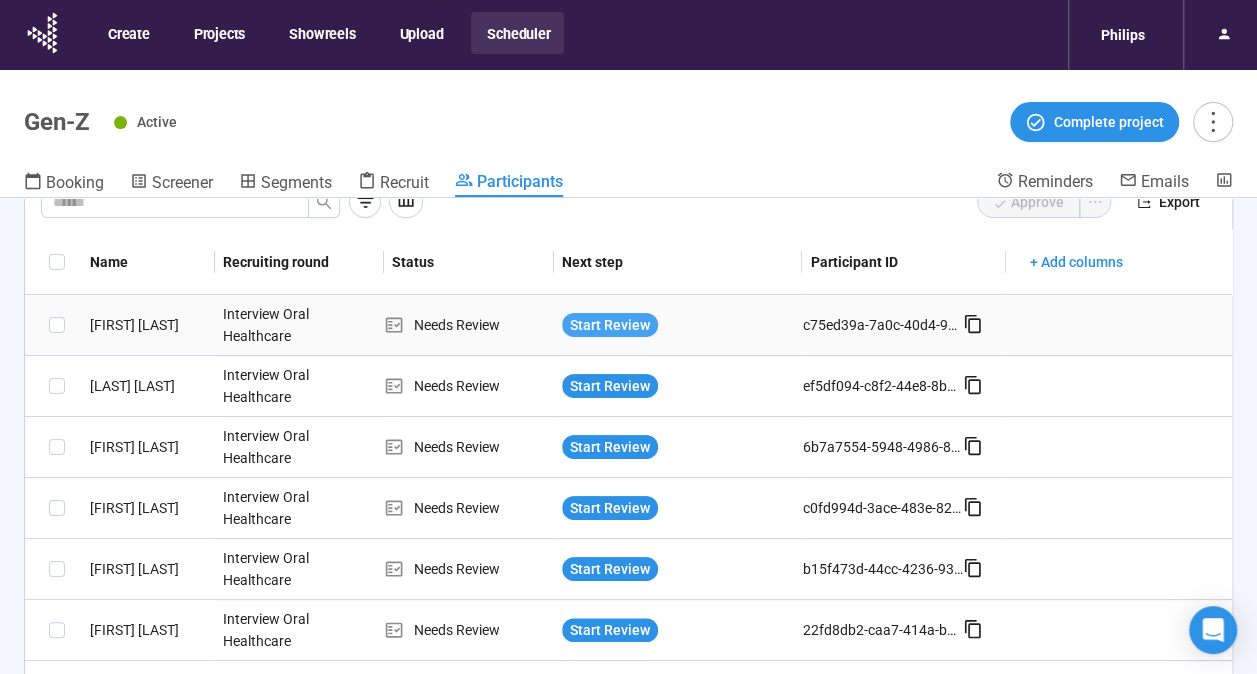 click on "Start Review" at bounding box center (610, 325) 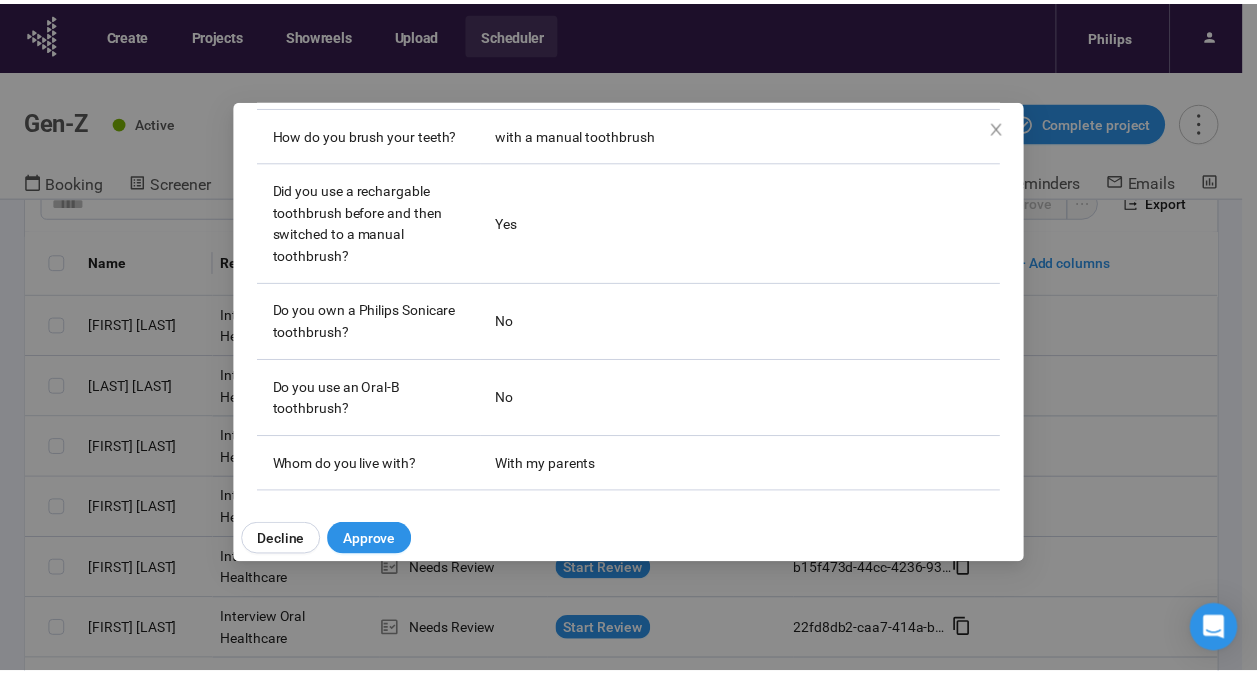 scroll, scrollTop: 588, scrollLeft: 0, axis: vertical 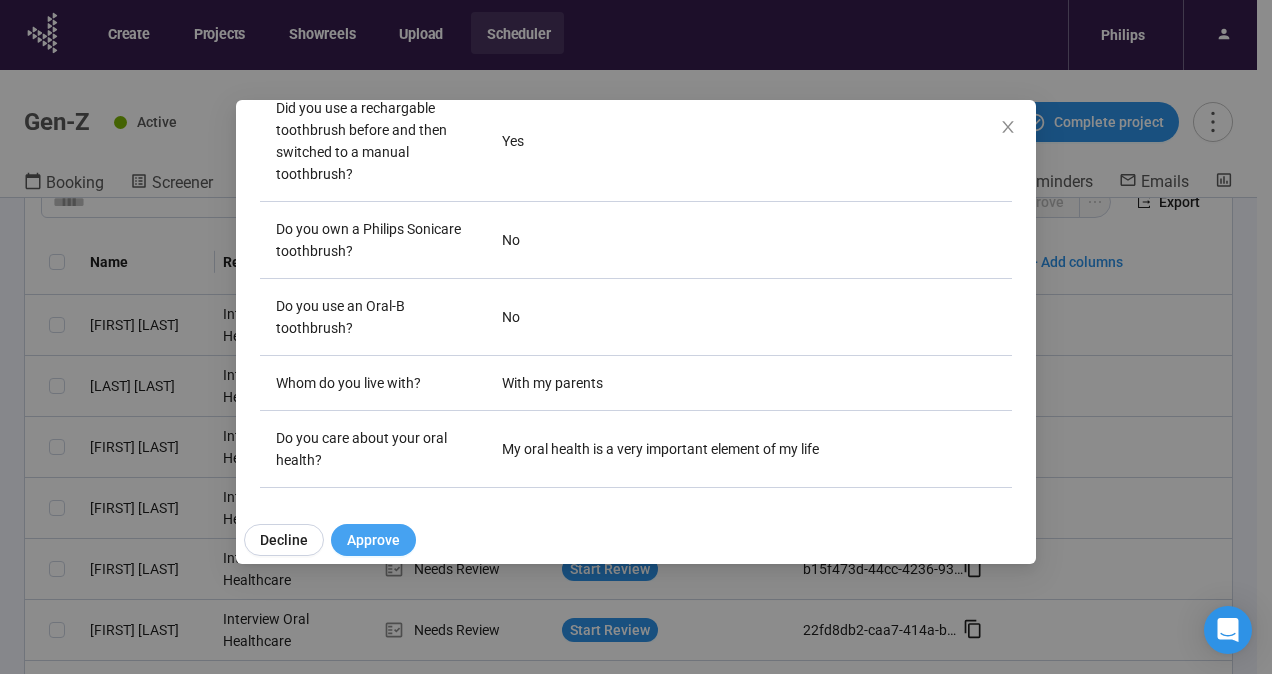 click on "Approve" at bounding box center (373, 540) 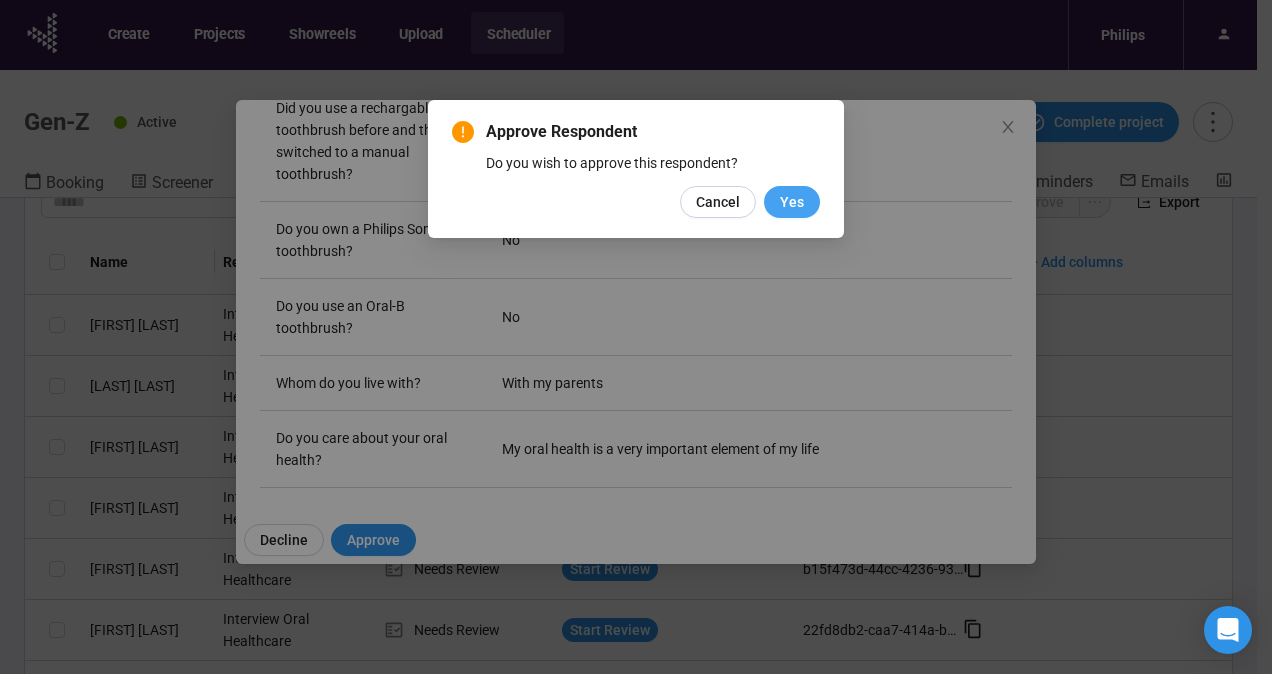 click on "Yes" at bounding box center [792, 202] 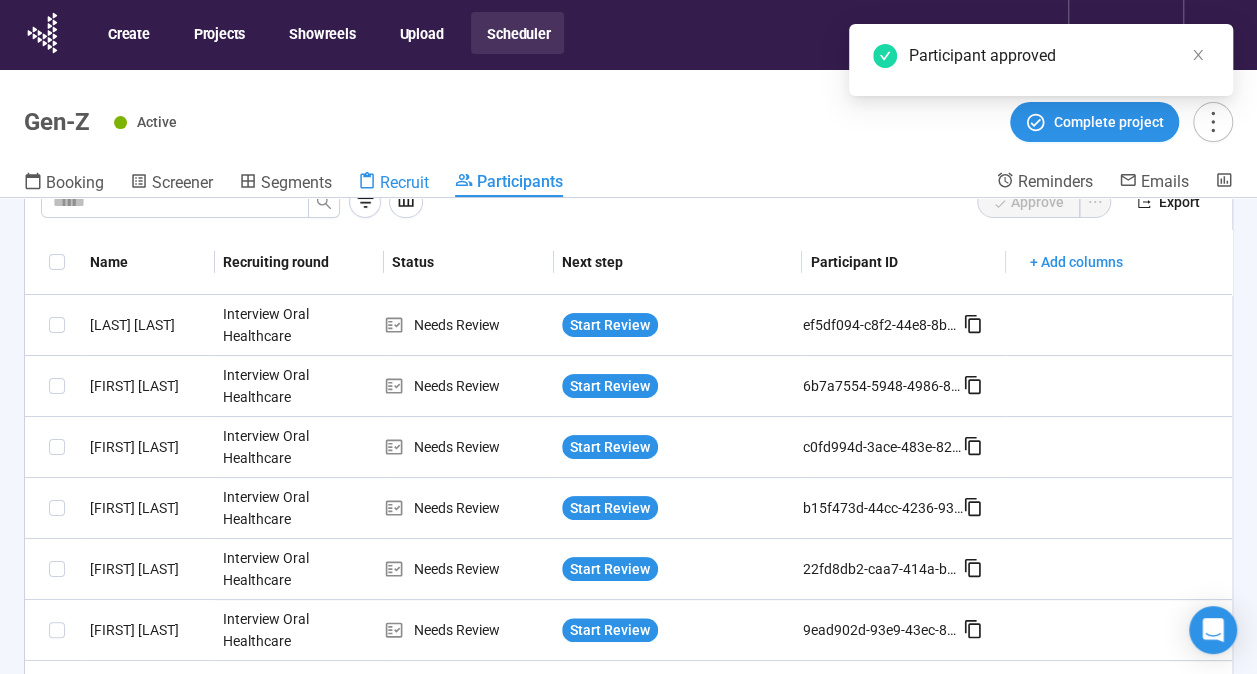 click on "Recruit" at bounding box center [404, 182] 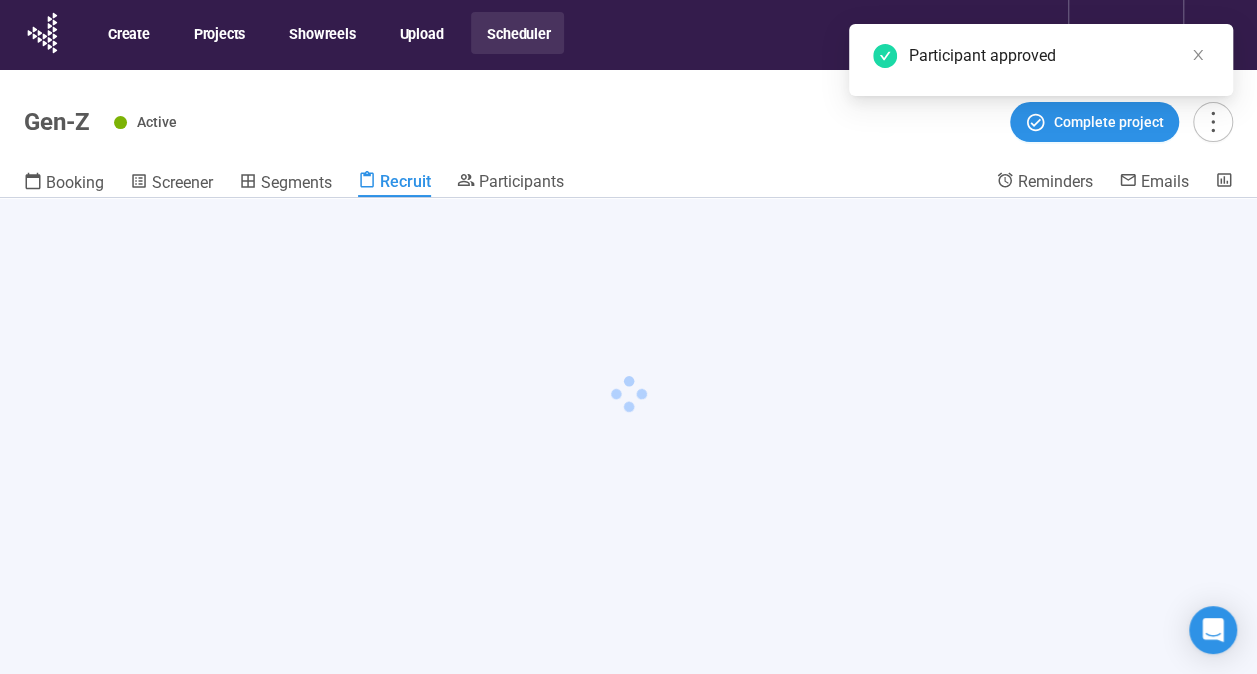 scroll, scrollTop: 0, scrollLeft: 0, axis: both 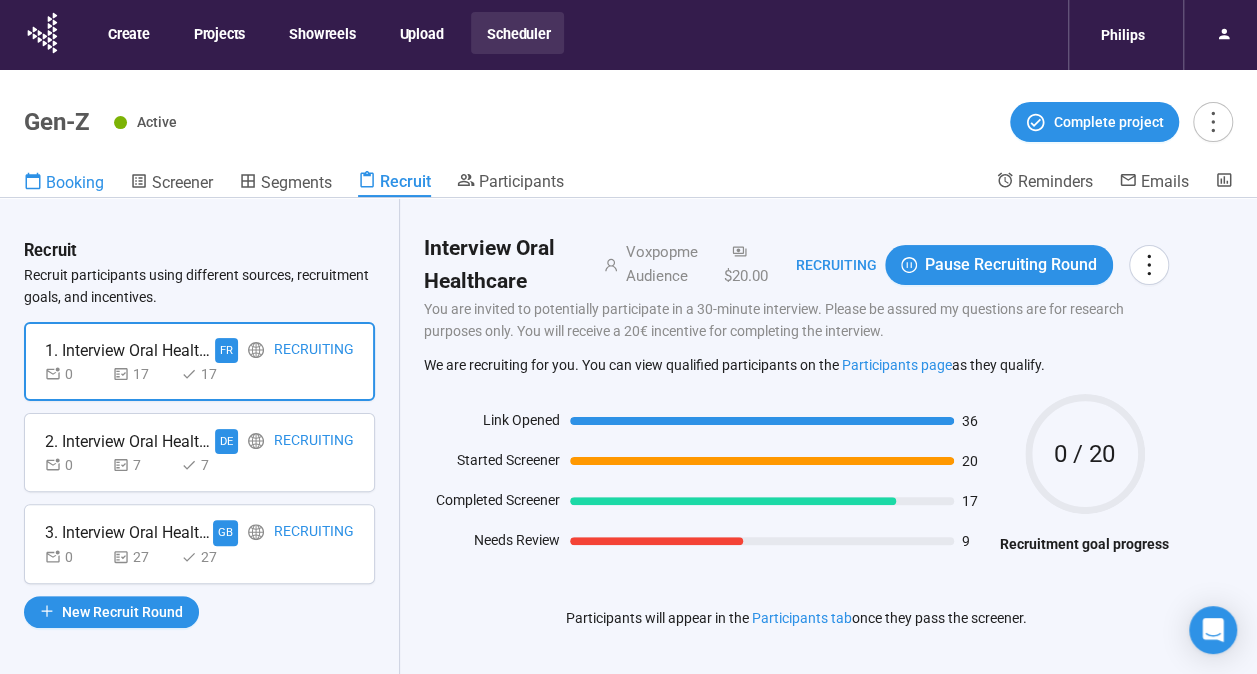 click on "Booking" at bounding box center (75, 182) 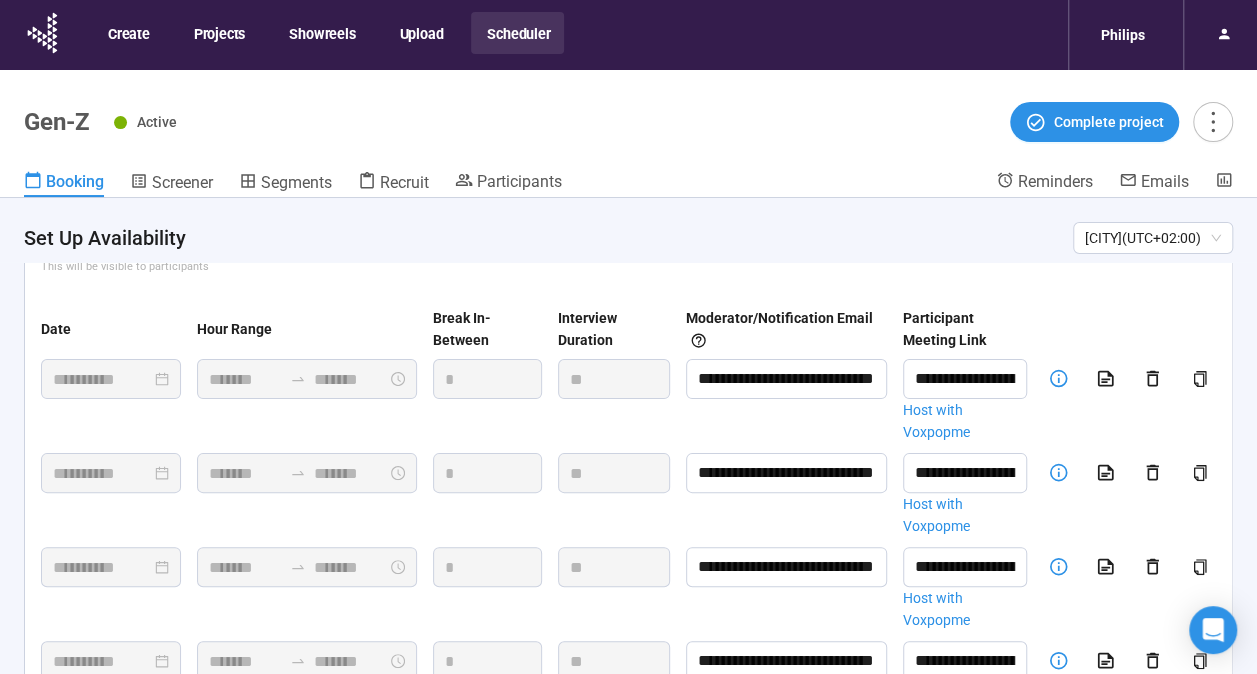 scroll, scrollTop: 381, scrollLeft: 0, axis: vertical 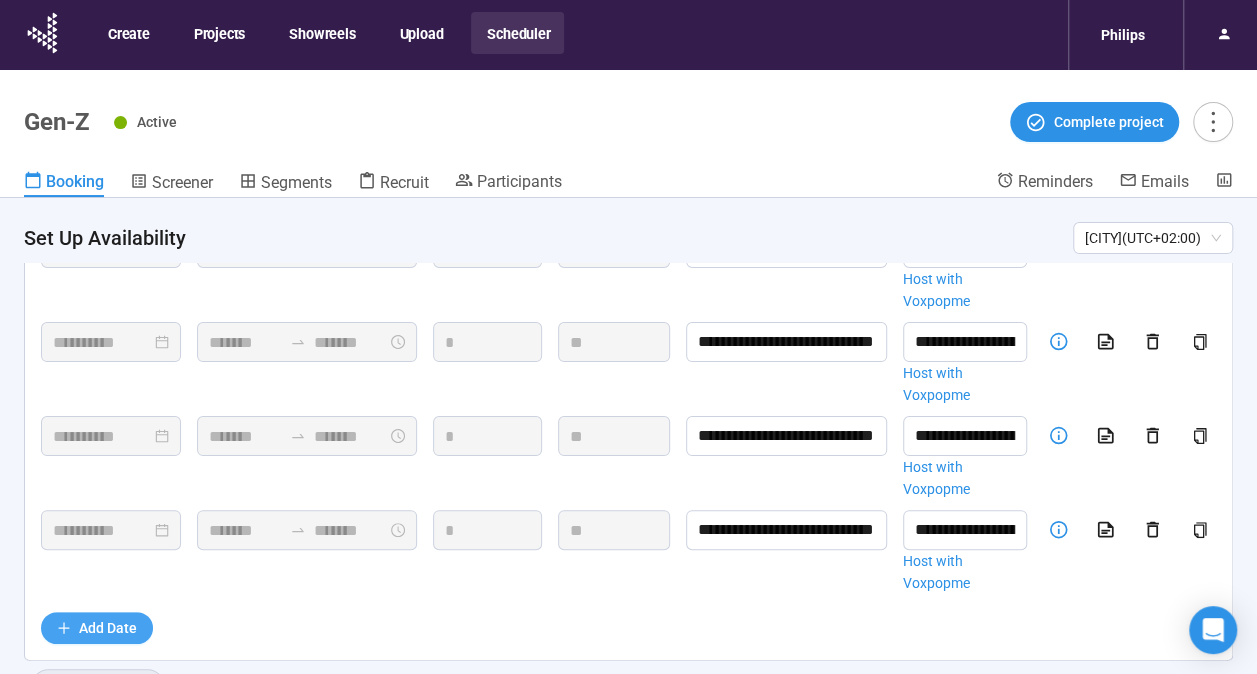 click on "Add Date" at bounding box center (108, 628) 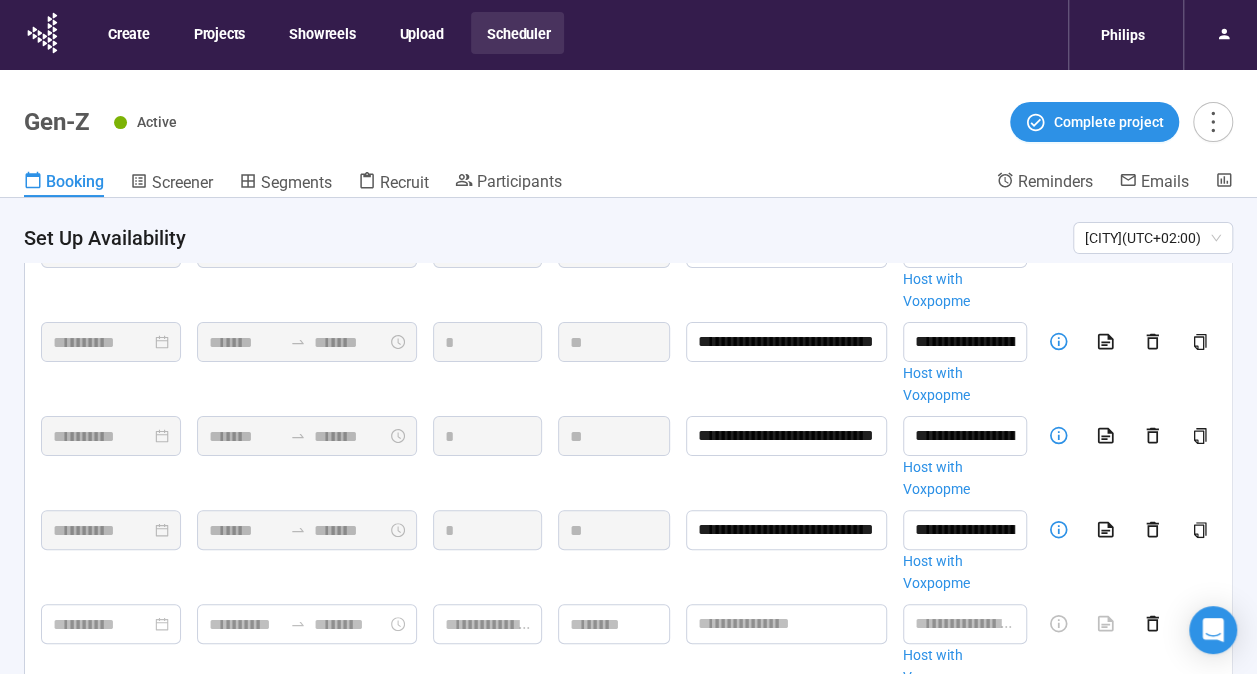 scroll, scrollTop: 474, scrollLeft: 0, axis: vertical 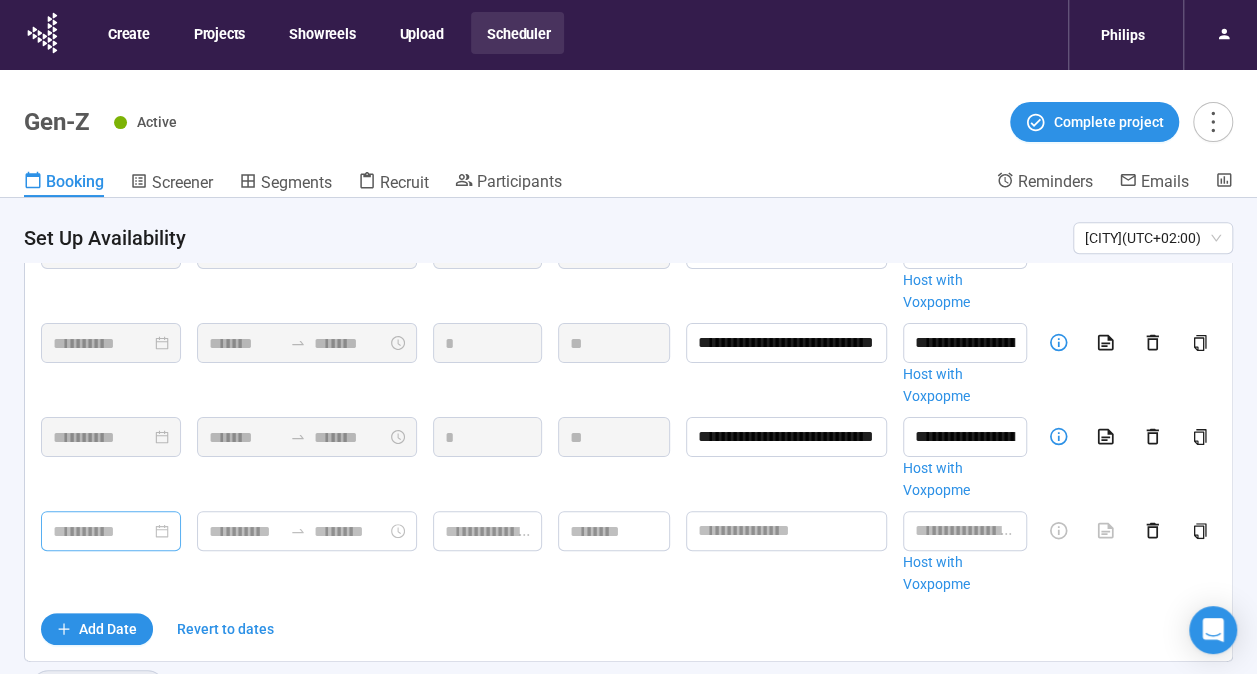 click at bounding box center (111, 531) 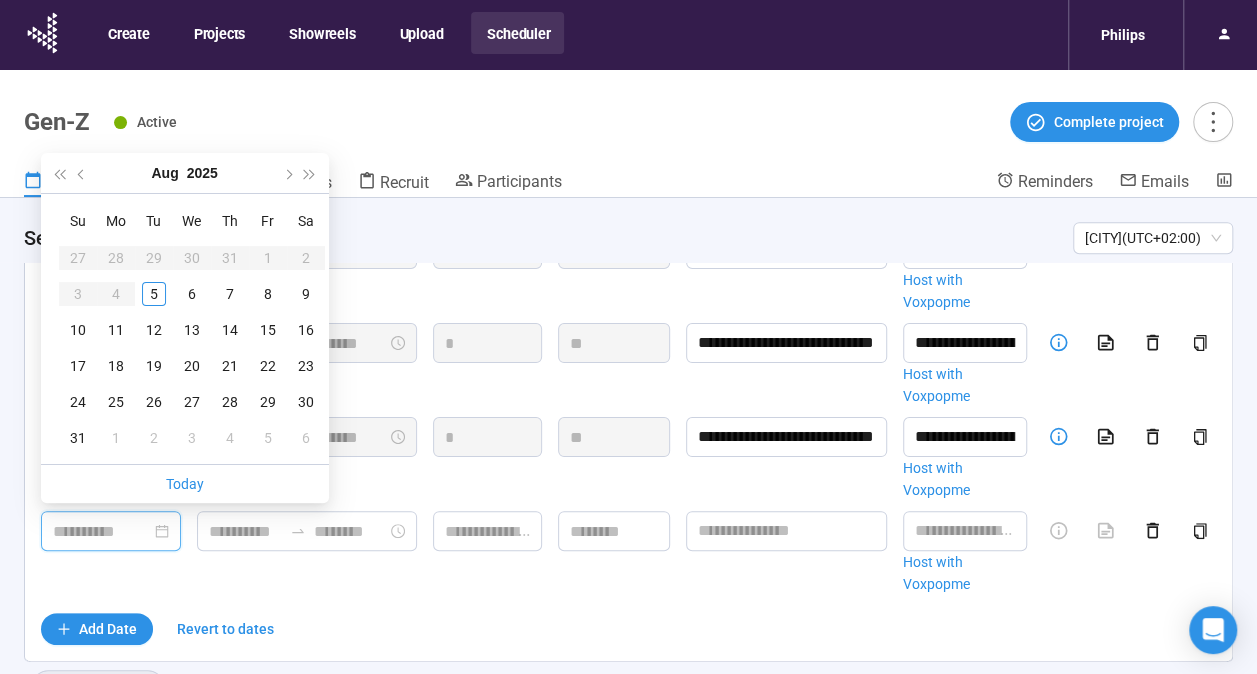 type on "**********" 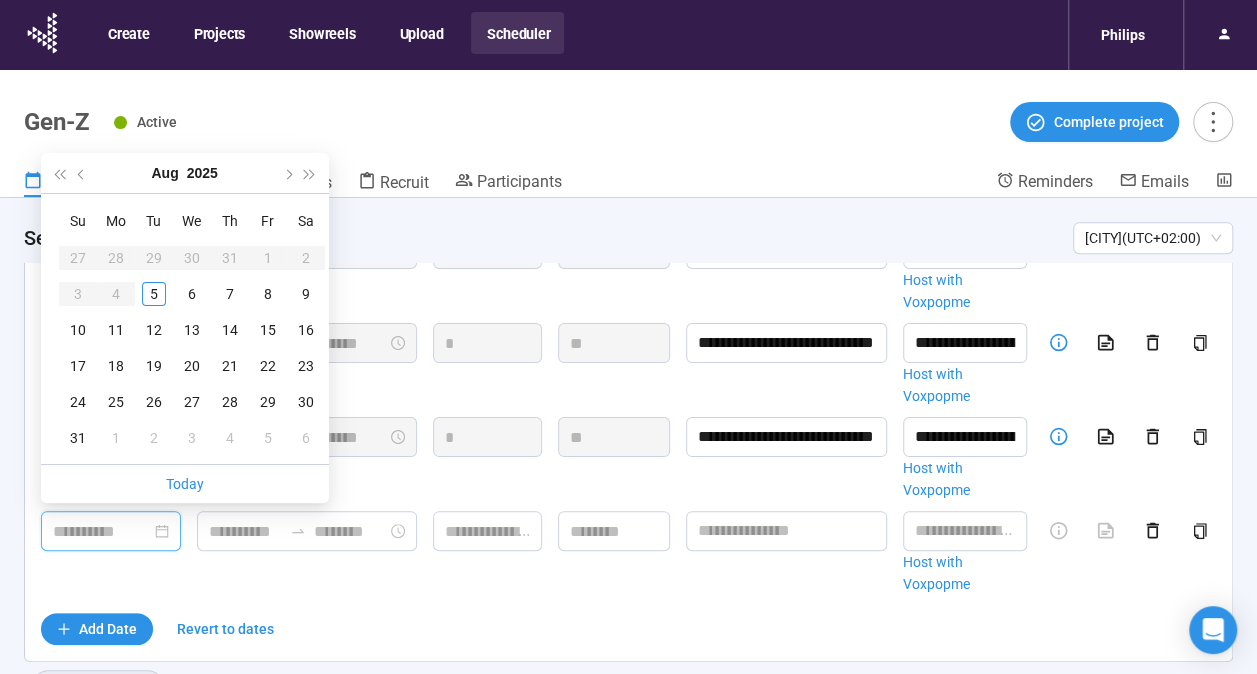 scroll, scrollTop: 70, scrollLeft: 0, axis: vertical 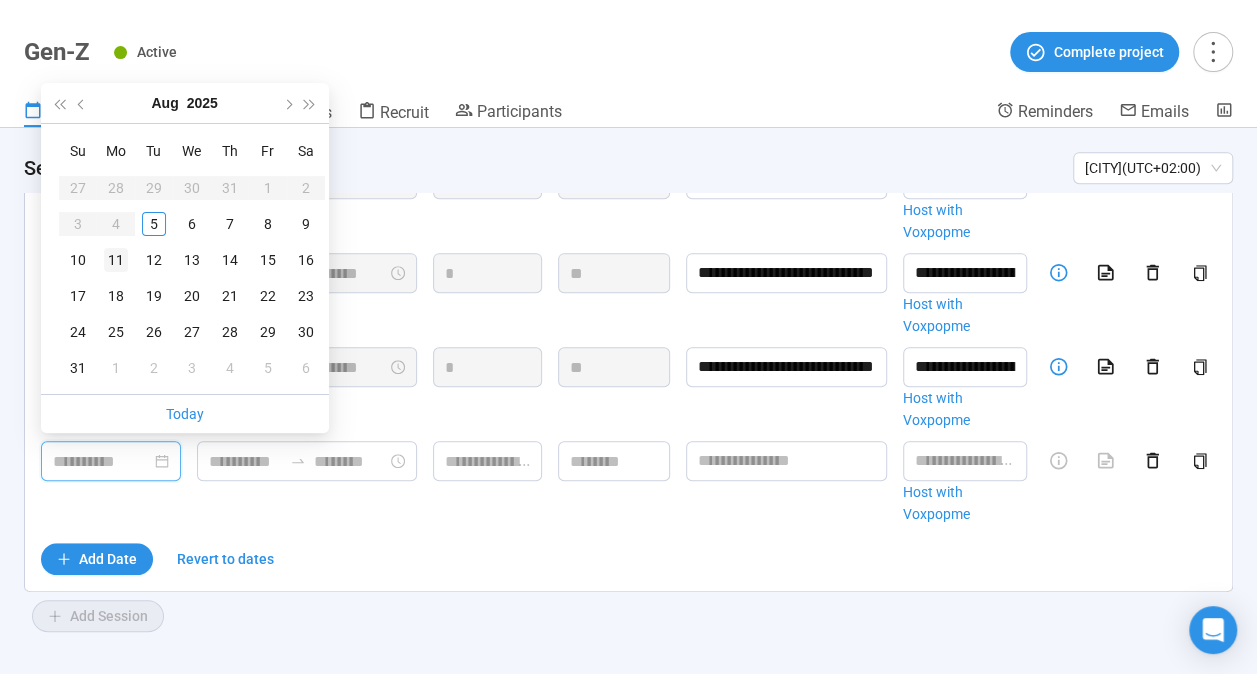 type on "**********" 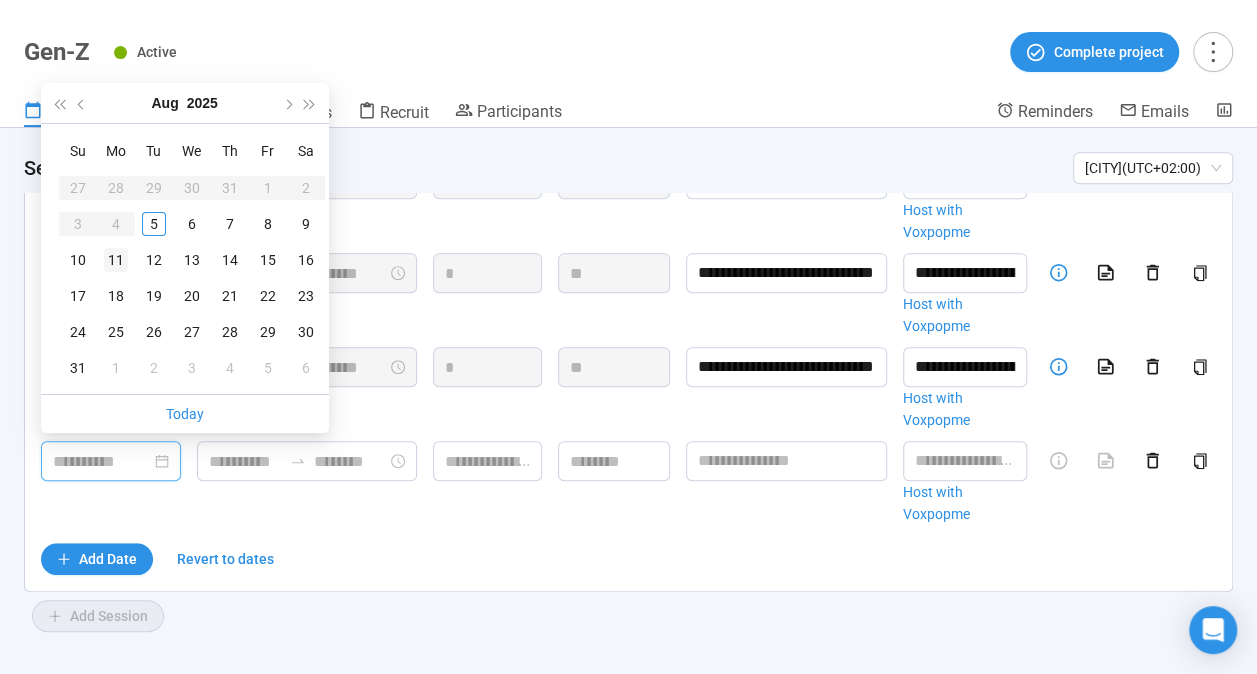 click on "11" at bounding box center (116, 260) 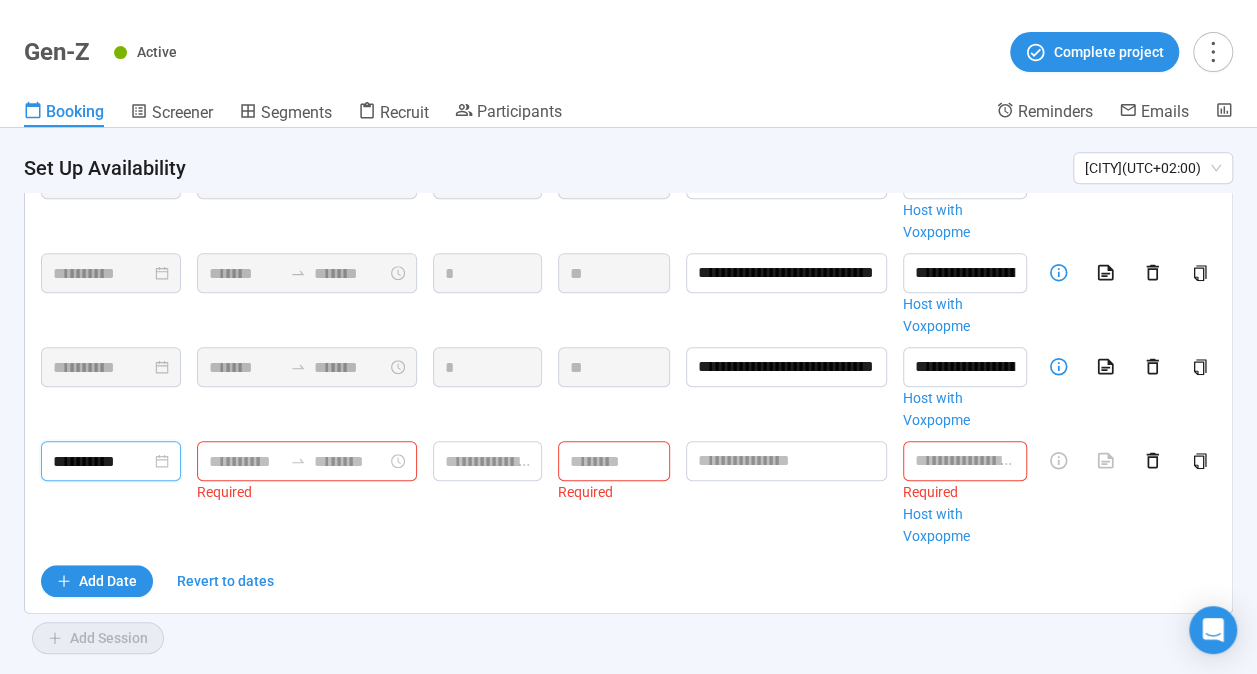 click 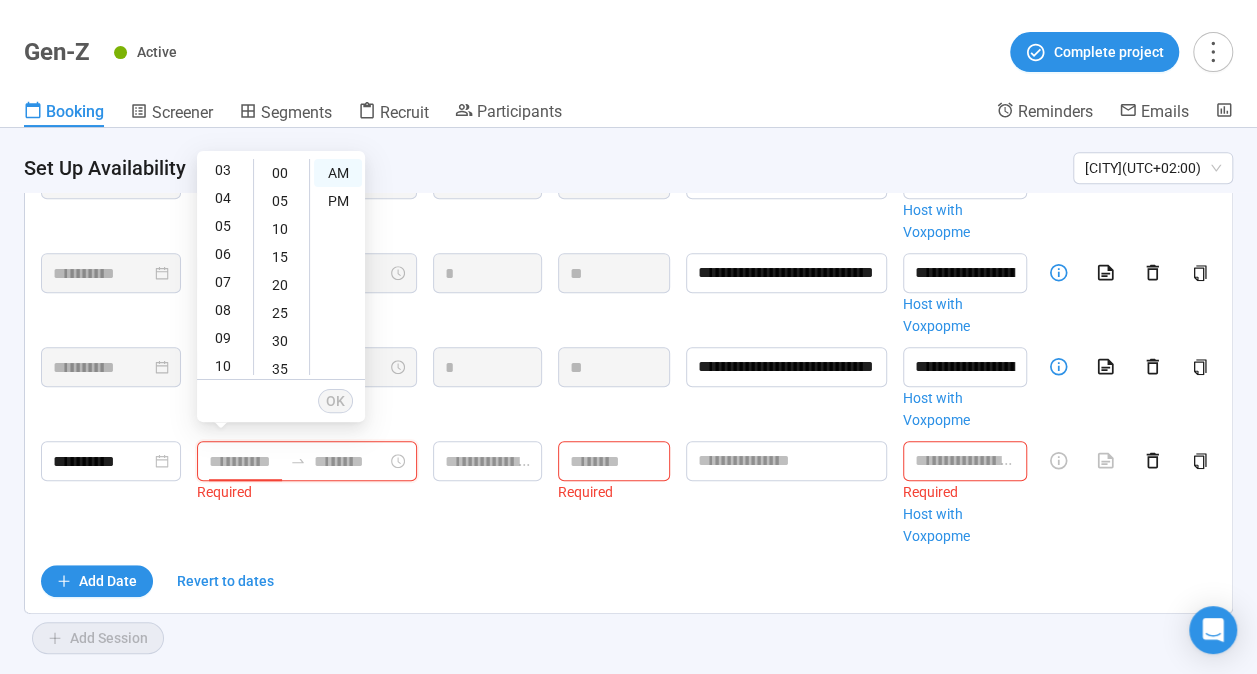 scroll, scrollTop: 120, scrollLeft: 0, axis: vertical 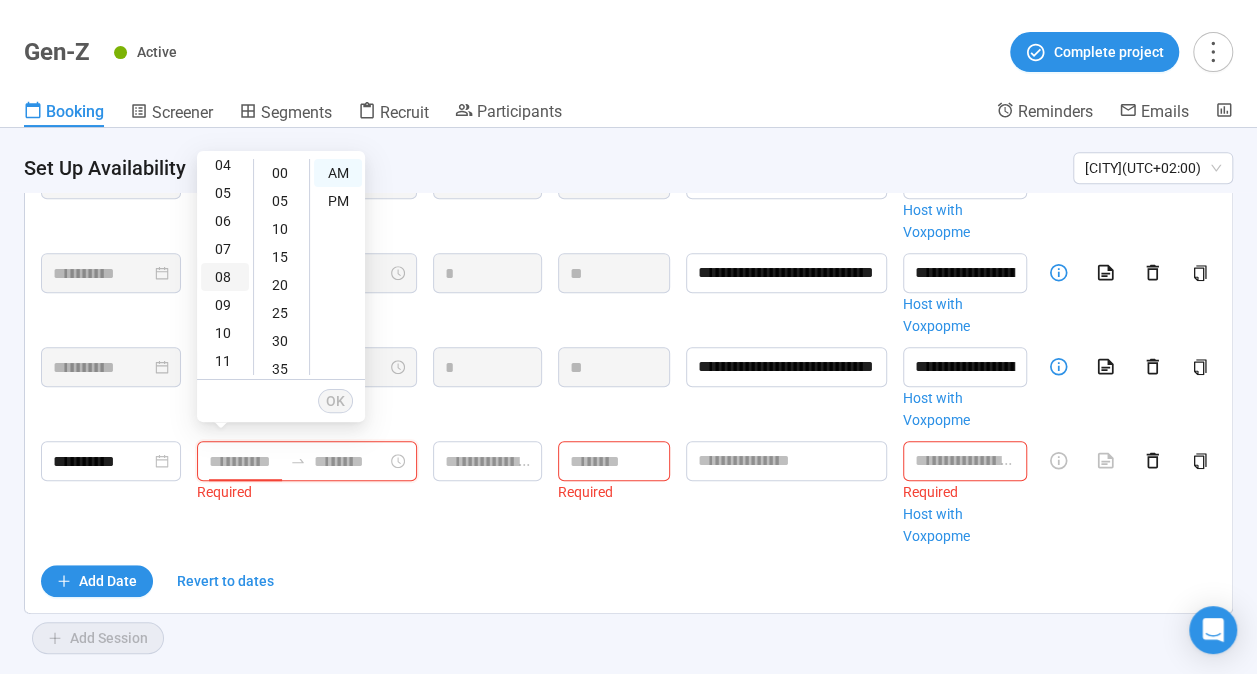 click on "08" at bounding box center (225, 277) 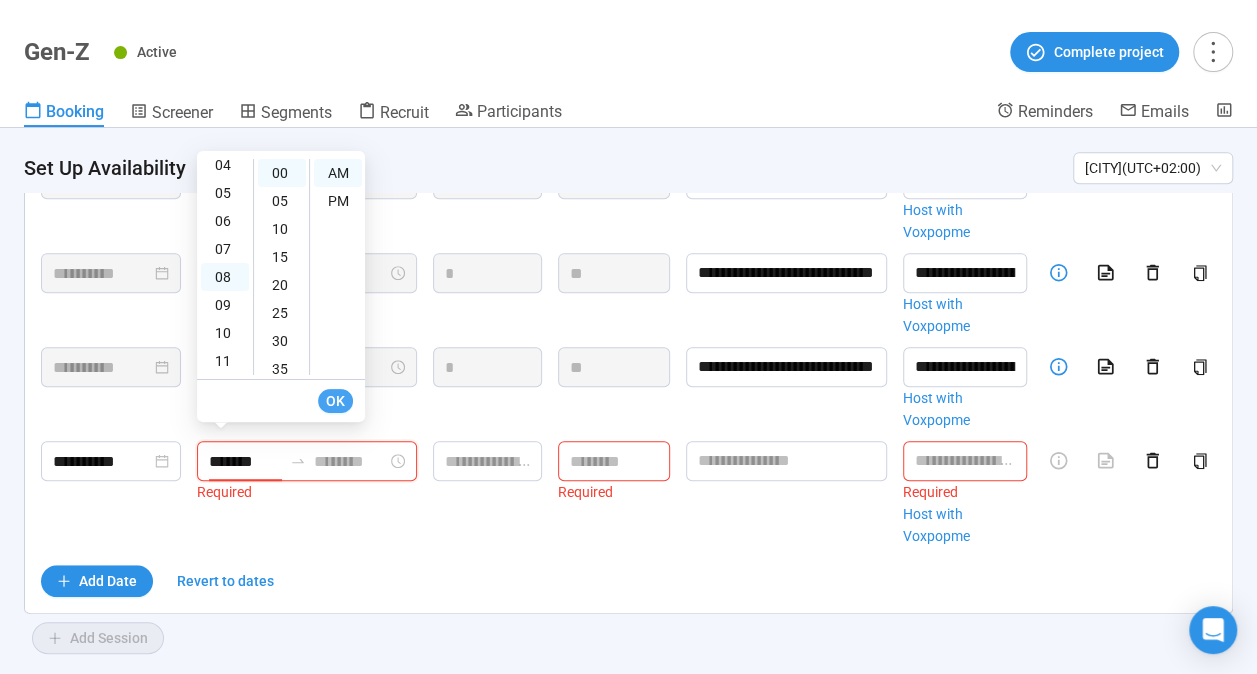 click on "OK" at bounding box center (335, 401) 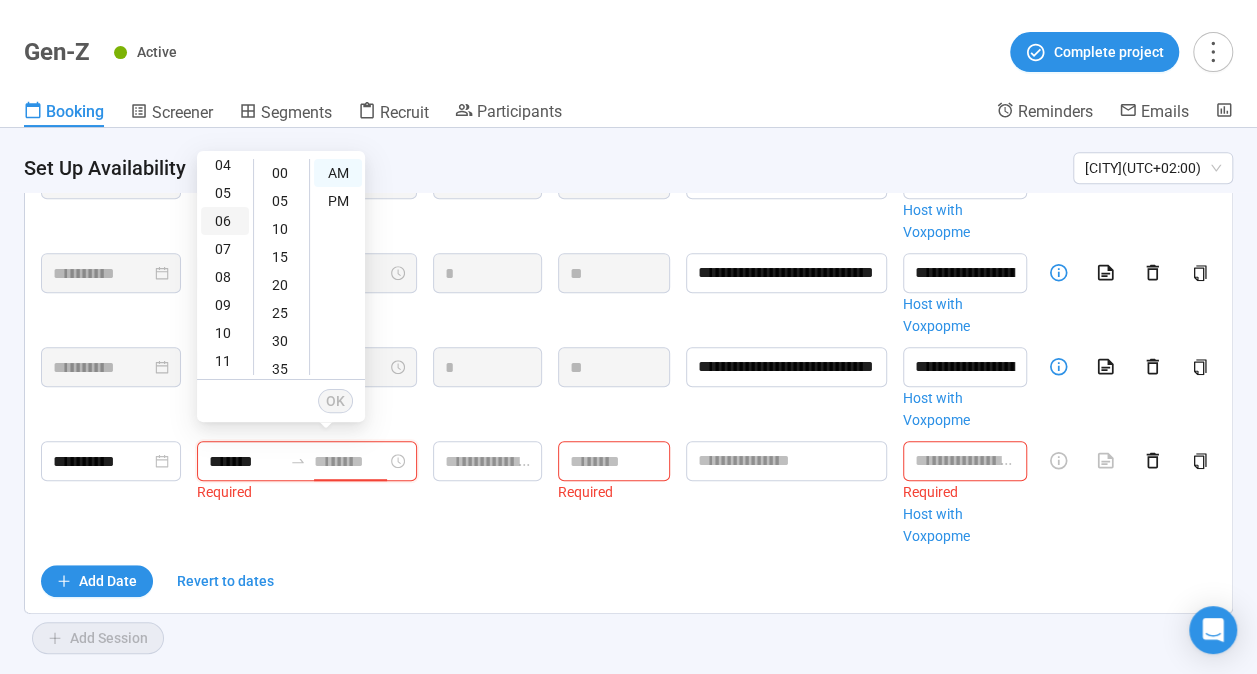 click on "06" at bounding box center (225, 221) 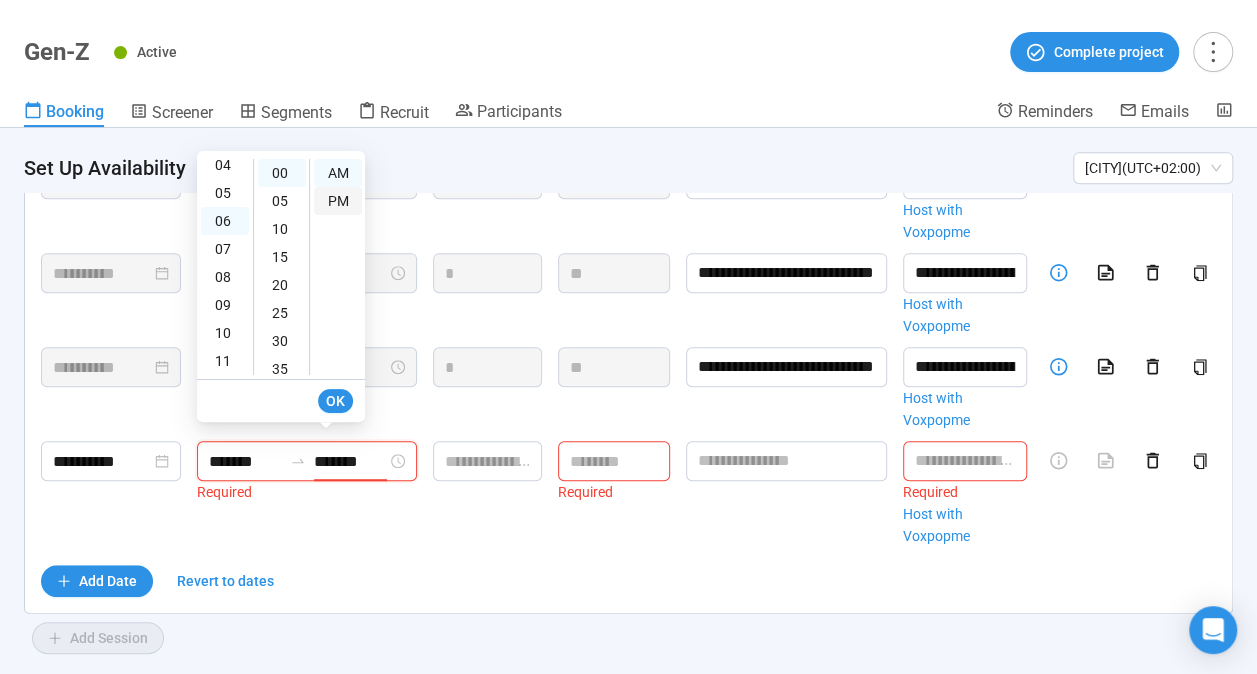 click on "PM" at bounding box center (338, 201) 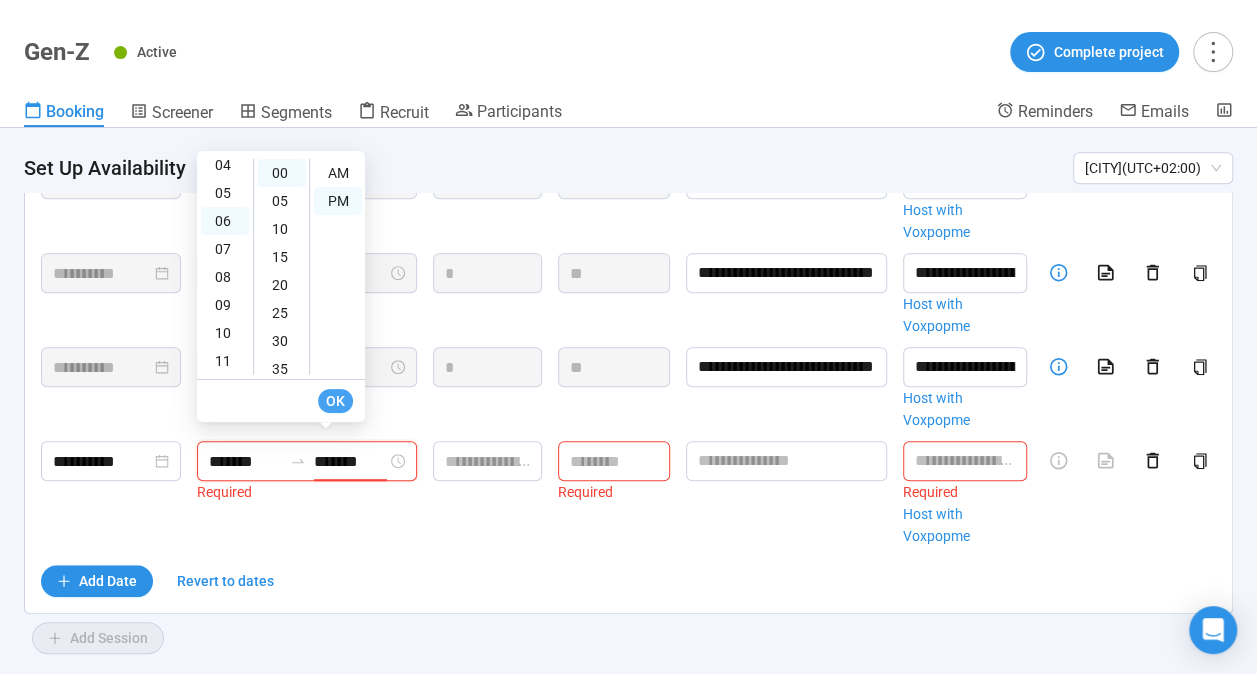 click on "OK" at bounding box center (335, 401) 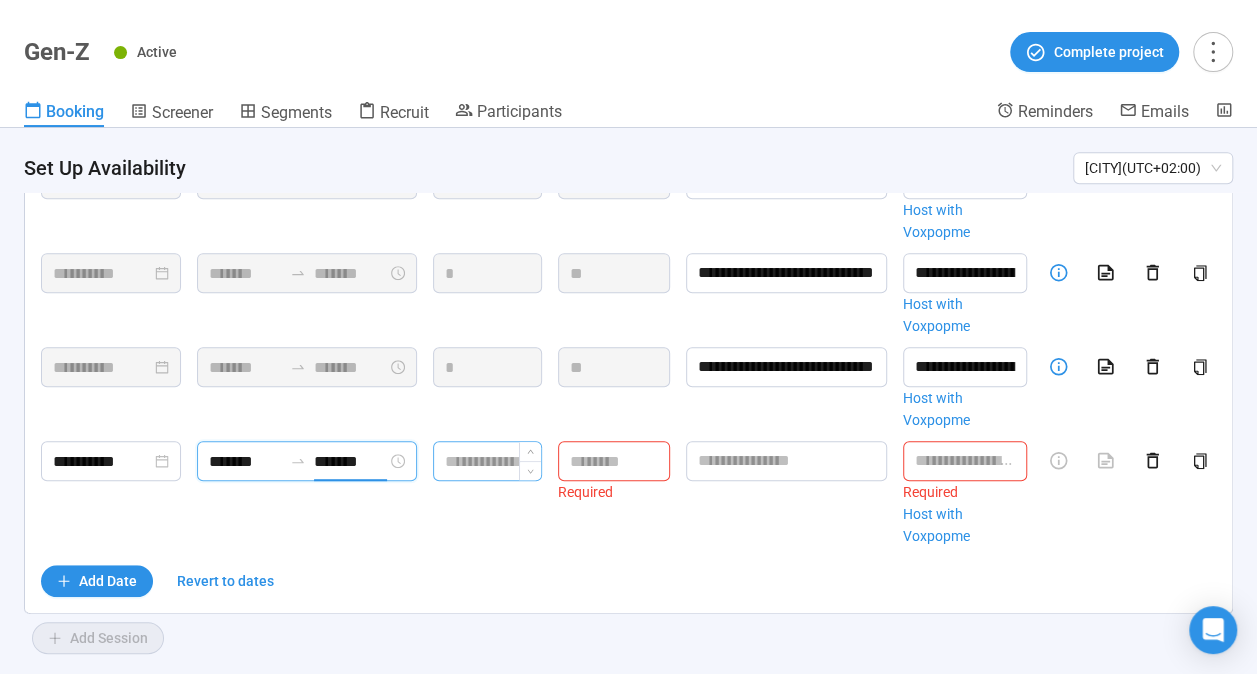 click at bounding box center (487, 461) 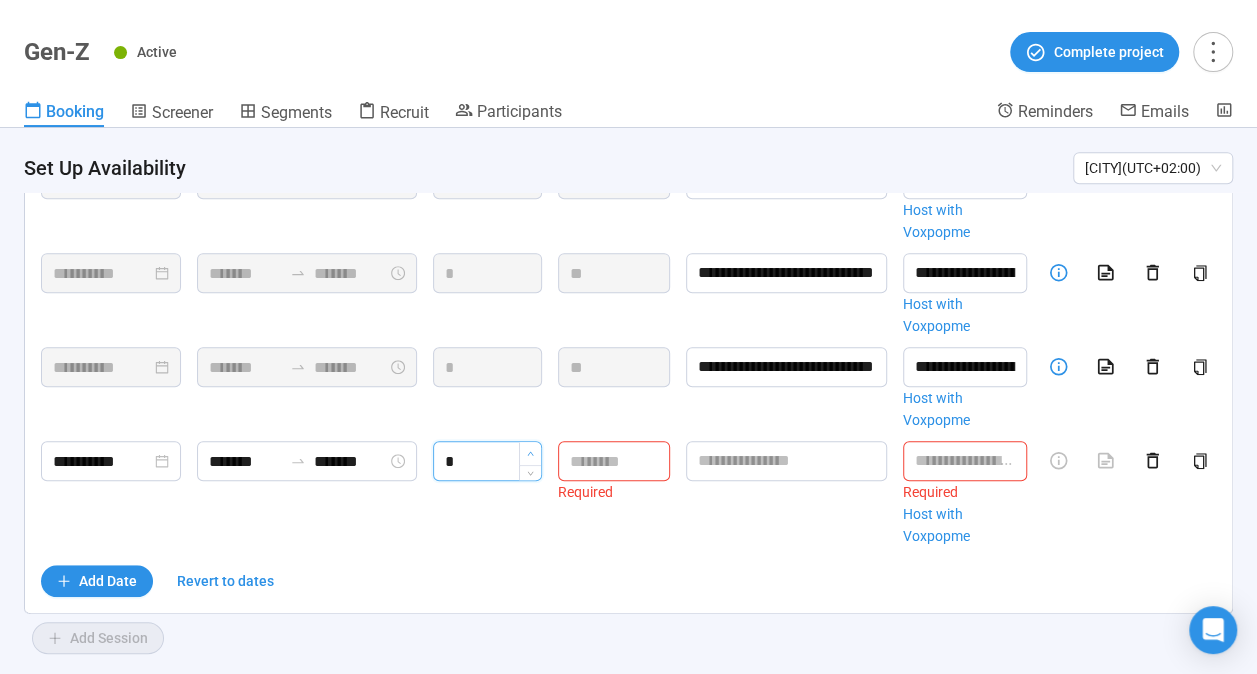 click at bounding box center (530, 453) 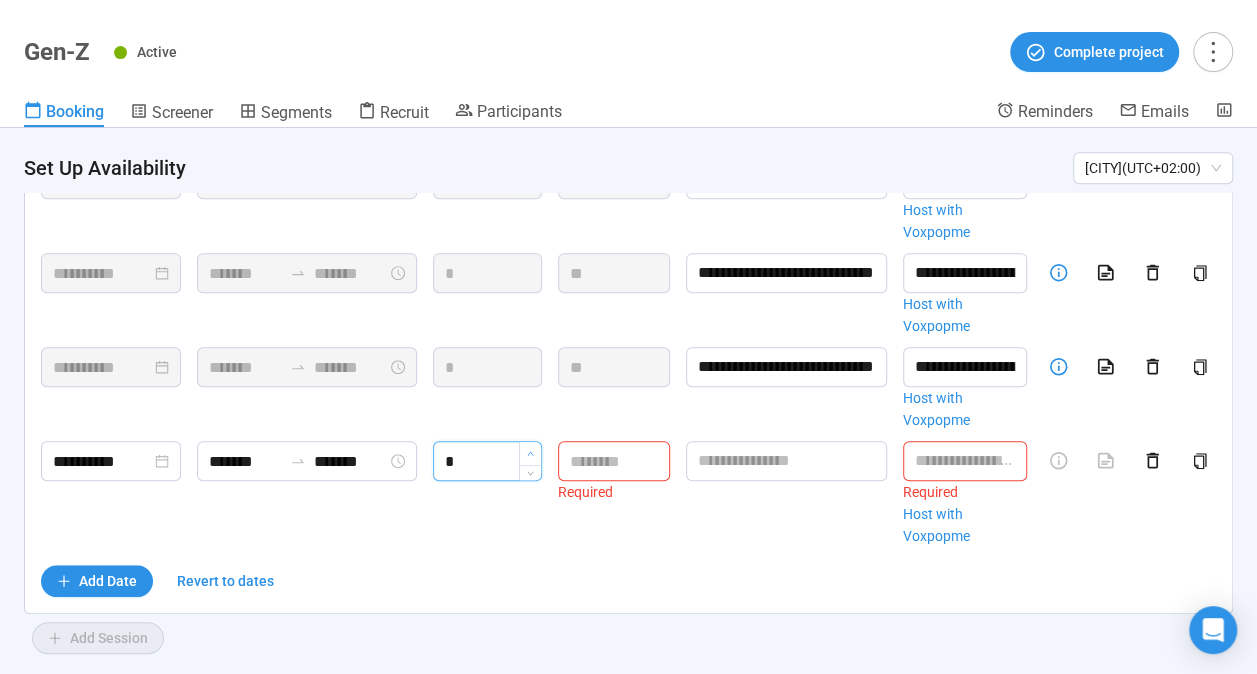 click at bounding box center [530, 453] 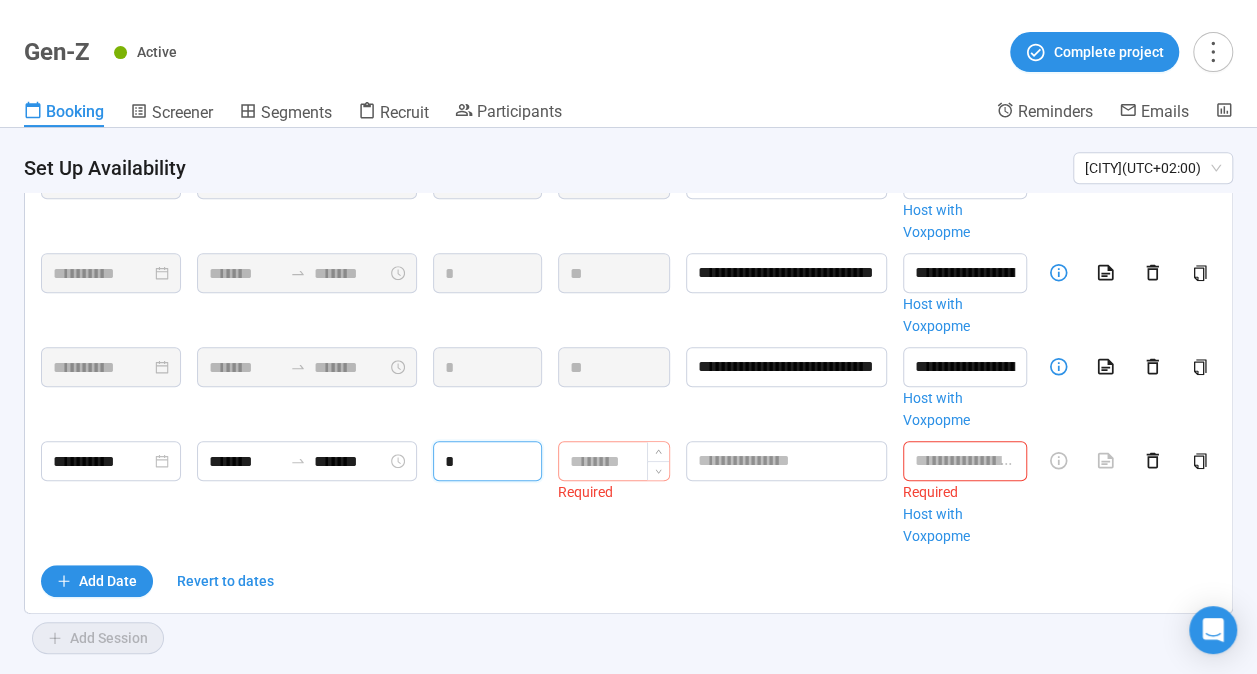click at bounding box center [614, 461] 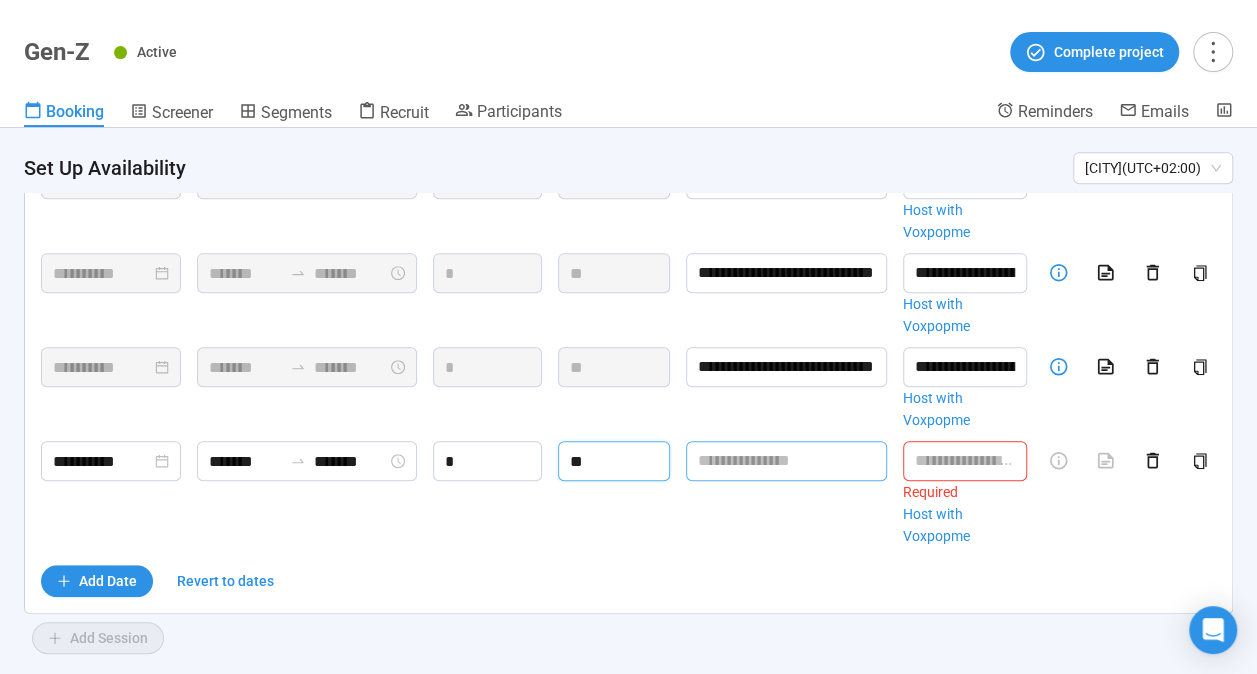 type on "**" 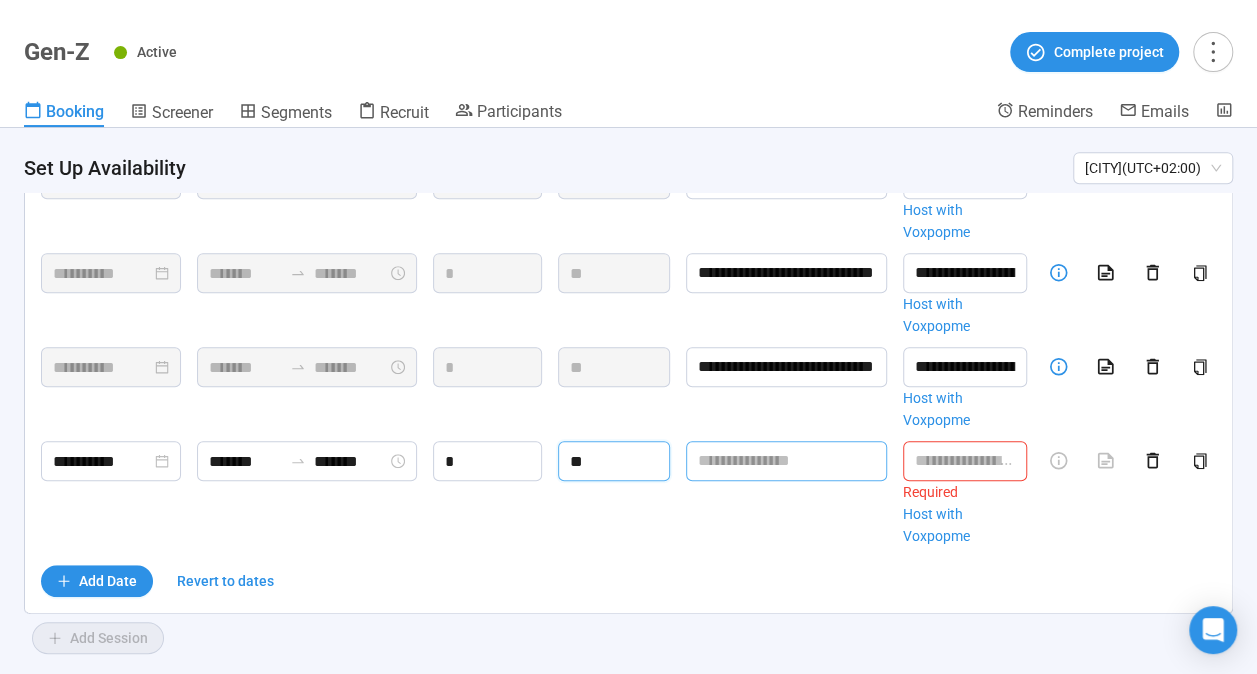 click at bounding box center [786, 461] 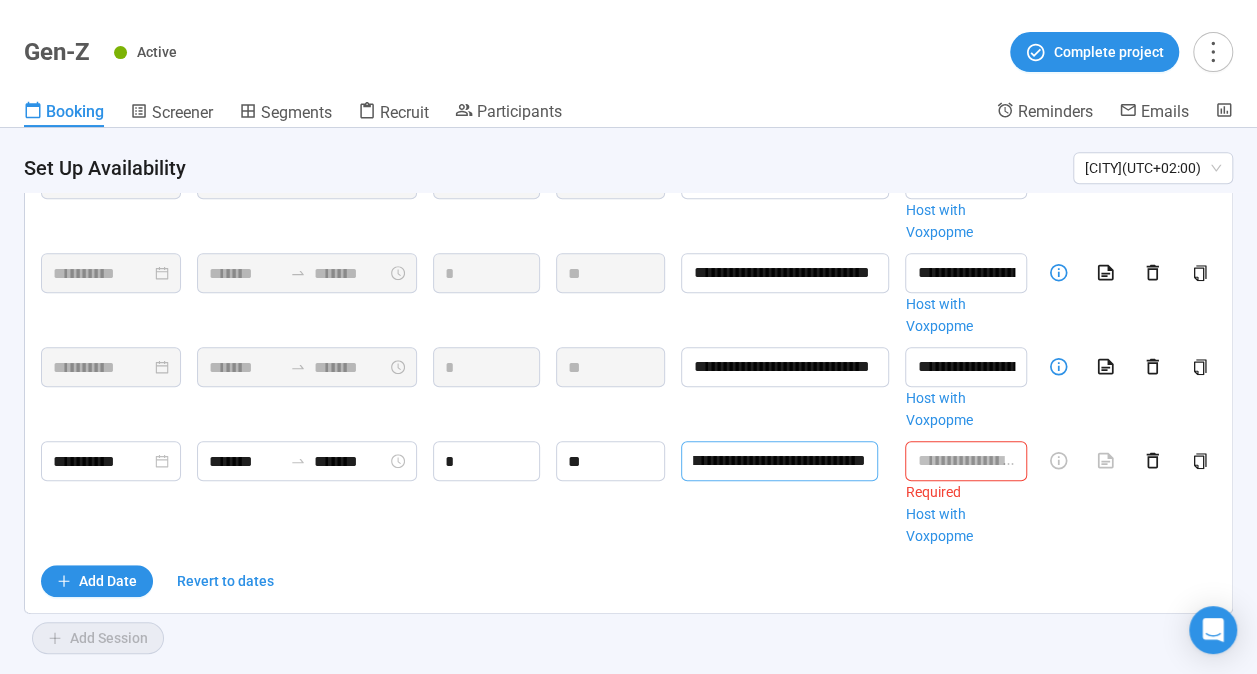 scroll, scrollTop: 0, scrollLeft: 56, axis: horizontal 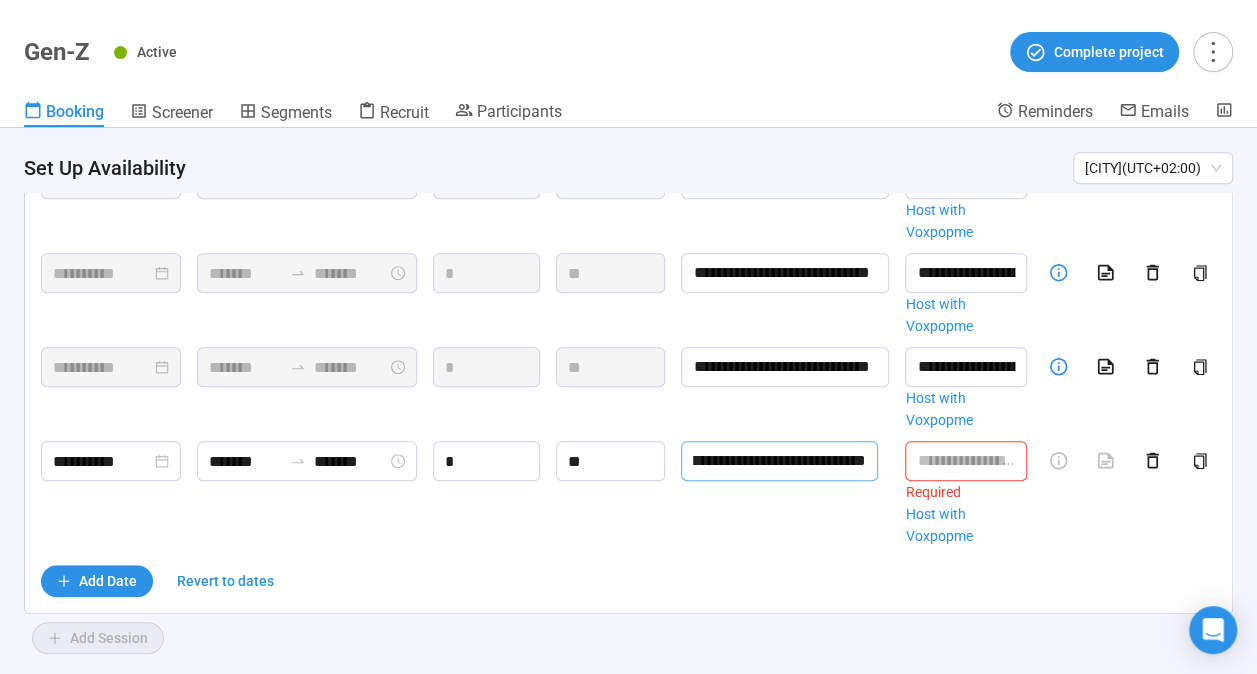 type on "**********" 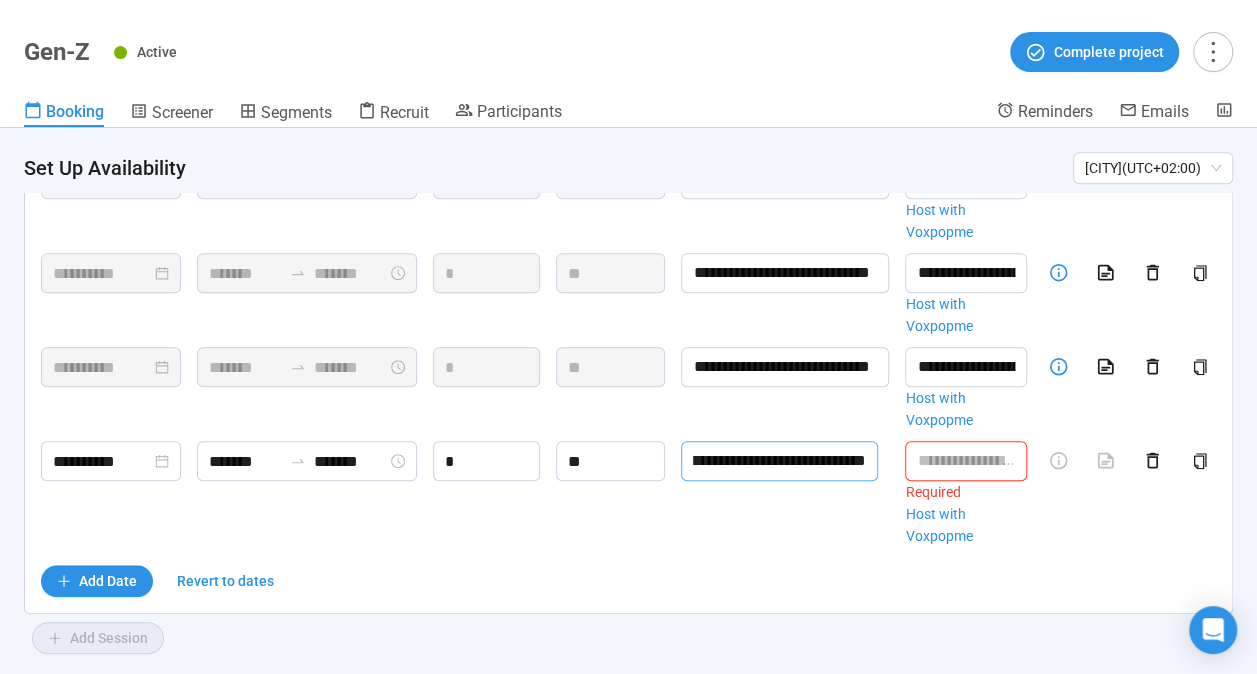 scroll, scrollTop: 0, scrollLeft: 0, axis: both 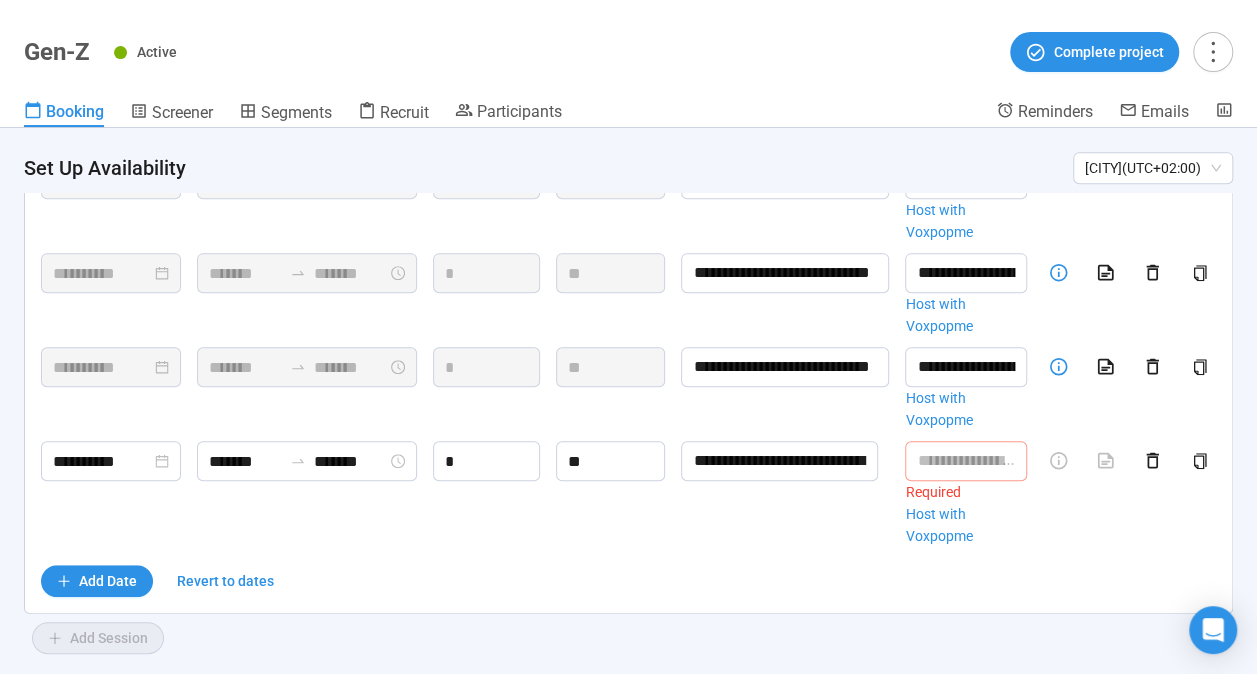 drag, startPoint x: 918, startPoint y: 452, endPoint x: 842, endPoint y: 496, distance: 87.81799 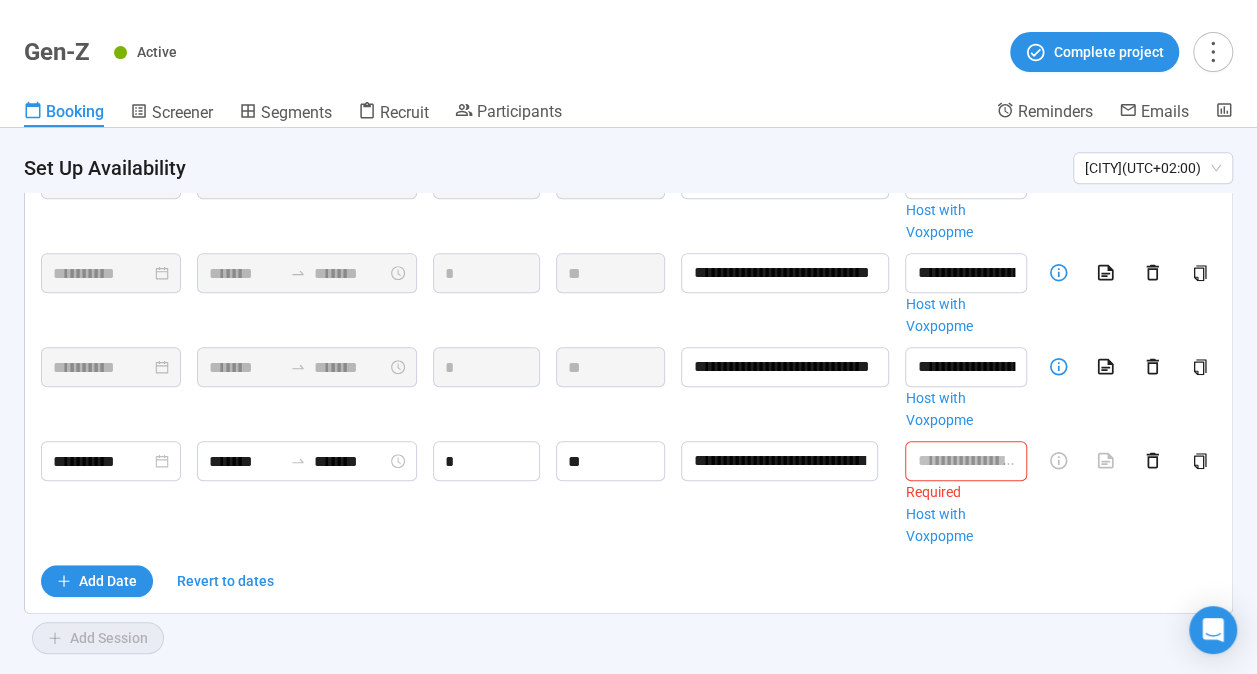 click on "**********" at bounding box center (785, 487) 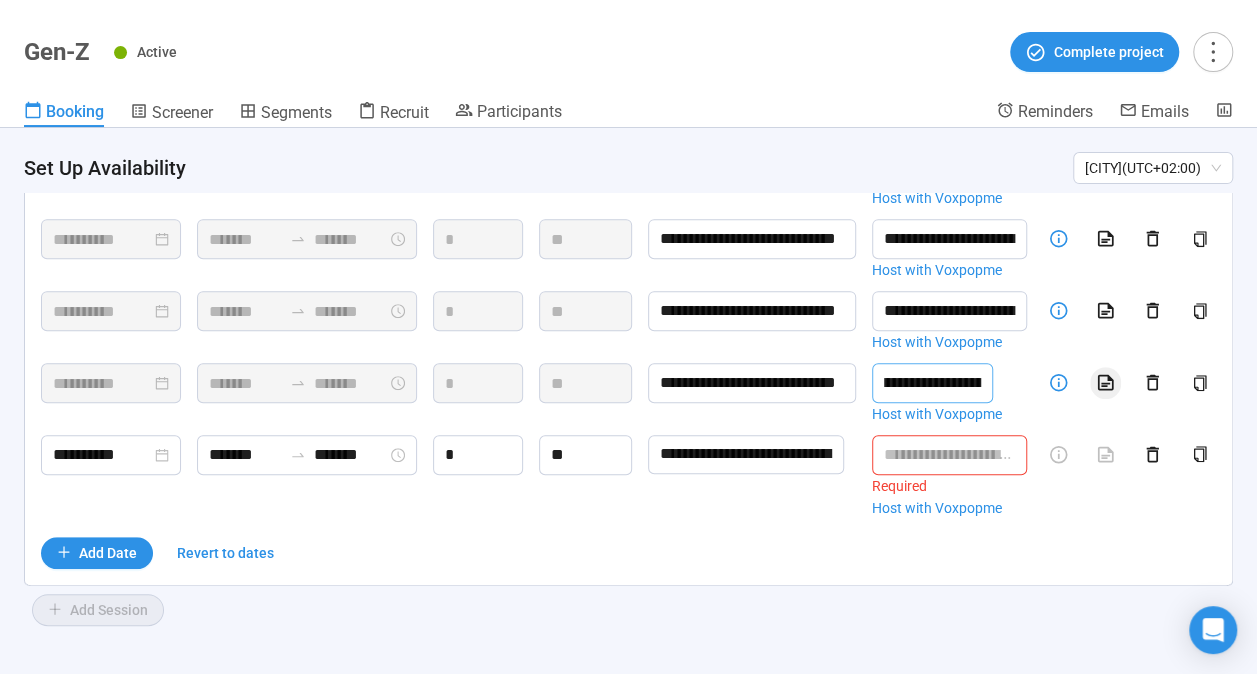 drag, startPoint x: 907, startPoint y: 360, endPoint x: 1085, endPoint y: 356, distance: 178.04494 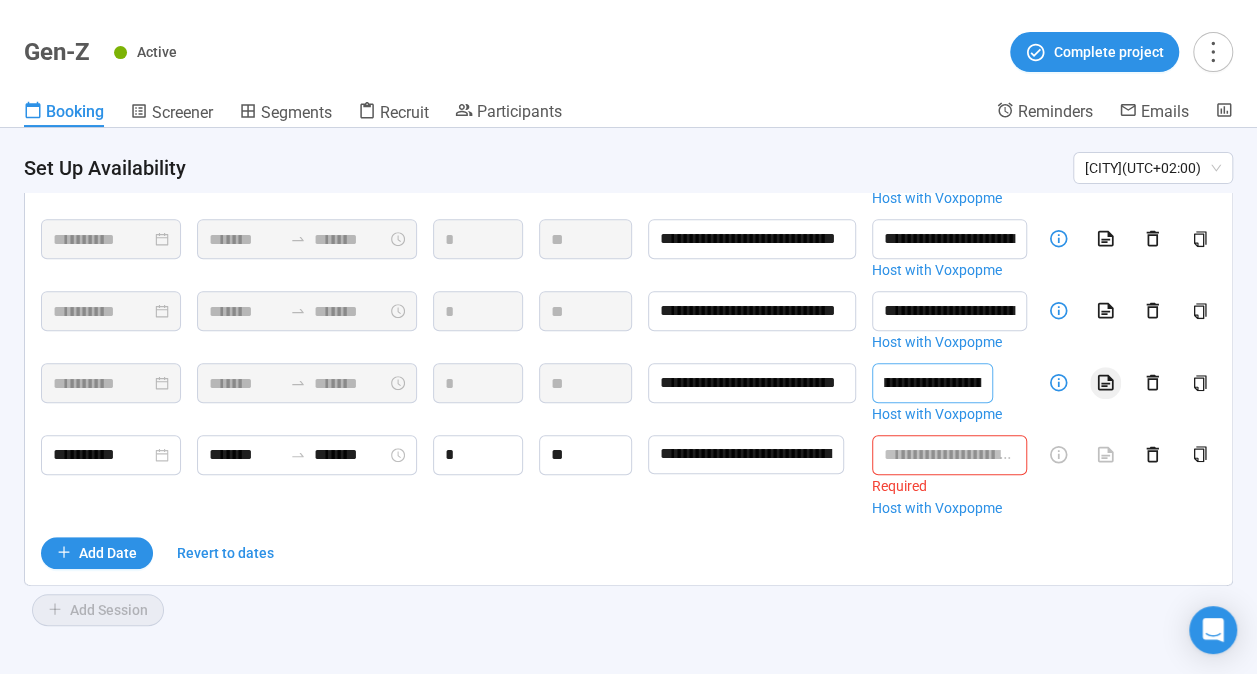 click on "**********" at bounding box center (628, 311) 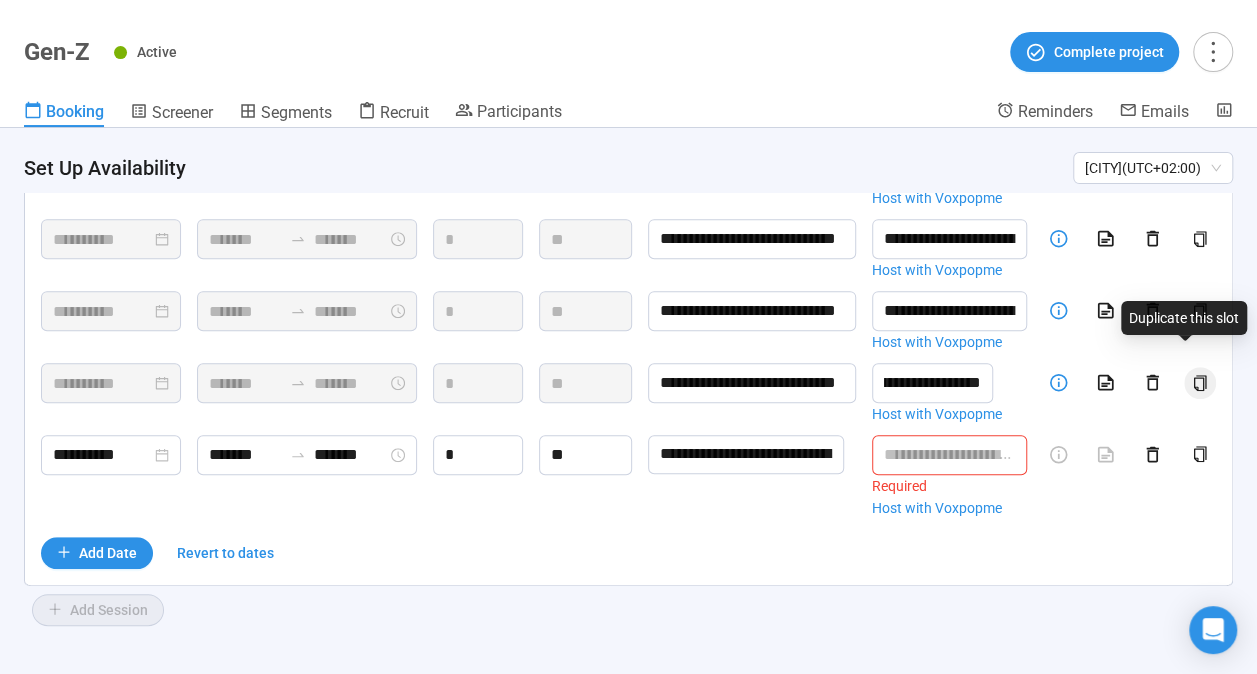 click 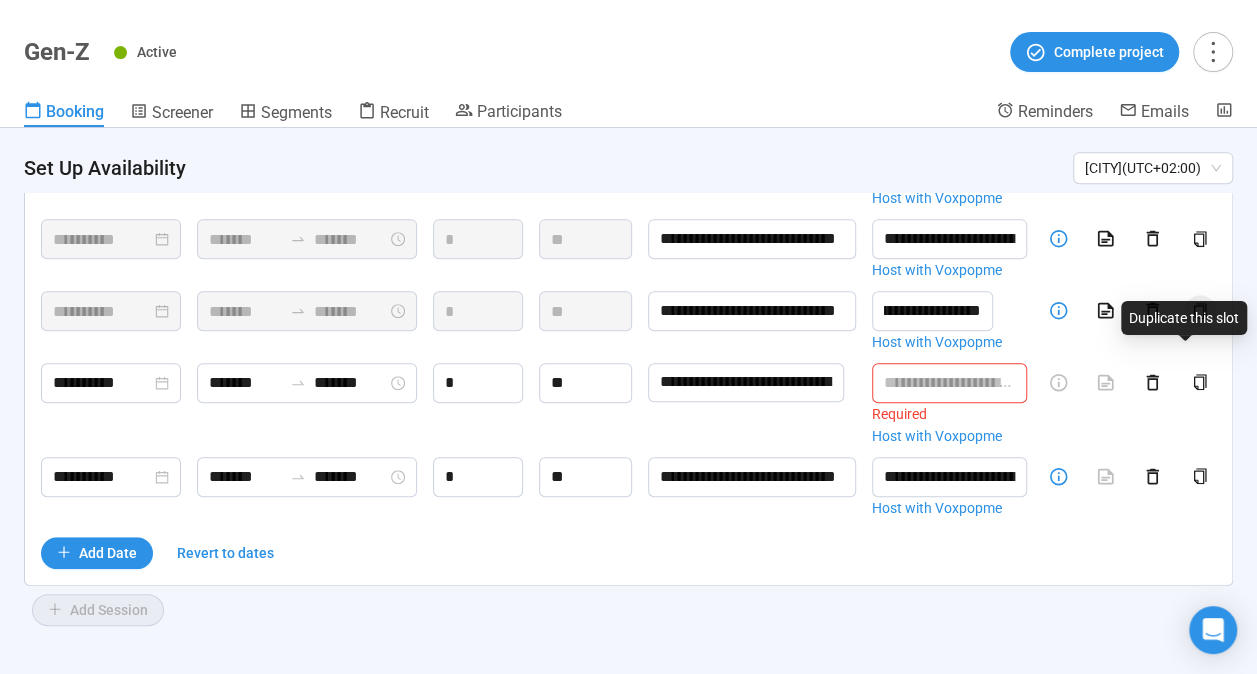 scroll, scrollTop: 0, scrollLeft: 0, axis: both 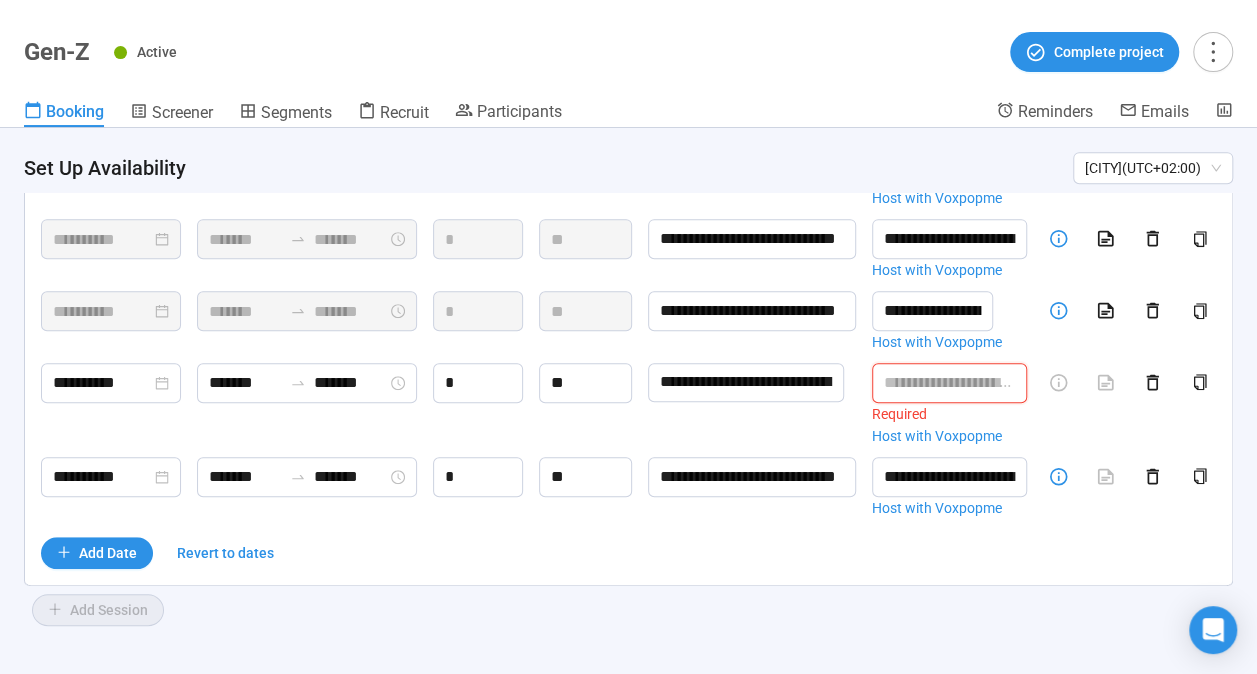 click at bounding box center [949, 383] 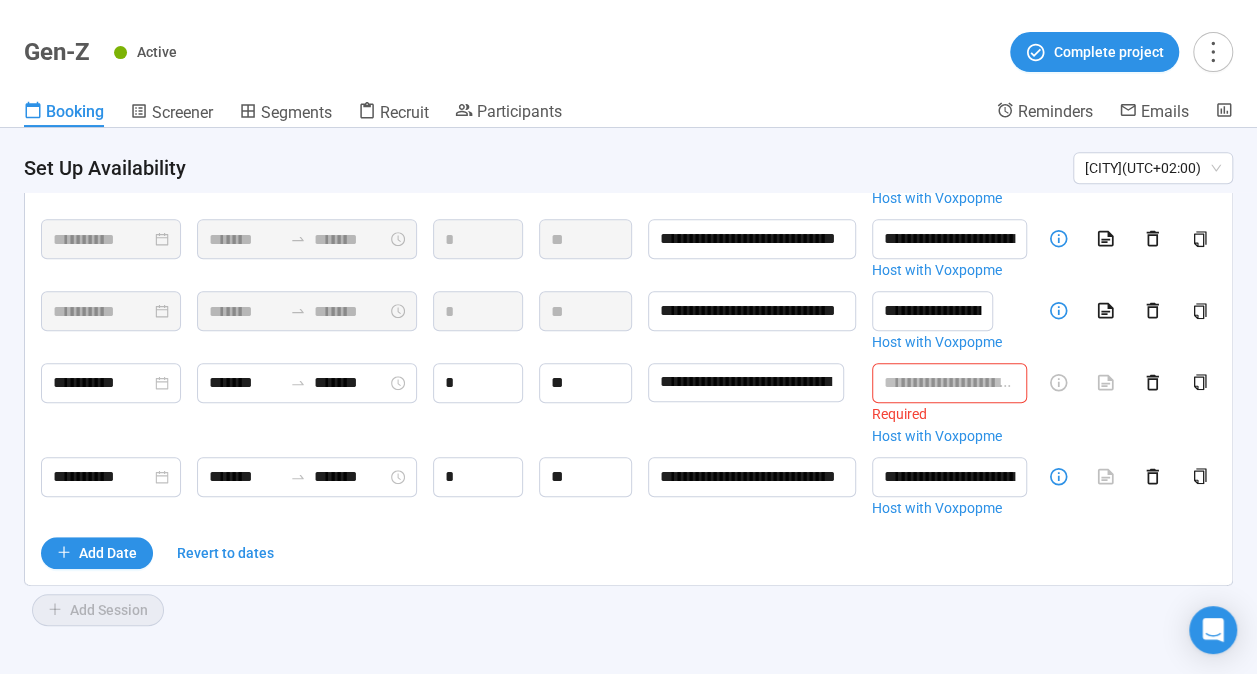 drag, startPoint x: 922, startPoint y: 456, endPoint x: 827, endPoint y: 416, distance: 103.077644 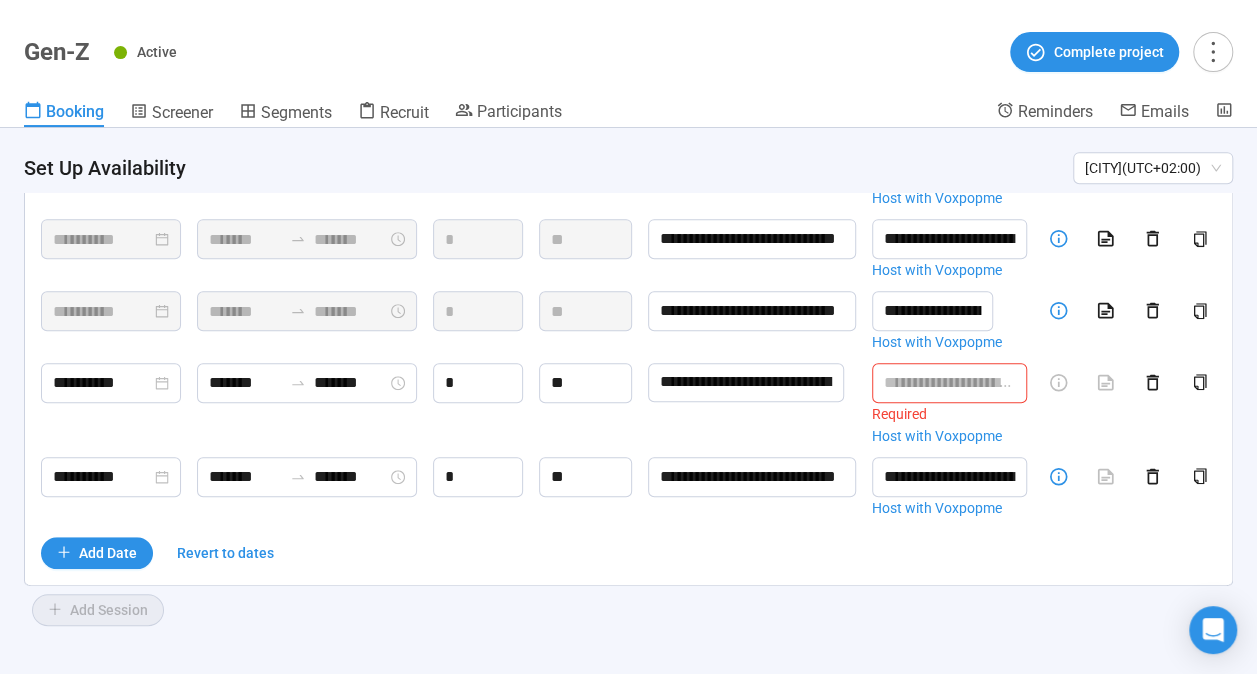click on "**********" at bounding box center (628, 275) 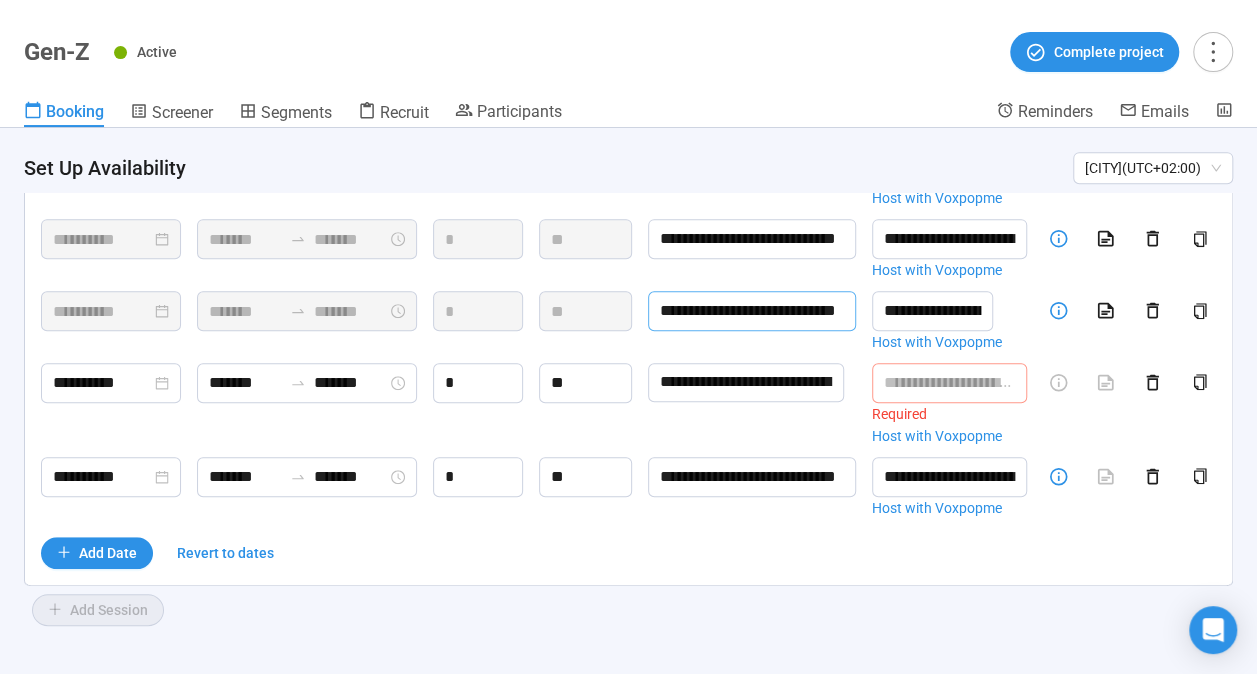 drag, startPoint x: 900, startPoint y: 462, endPoint x: 834, endPoint y: 364, distance: 118.15244 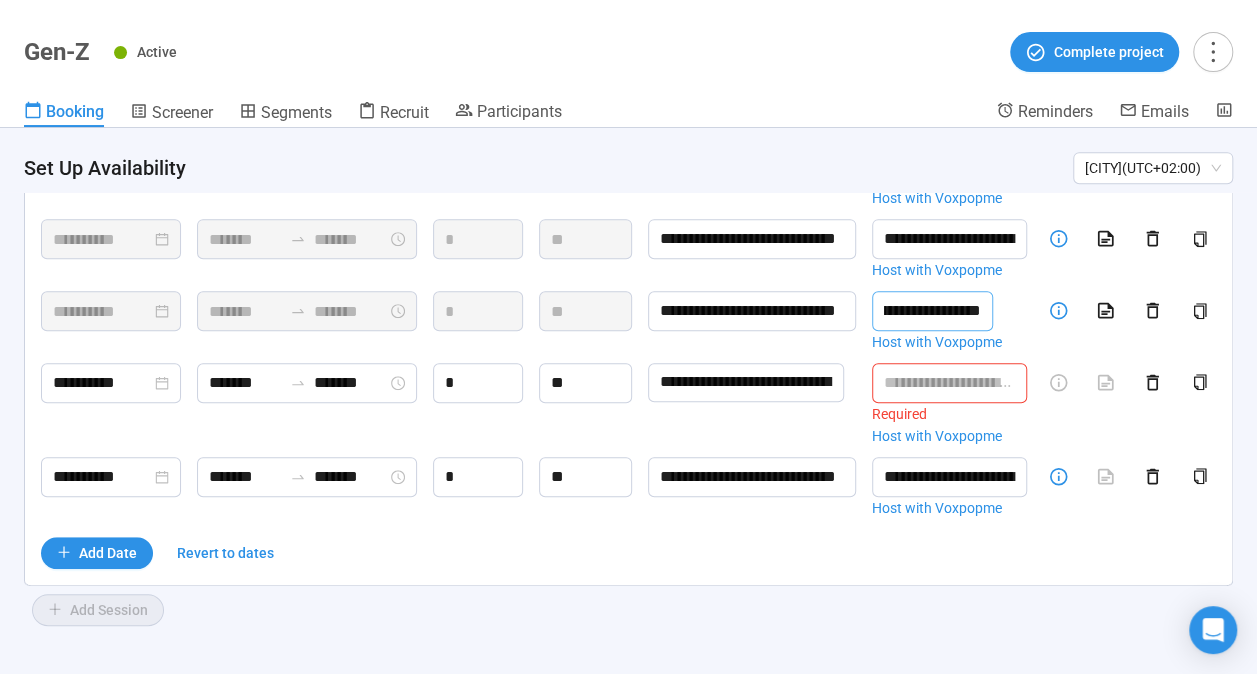 scroll, scrollTop: 0, scrollLeft: 564, axis: horizontal 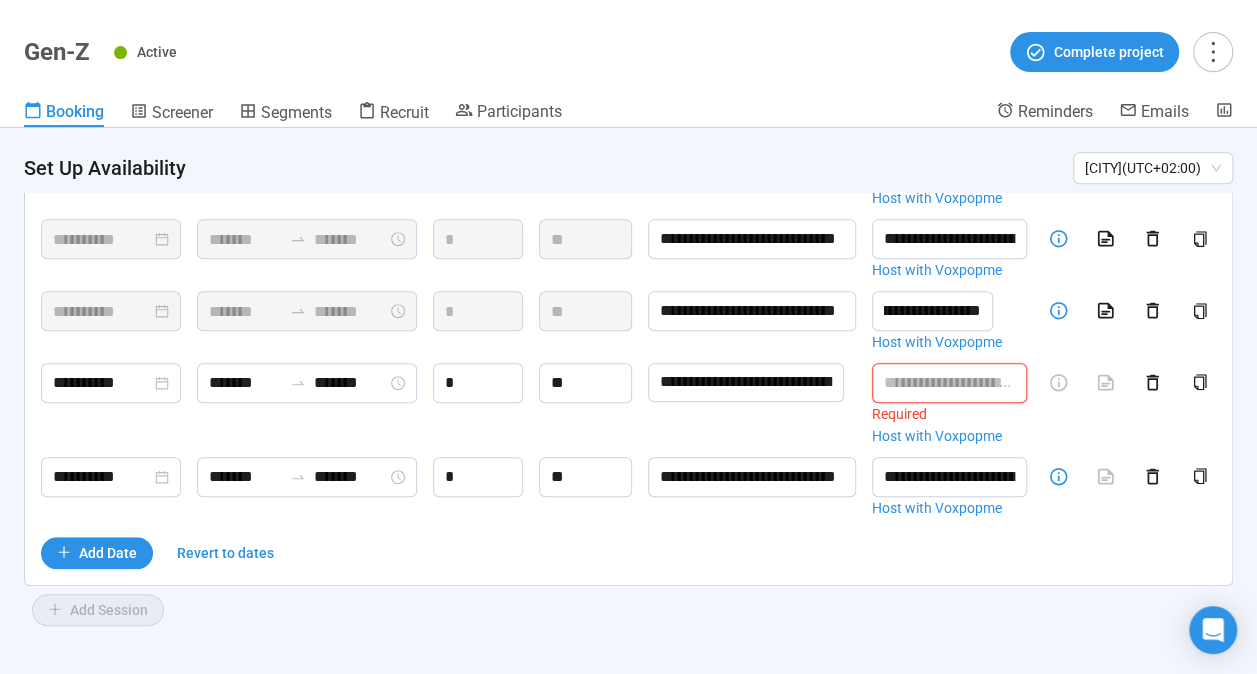 click at bounding box center (949, 383) 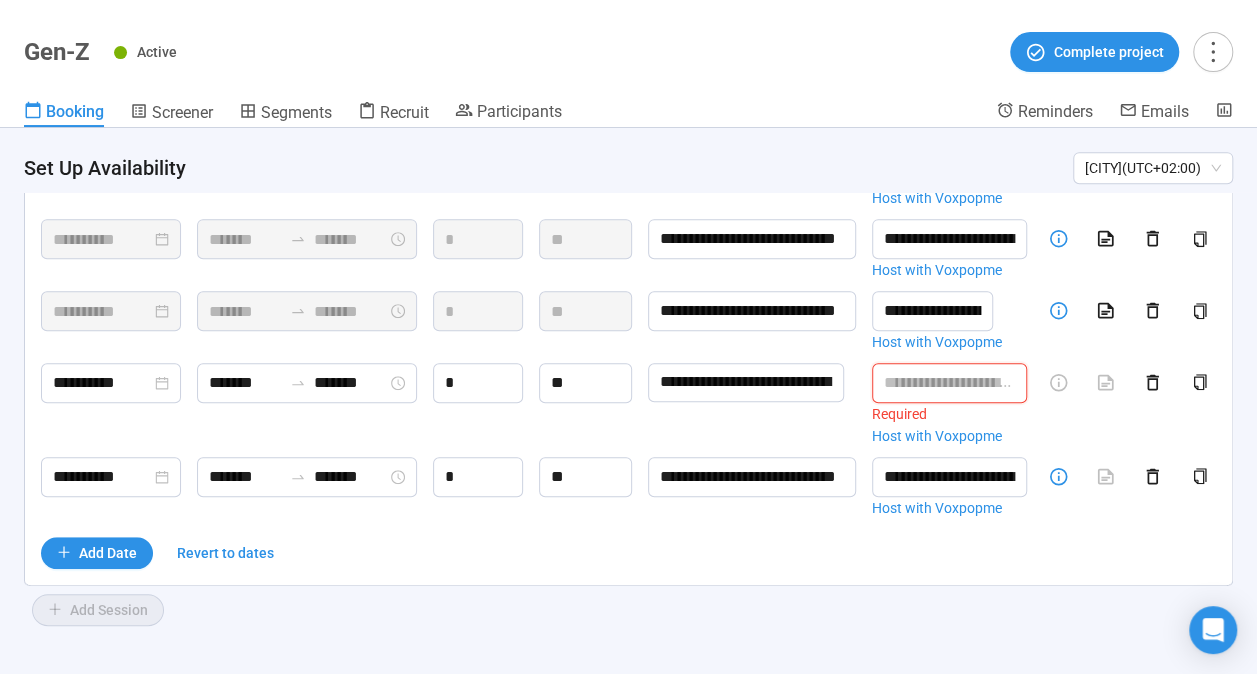 paste on "**********" 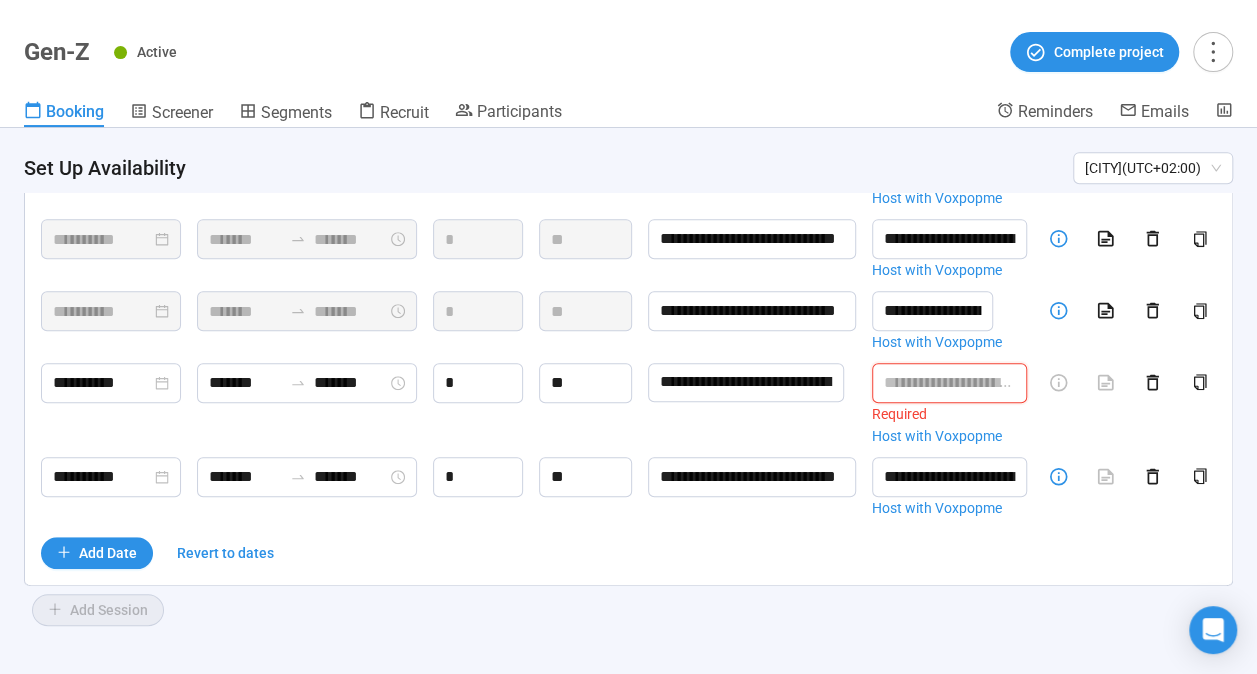 type on "**********" 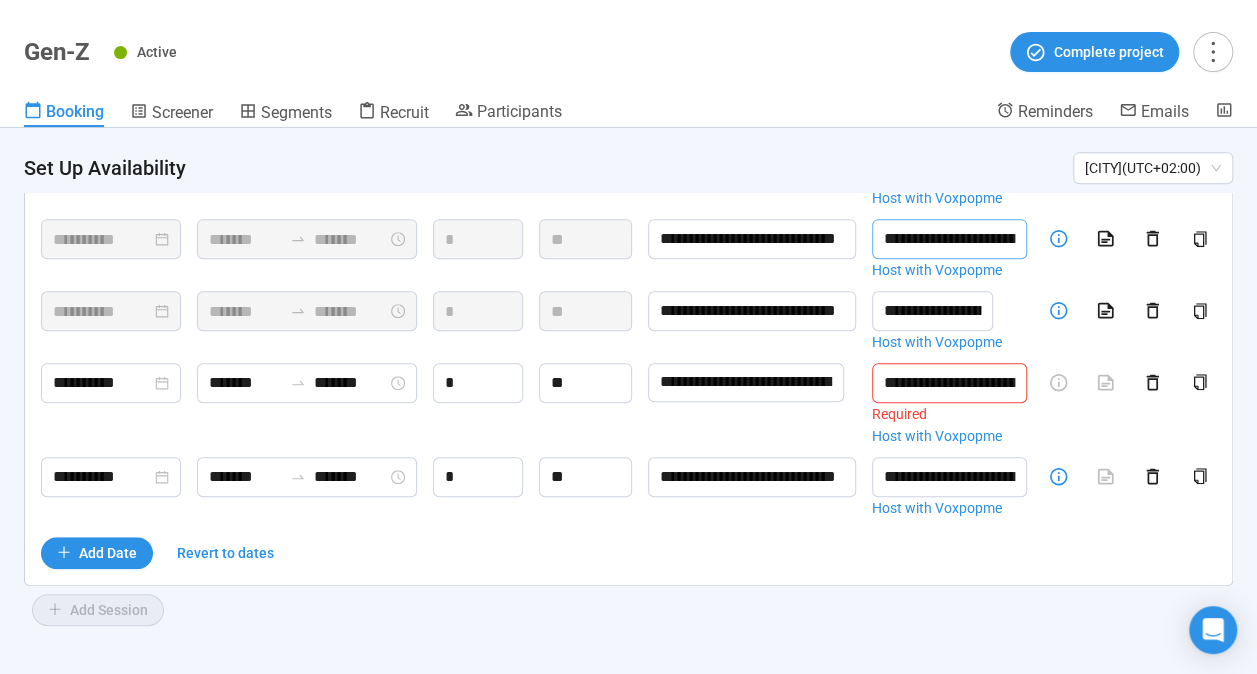 scroll, scrollTop: 0, scrollLeft: 564, axis: horizontal 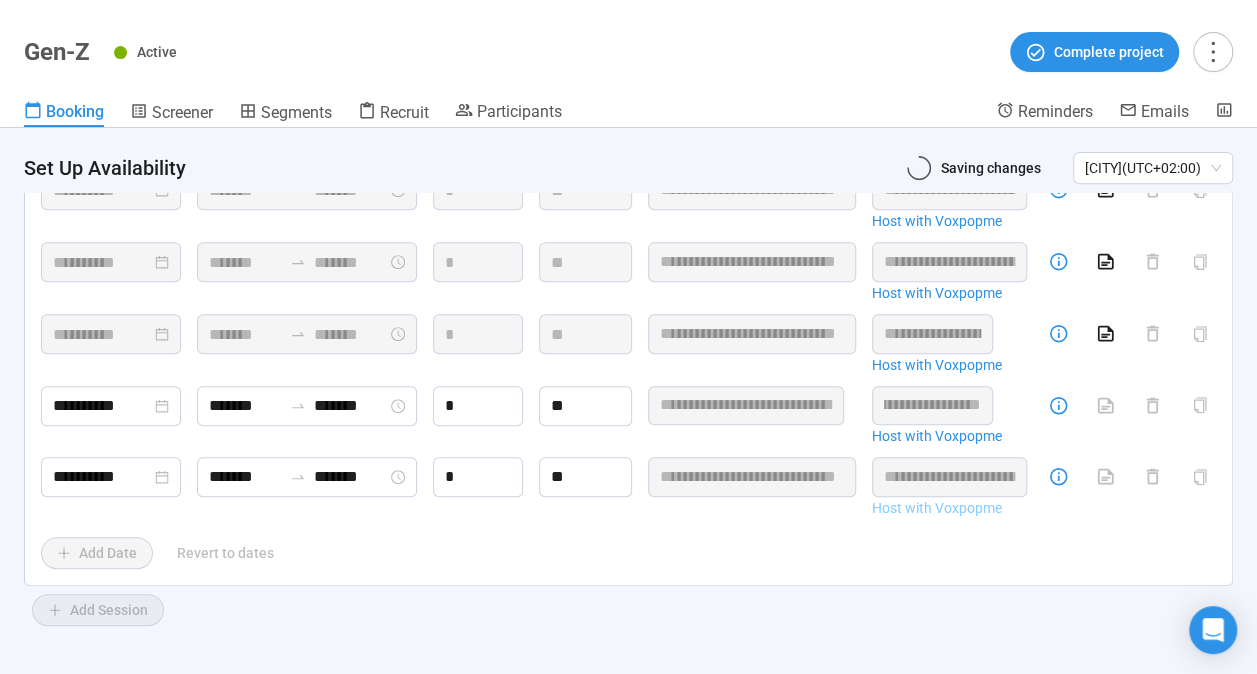 type on "**********" 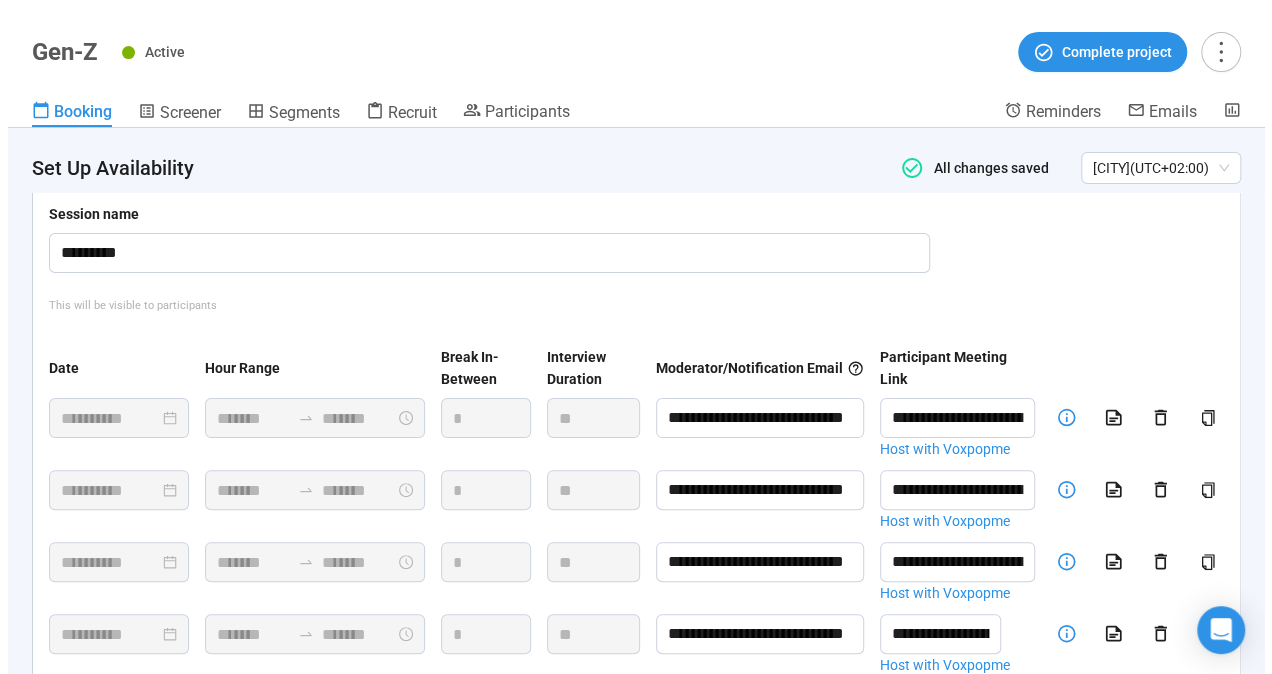 scroll, scrollTop: 114, scrollLeft: 0, axis: vertical 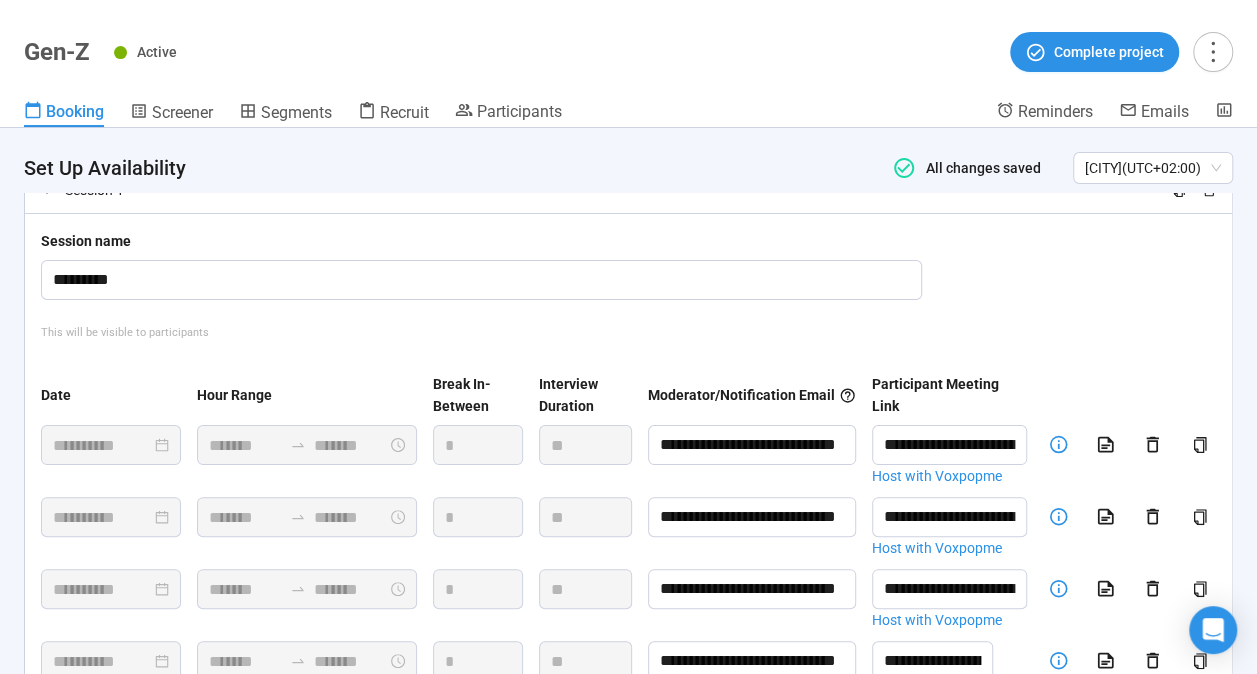 click on "Gen-Z Active Complete project Booking Screener Segments Recruit Participants Reminders Emails" at bounding box center [628, 64] 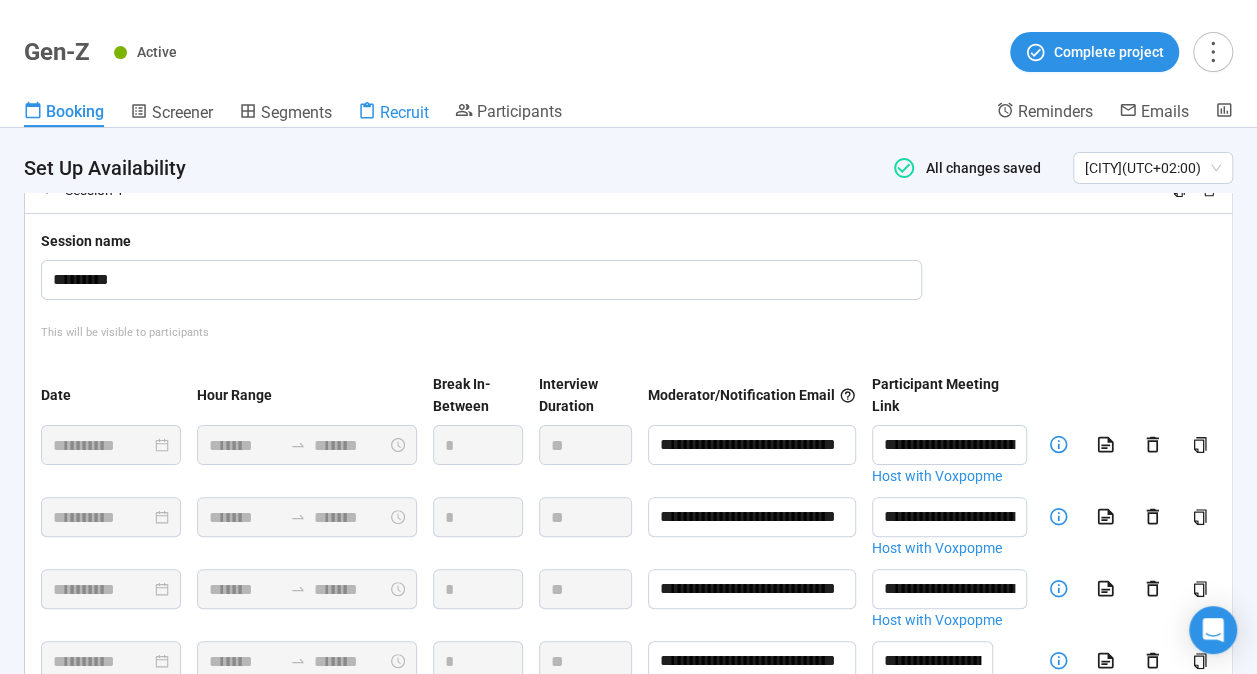 click on "Recruit" at bounding box center (404, 112) 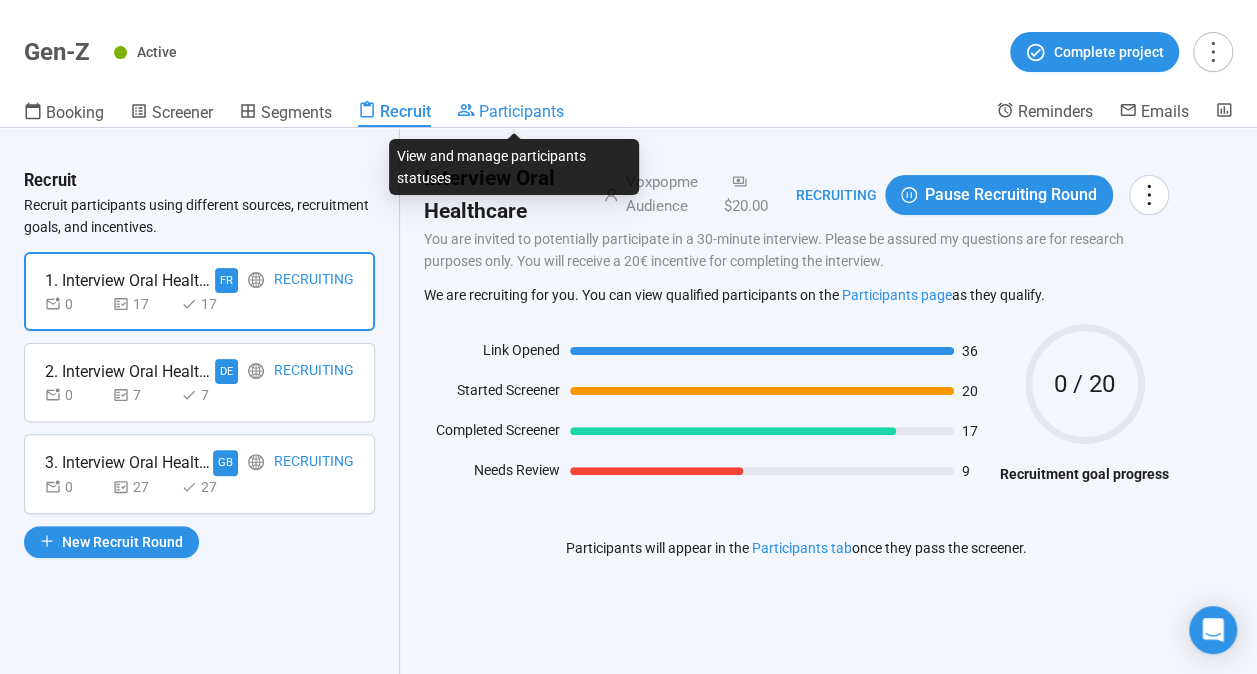 click 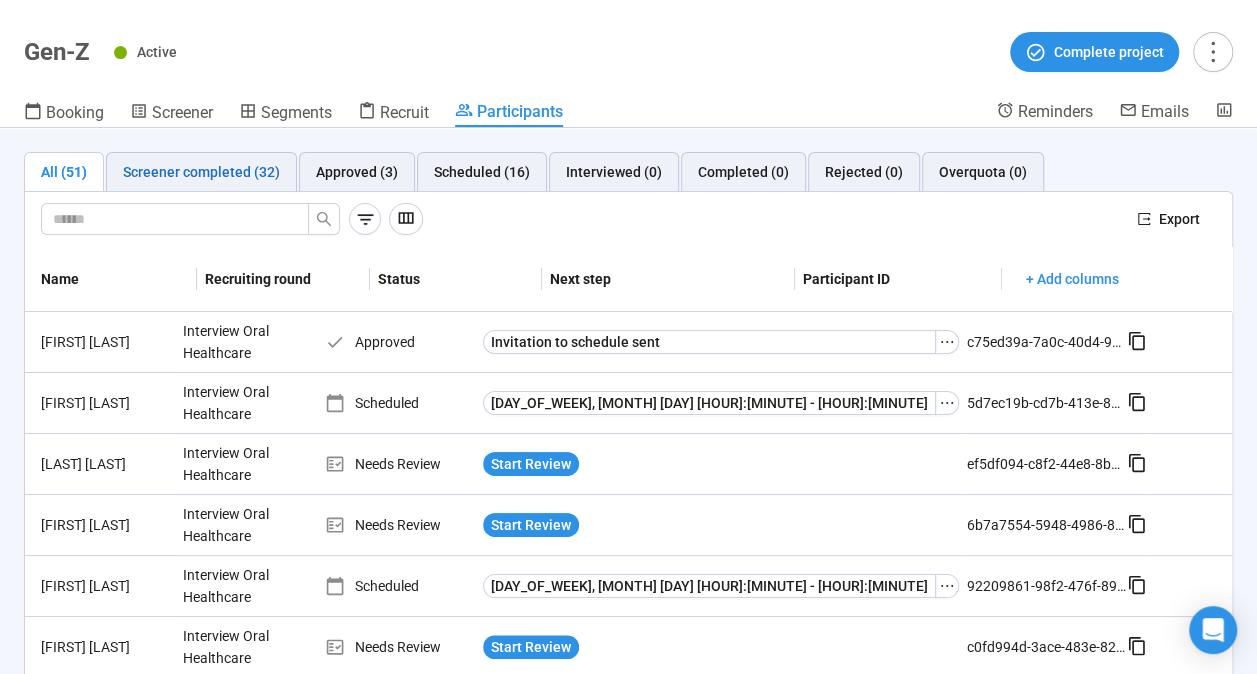 click on "Screener completed (32)" at bounding box center (201, 172) 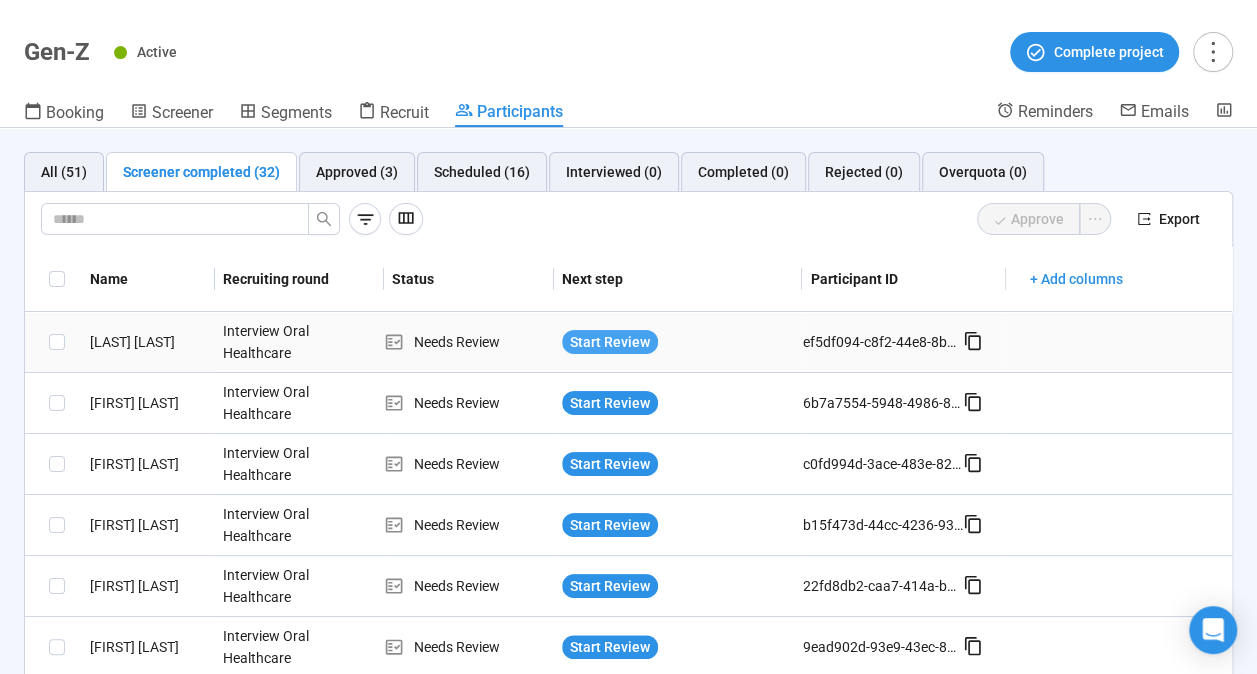 click on "Start Review" at bounding box center (610, 342) 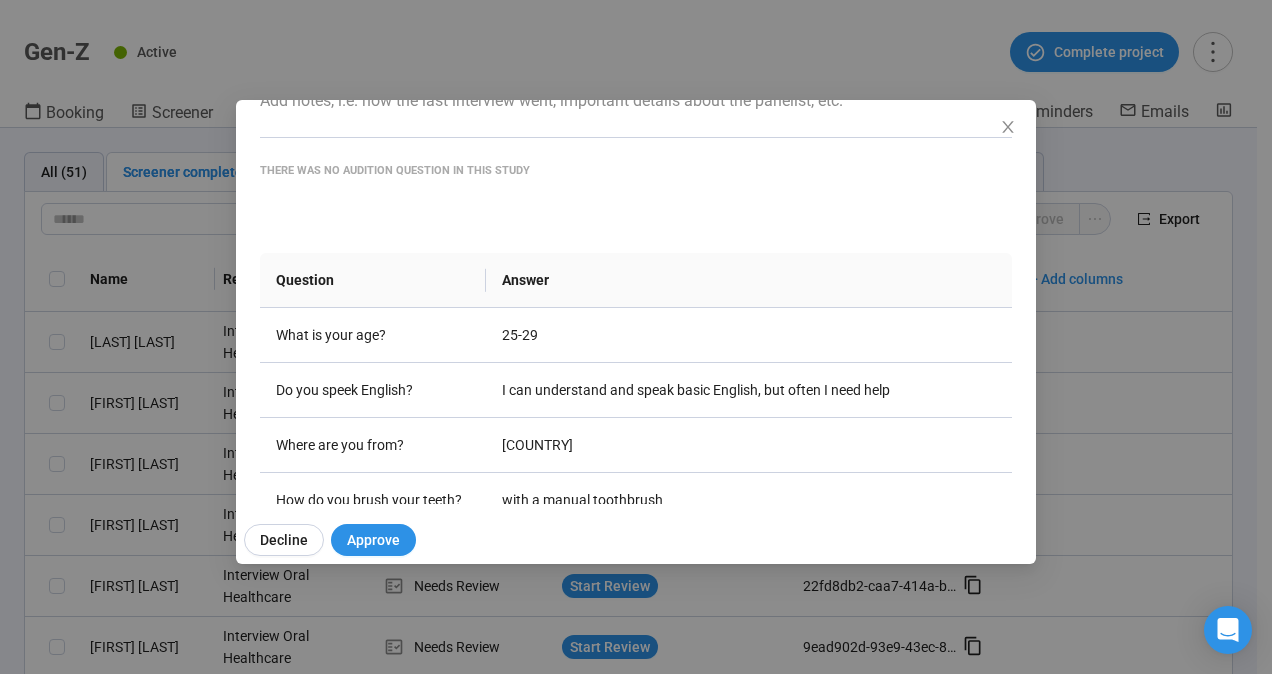 scroll, scrollTop: 143, scrollLeft: 0, axis: vertical 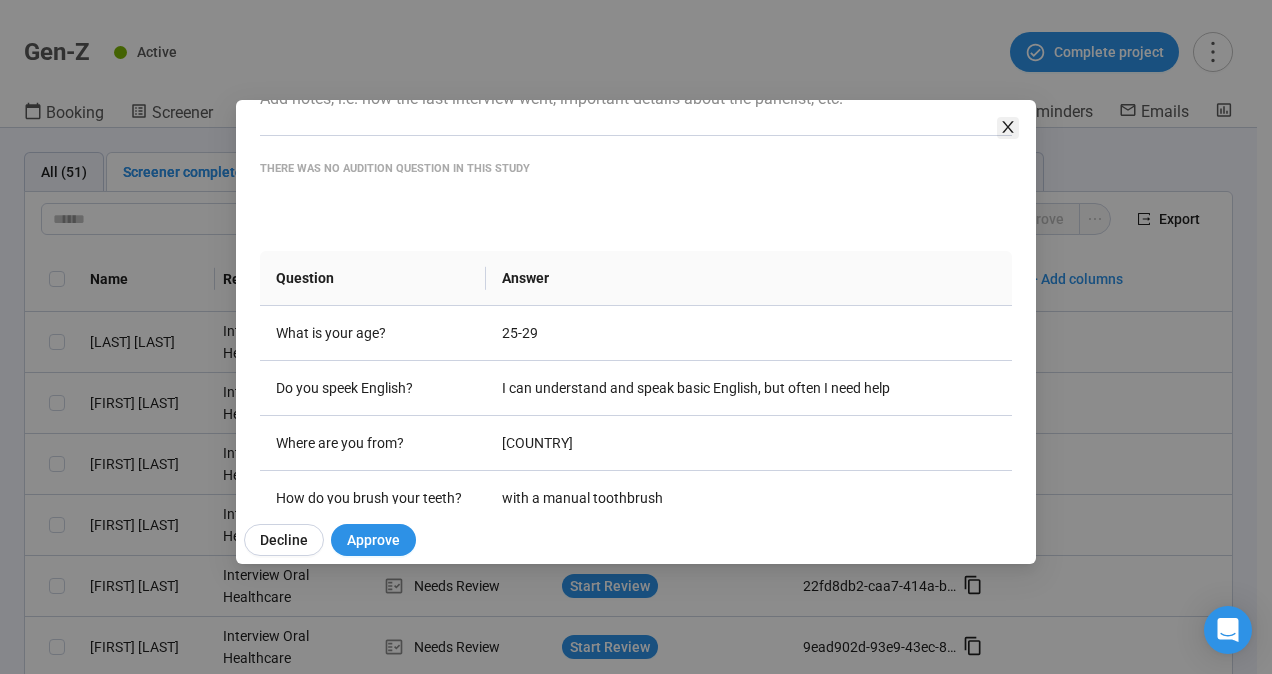 click 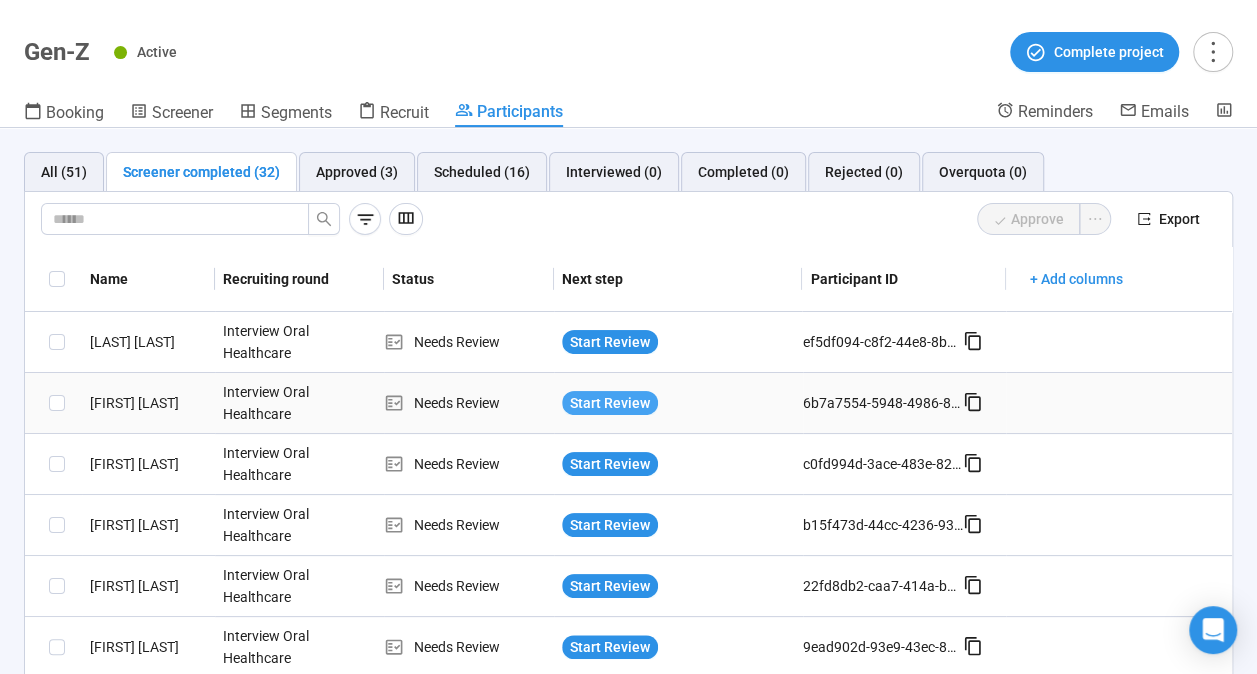click on "Start Review" at bounding box center (610, 403) 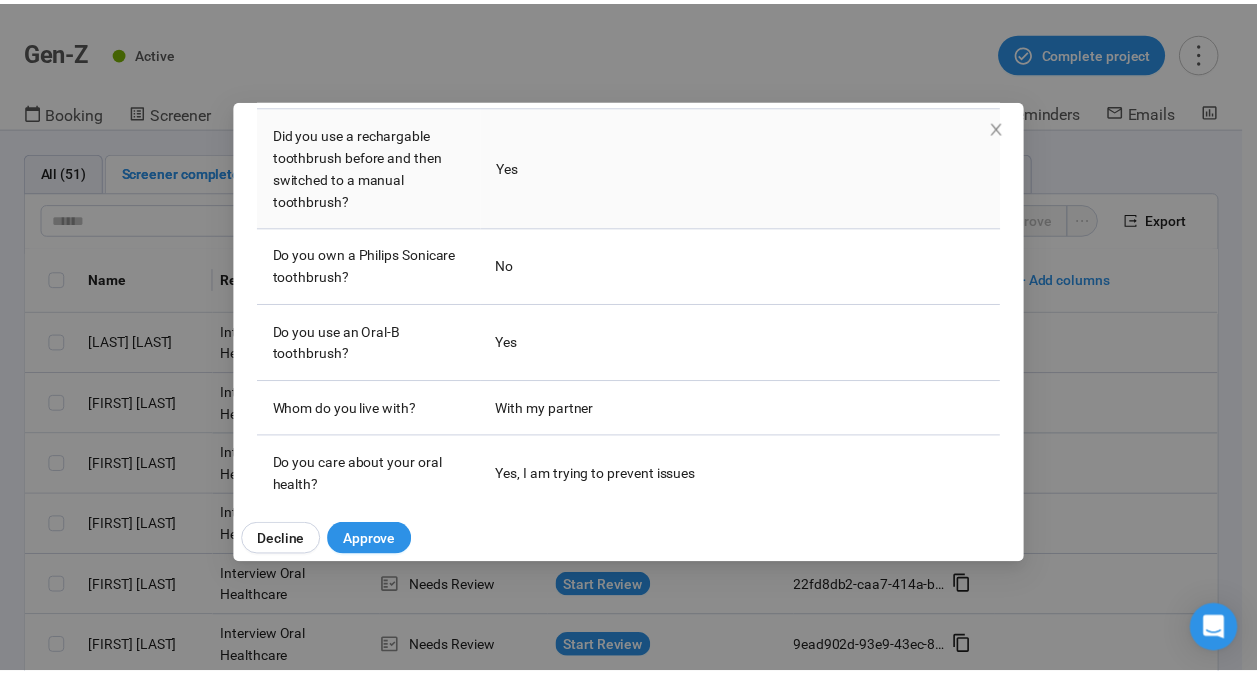 scroll, scrollTop: 588, scrollLeft: 0, axis: vertical 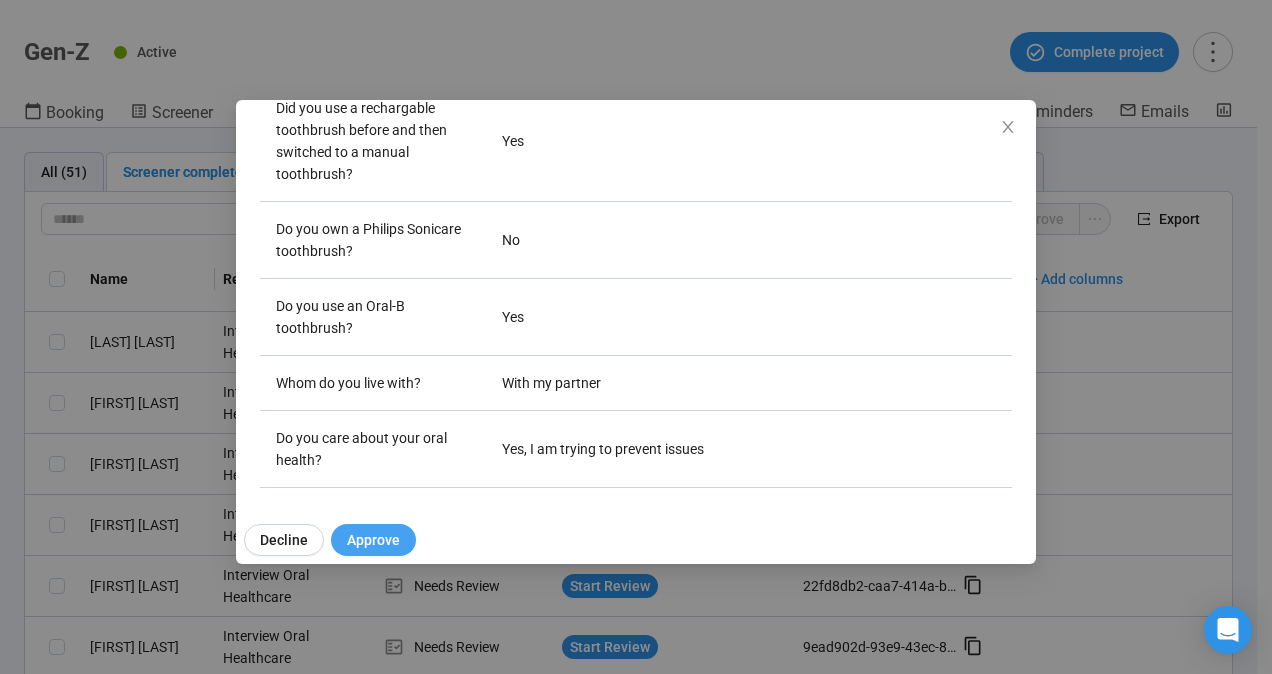 click on "Approve" at bounding box center (373, 540) 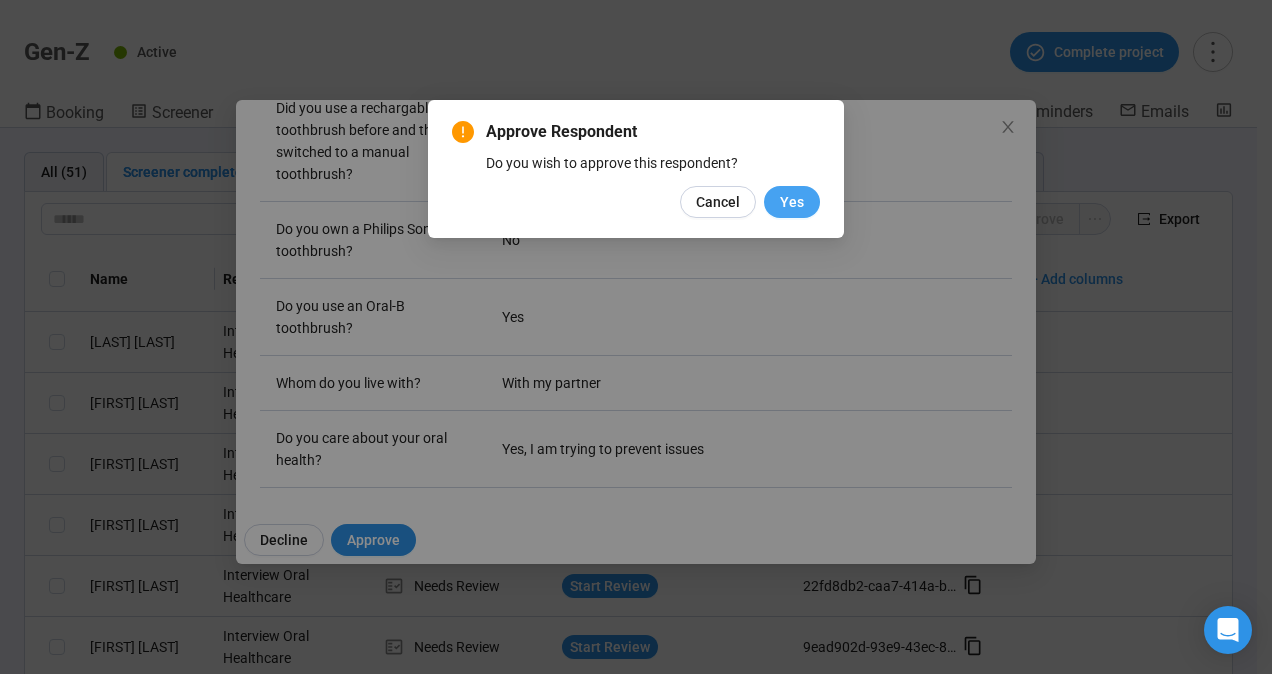 click on "Yes" at bounding box center [792, 202] 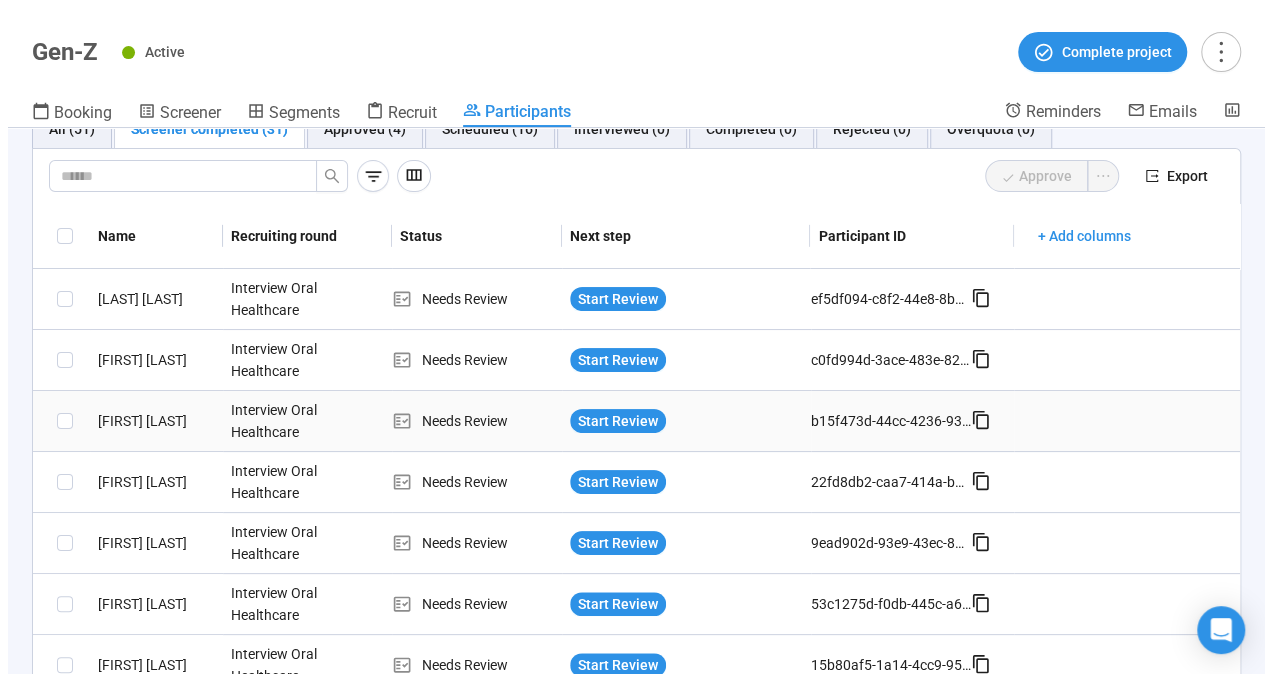 scroll, scrollTop: 44, scrollLeft: 0, axis: vertical 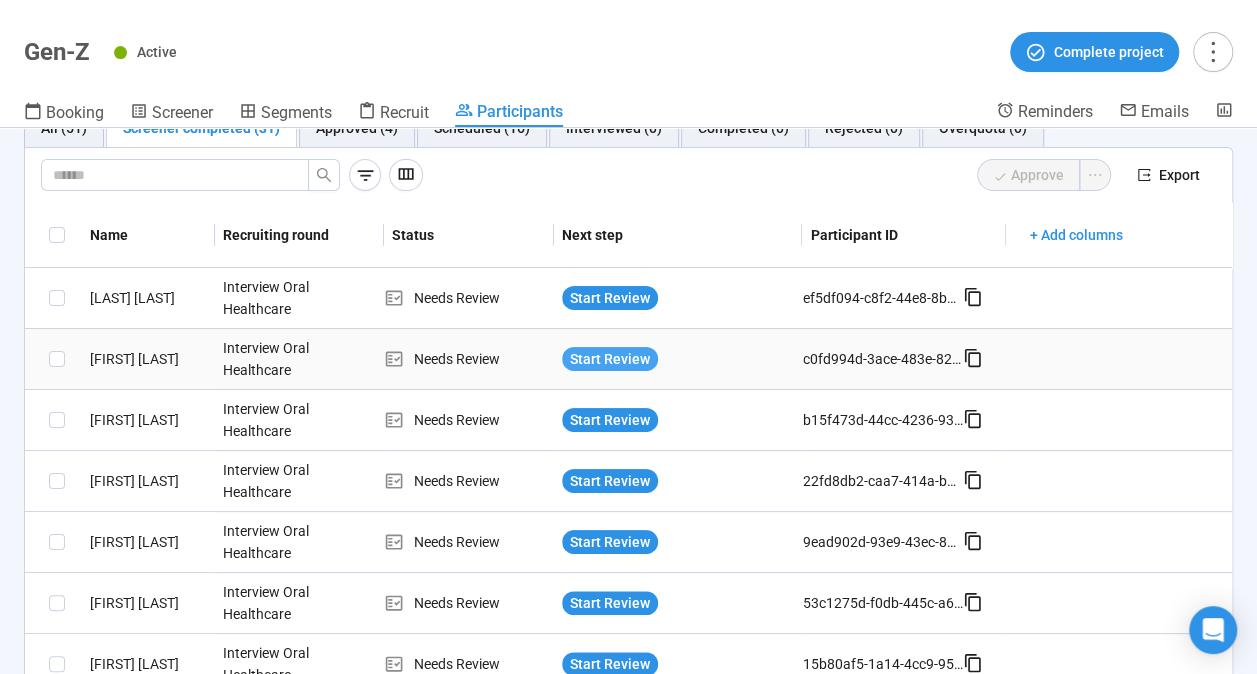 click on "Start Review" at bounding box center [610, 359] 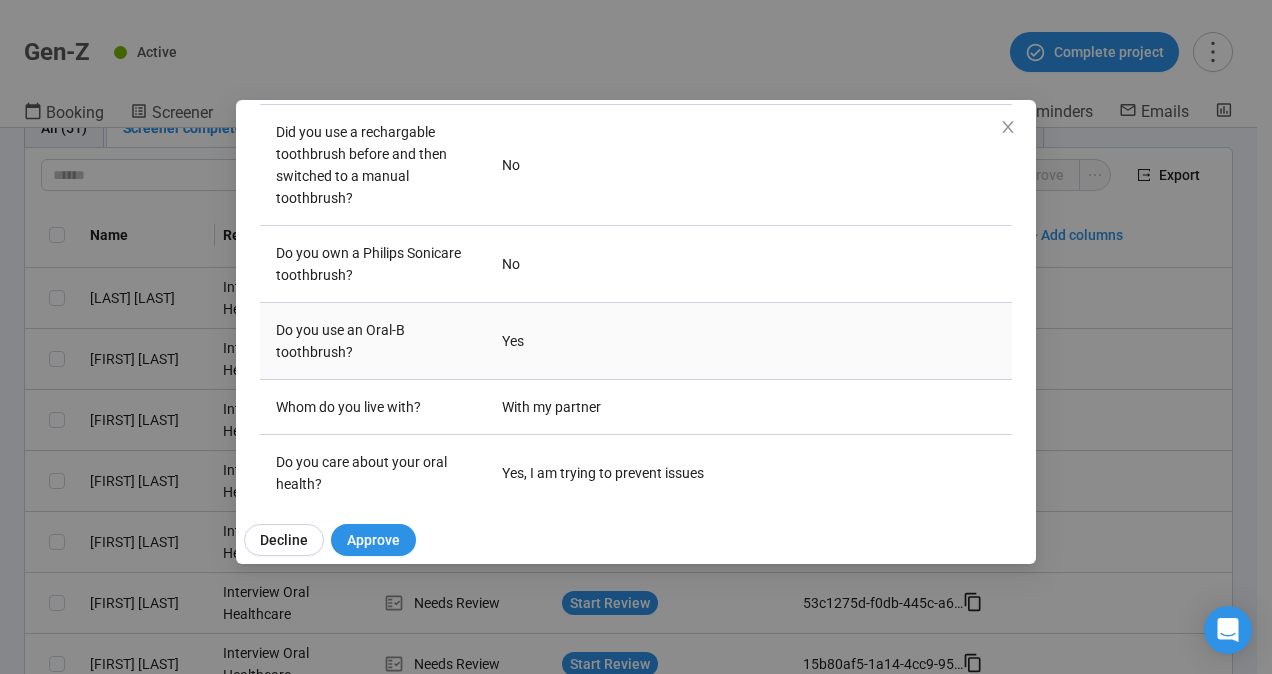 scroll, scrollTop: 588, scrollLeft: 0, axis: vertical 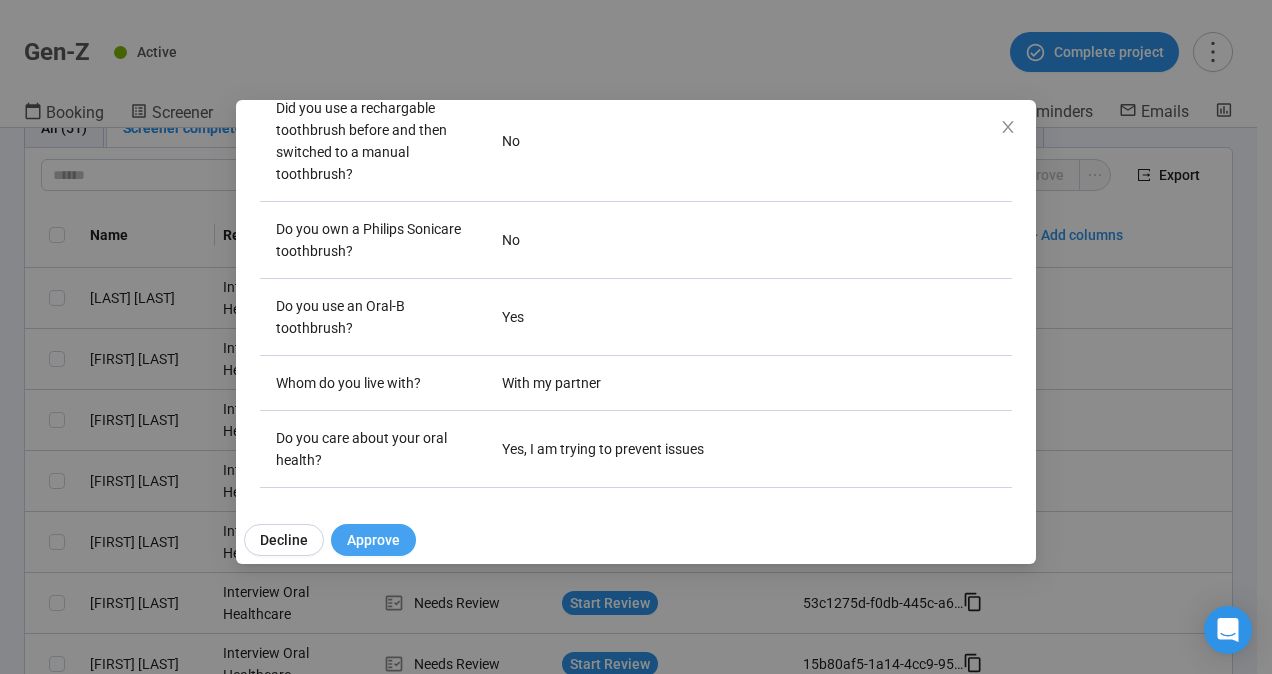 click on "Approve" at bounding box center (373, 540) 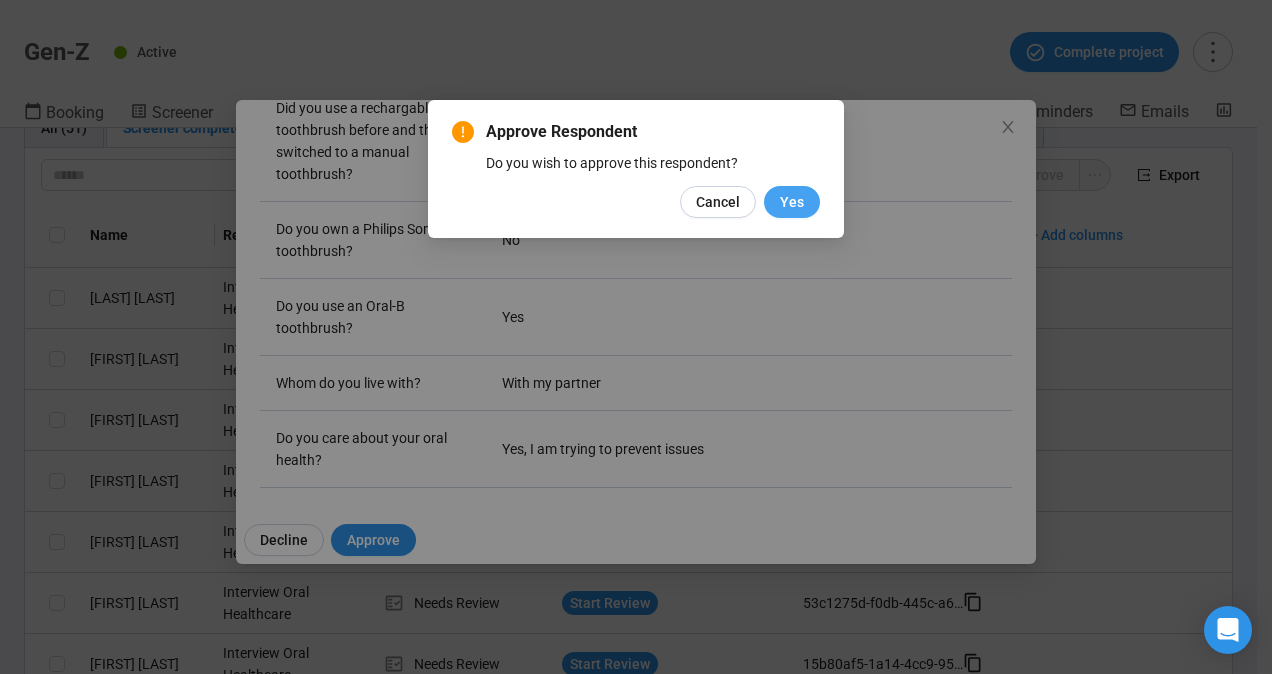 click on "Yes" at bounding box center (792, 202) 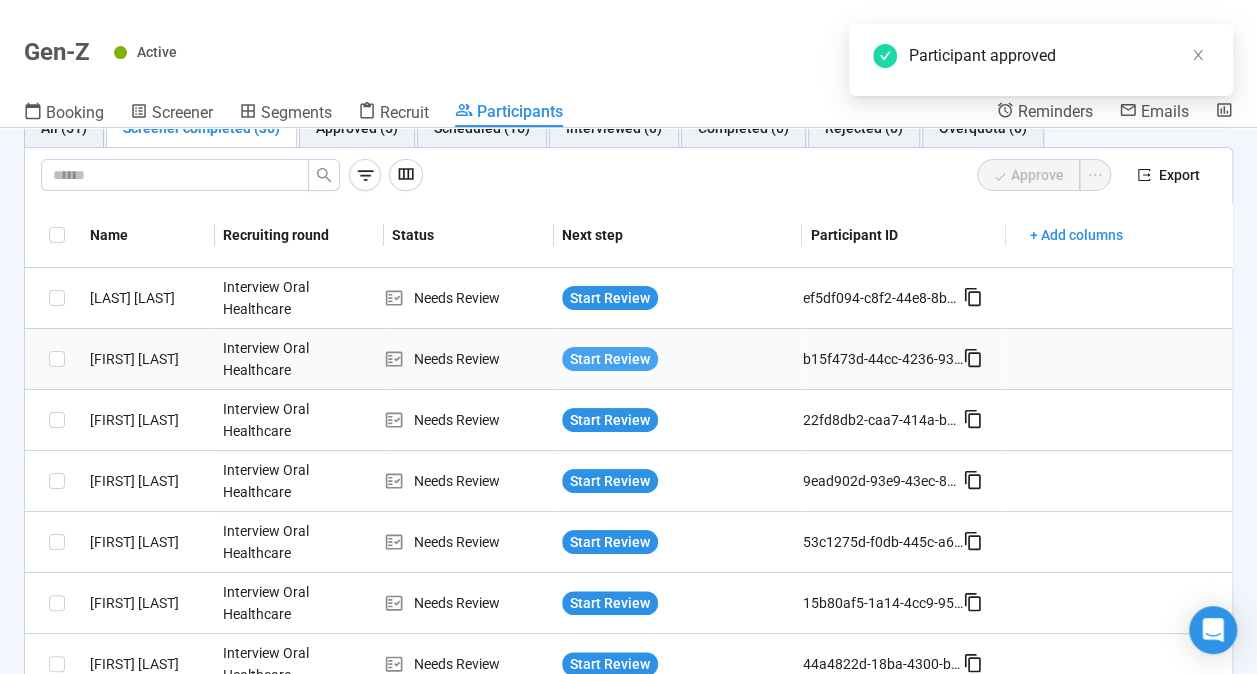 click on "Start Review" at bounding box center [610, 359] 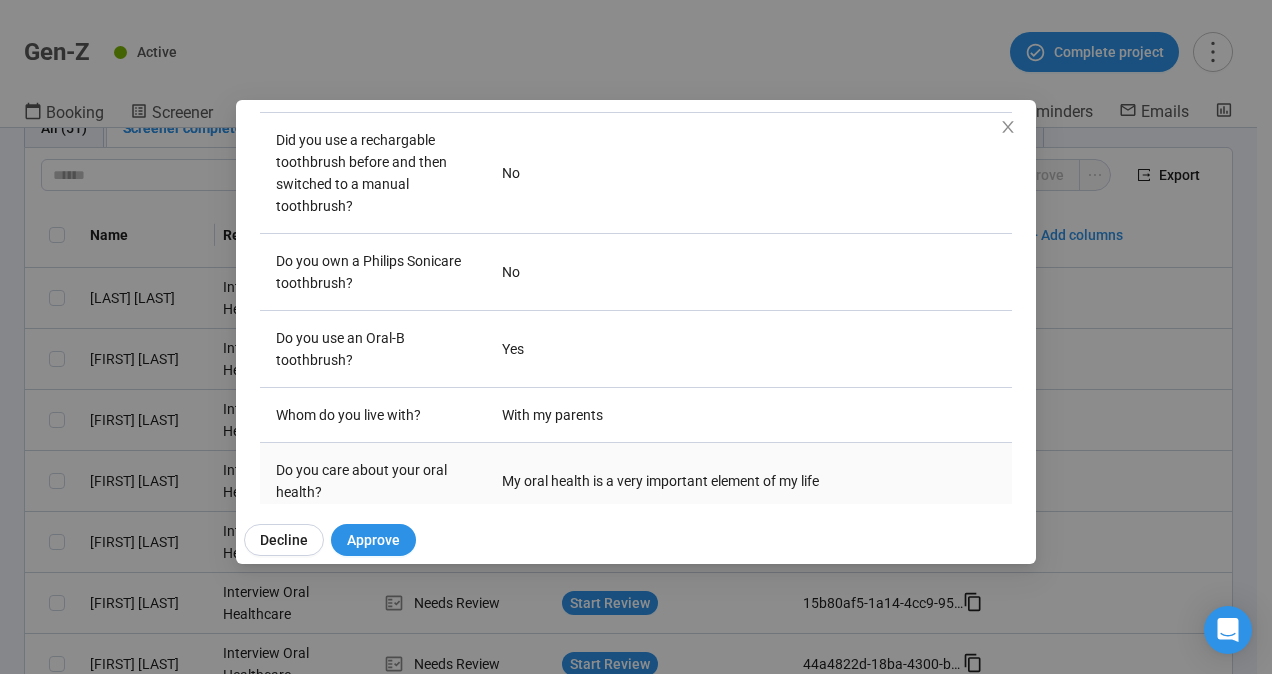 scroll, scrollTop: 588, scrollLeft: 0, axis: vertical 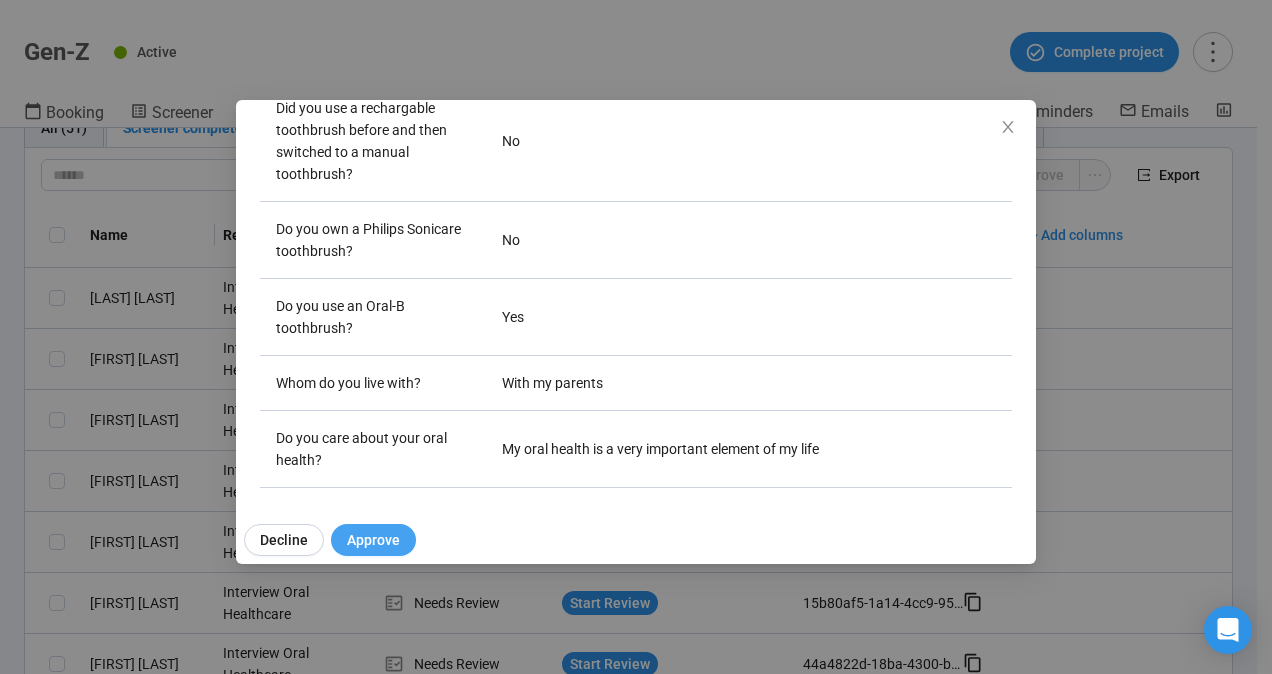 click on "Approve" at bounding box center [373, 540] 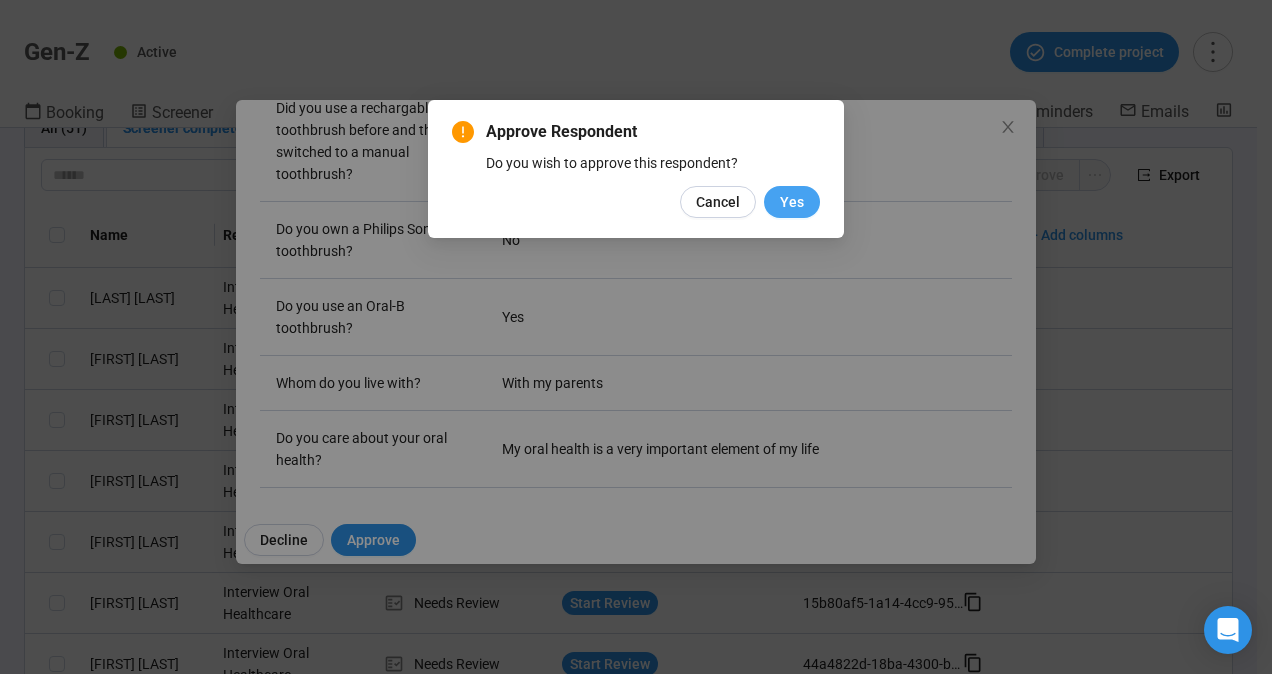 click on "Yes" at bounding box center [792, 202] 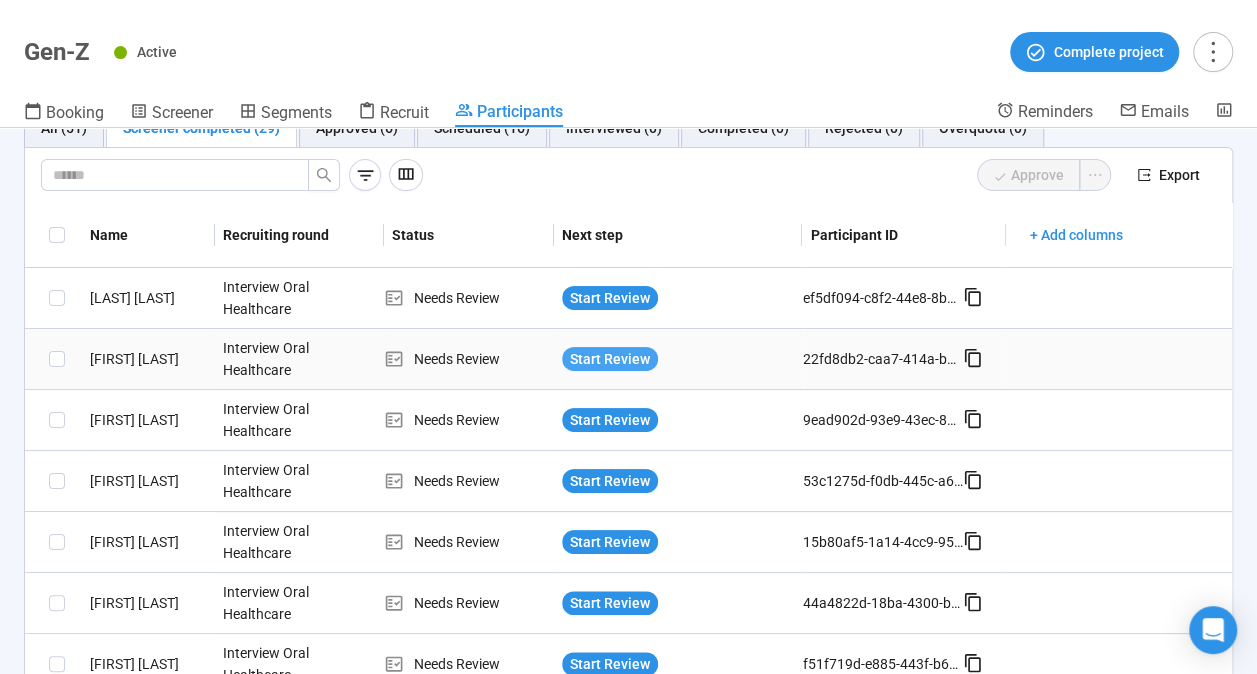click on "Start Review" at bounding box center [610, 359] 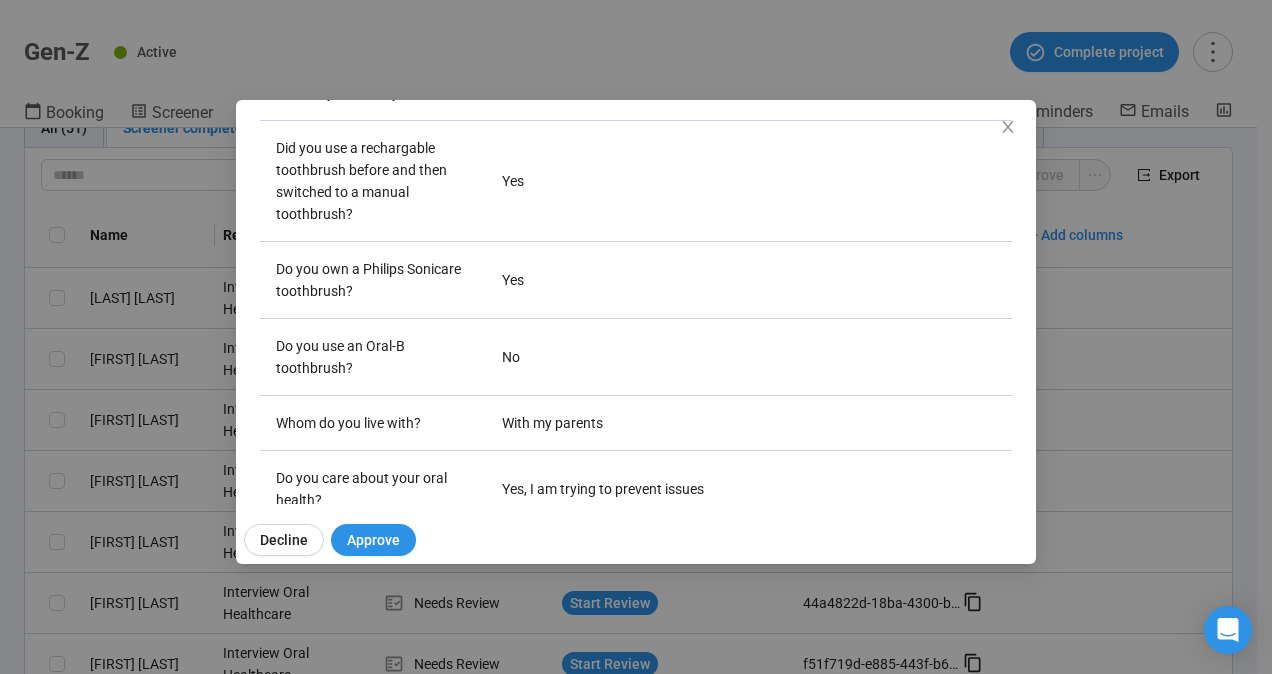 scroll, scrollTop: 549, scrollLeft: 0, axis: vertical 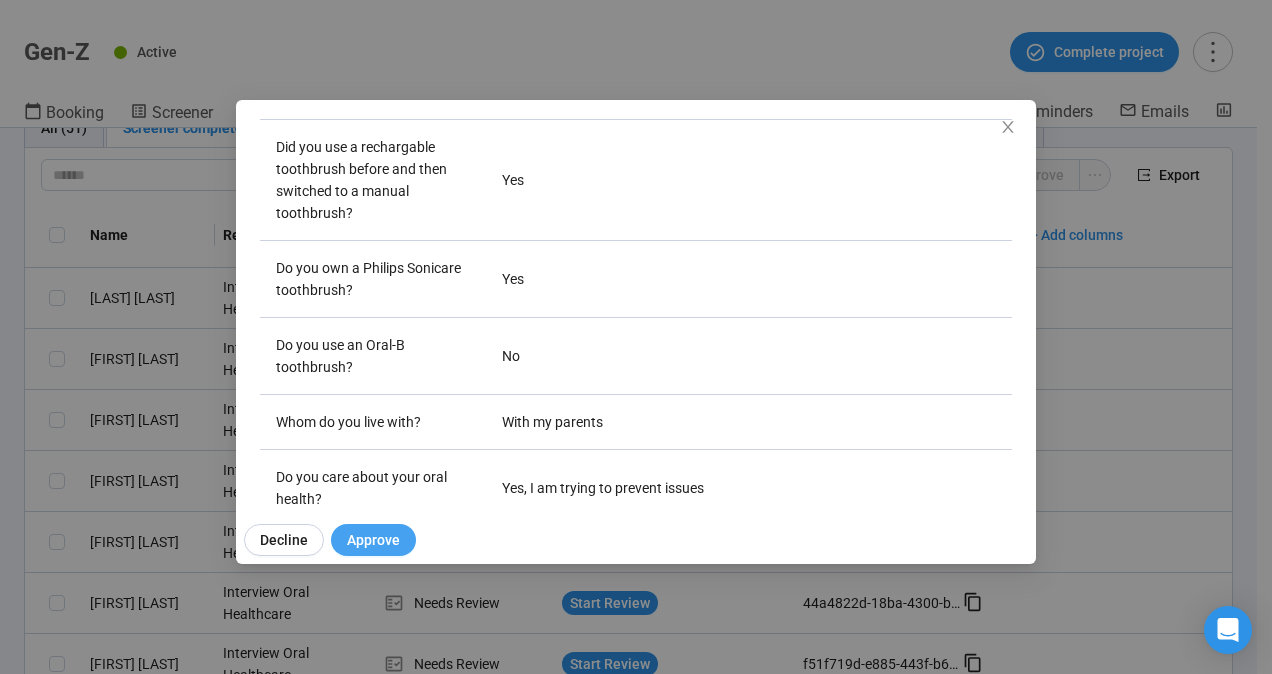click on "Approve" at bounding box center [373, 540] 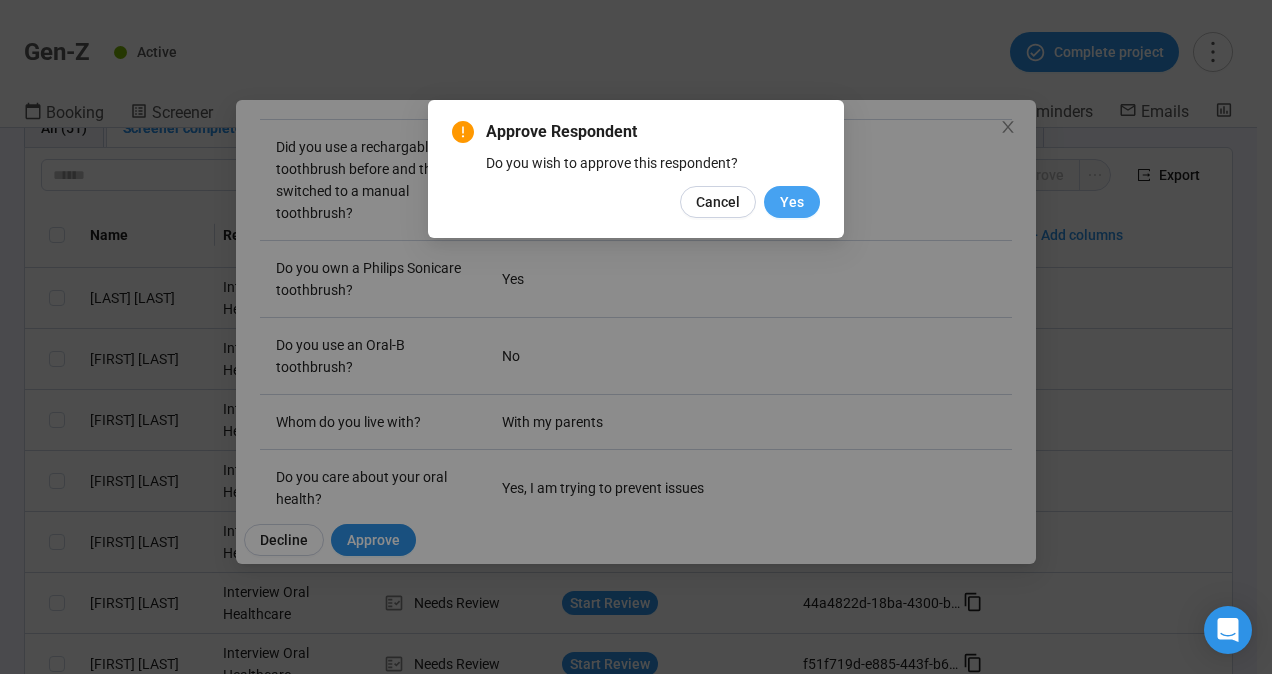 click on "Yes" at bounding box center (792, 202) 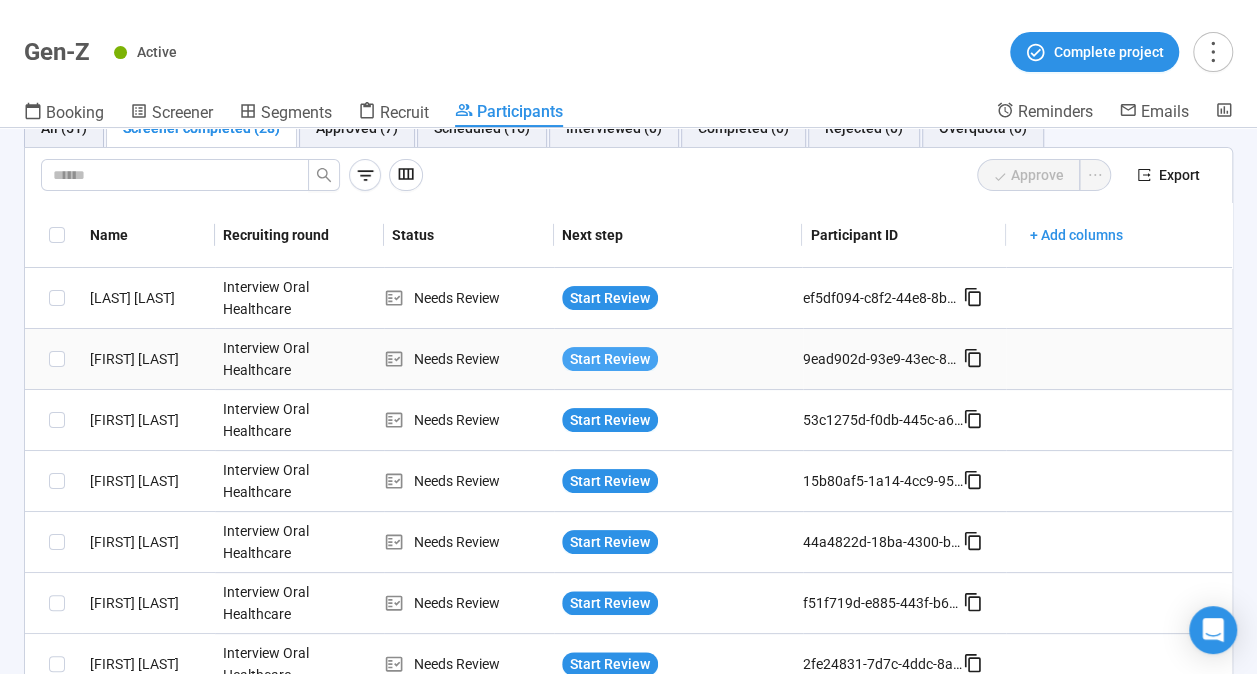click on "Start Review" at bounding box center (610, 359) 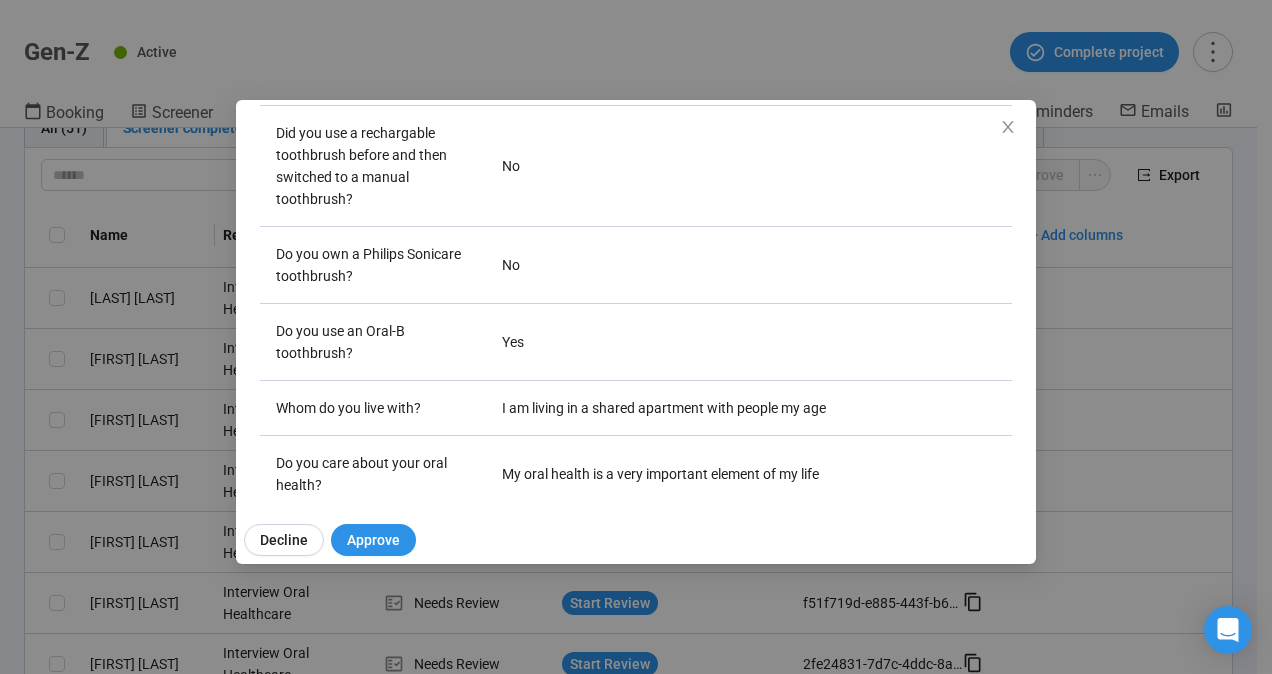 scroll, scrollTop: 588, scrollLeft: 0, axis: vertical 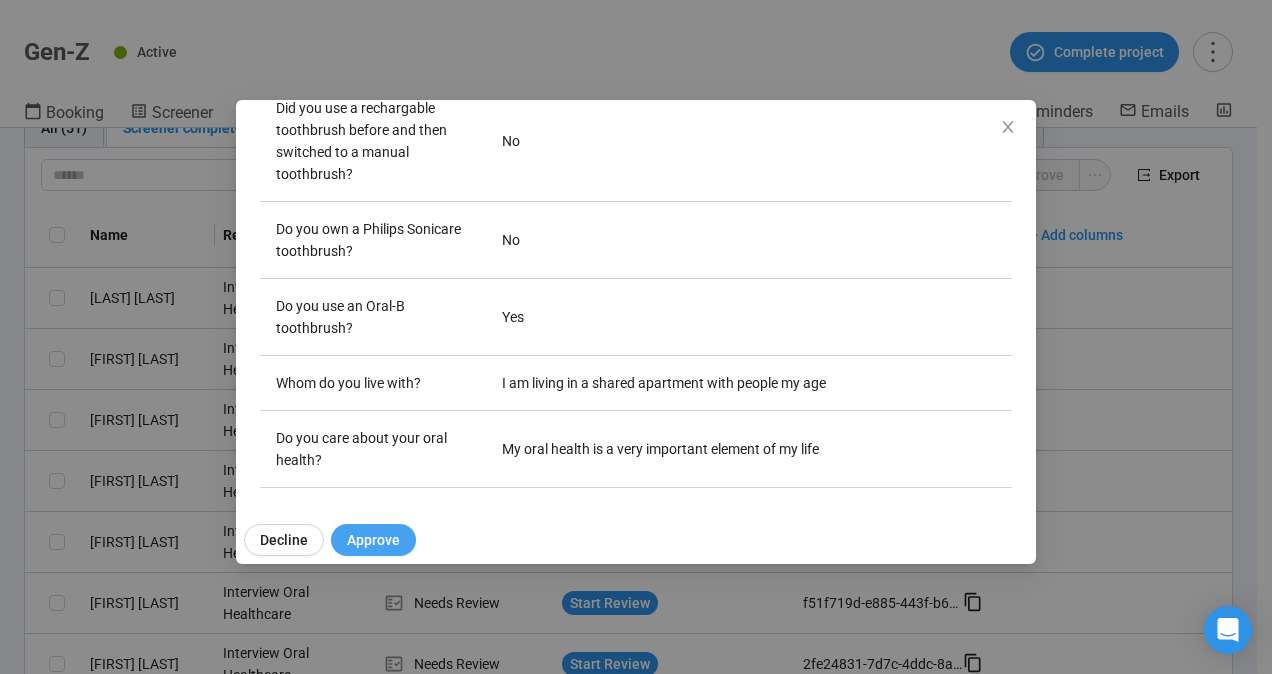 click on "Approve" at bounding box center [373, 540] 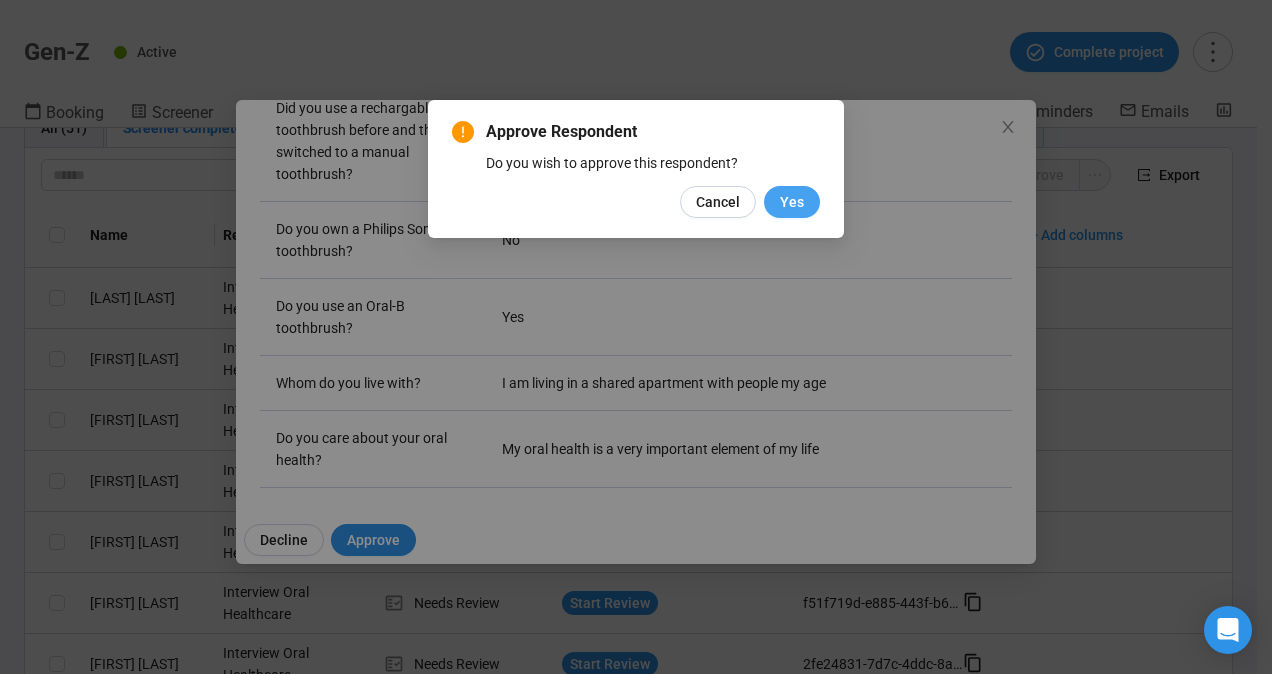 click on "Yes" at bounding box center (792, 202) 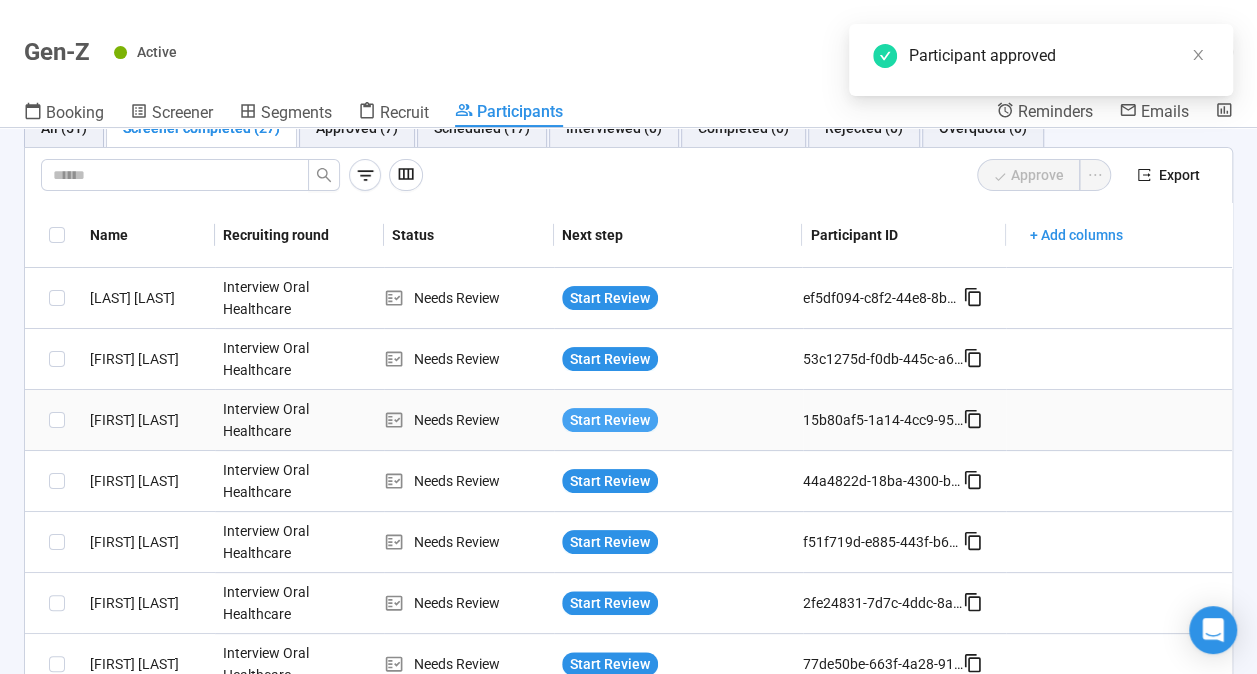 click on "Start Review" at bounding box center (610, 420) 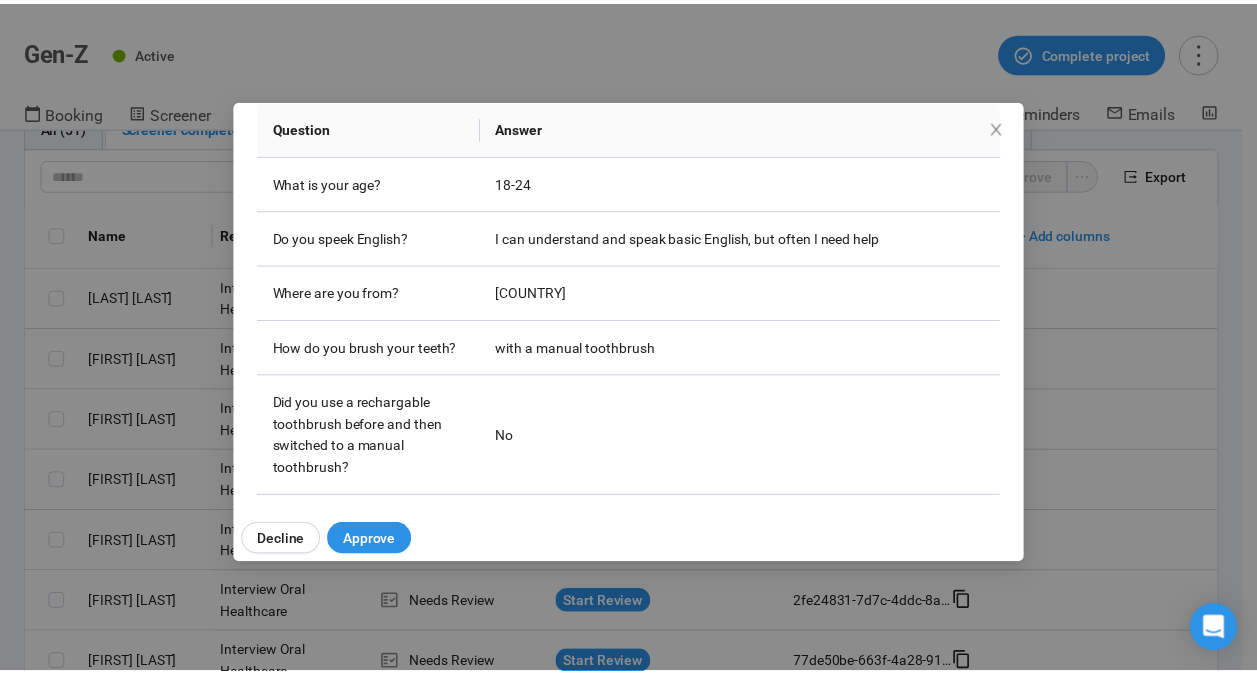 scroll, scrollTop: 294, scrollLeft: 0, axis: vertical 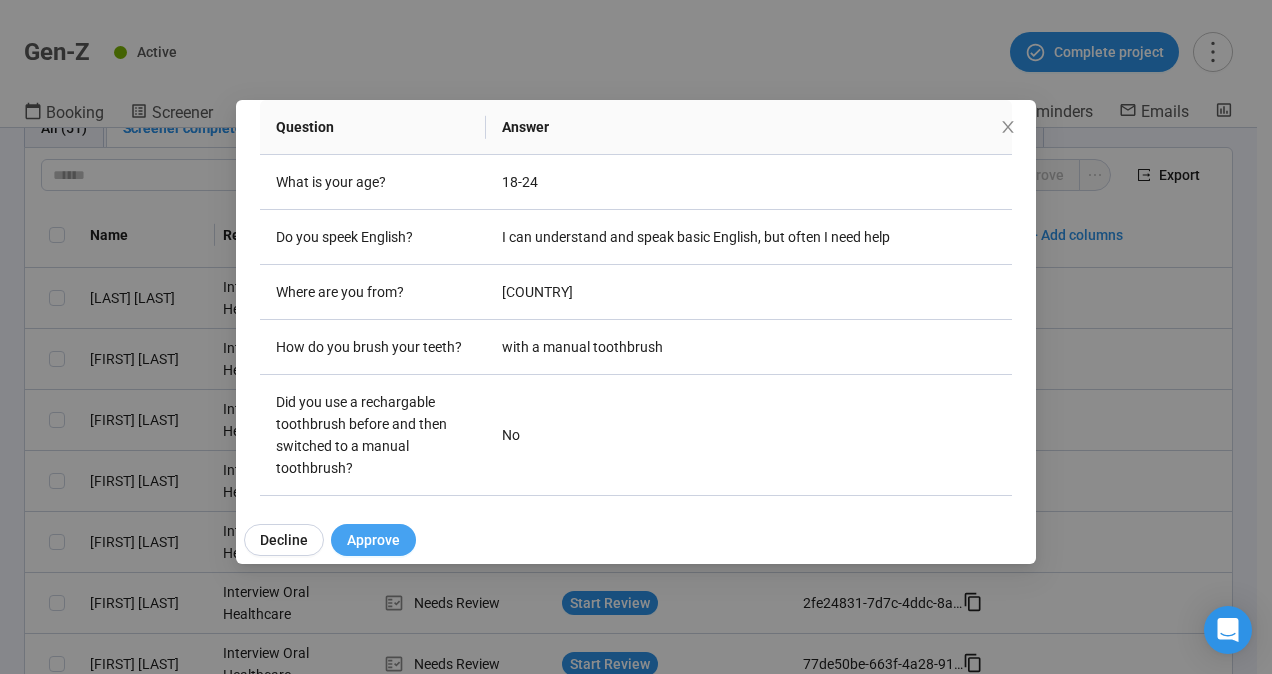click on "Approve" at bounding box center [373, 540] 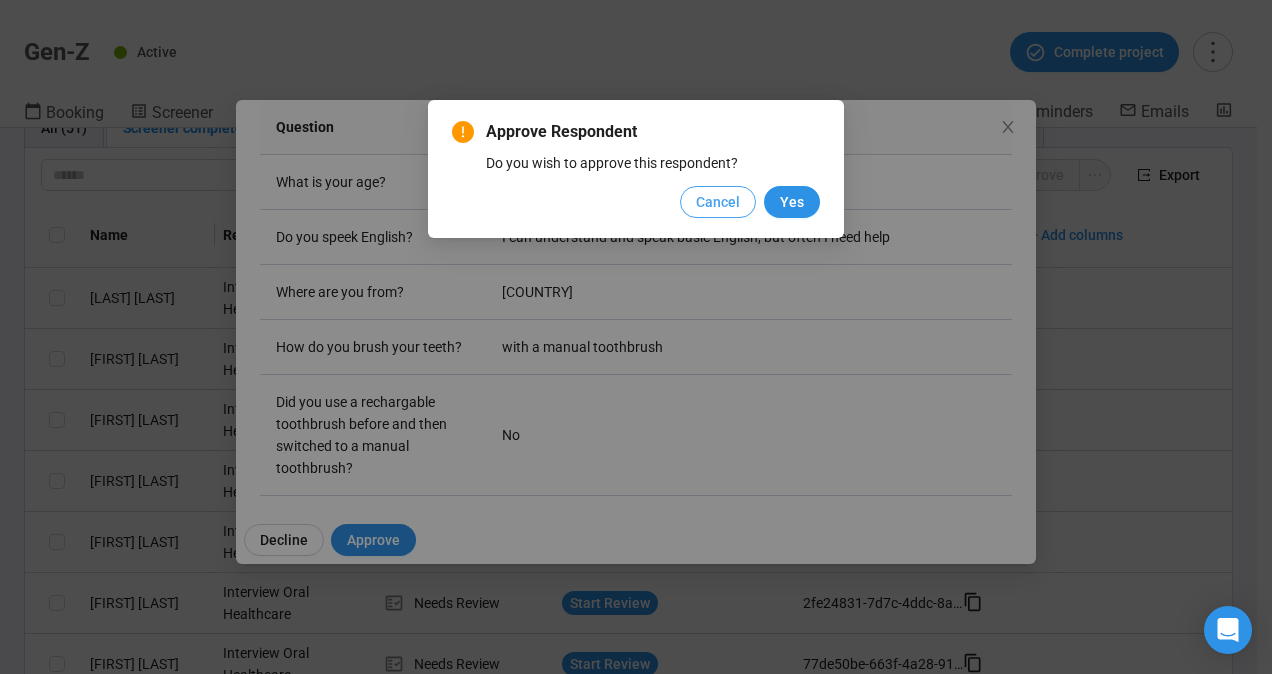 click on "Cancel" at bounding box center [718, 202] 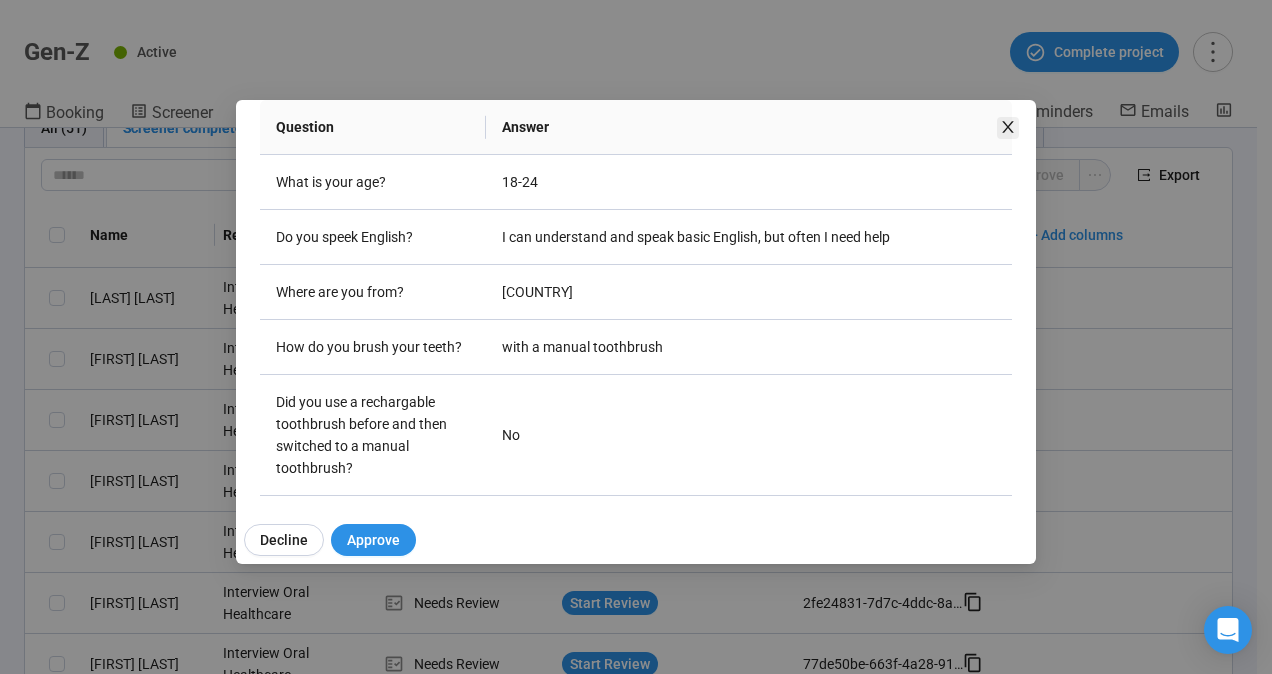 click 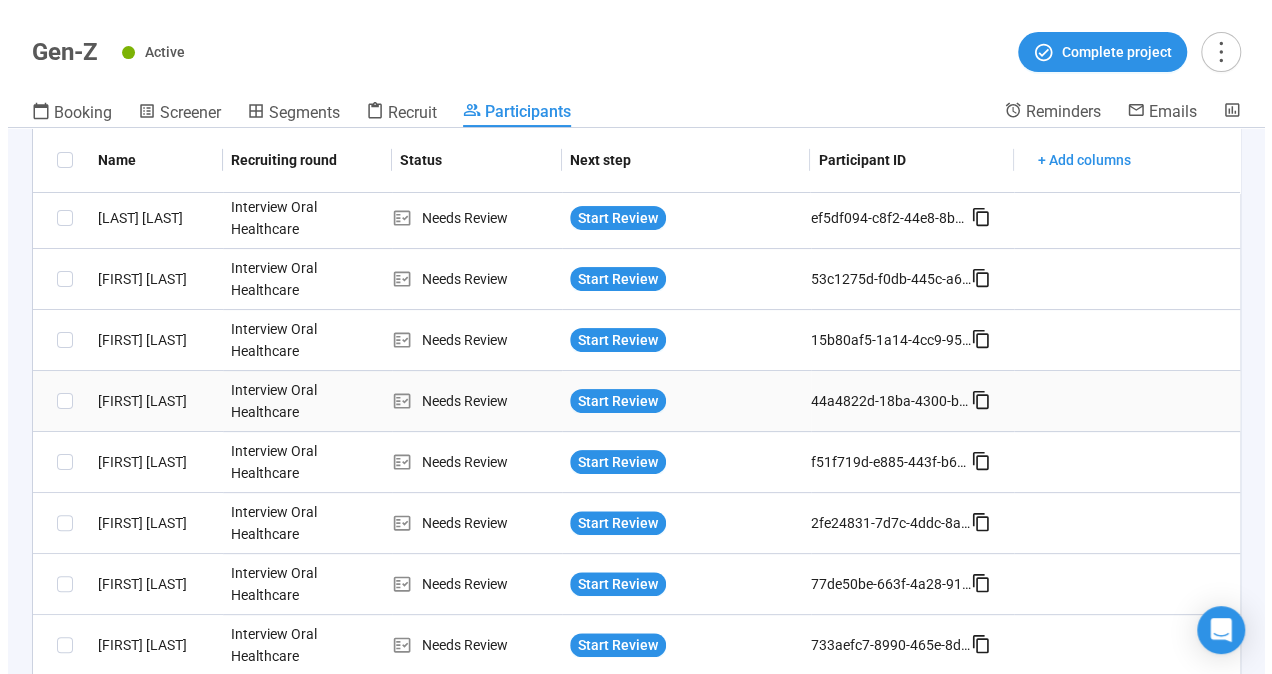 scroll, scrollTop: 139, scrollLeft: 0, axis: vertical 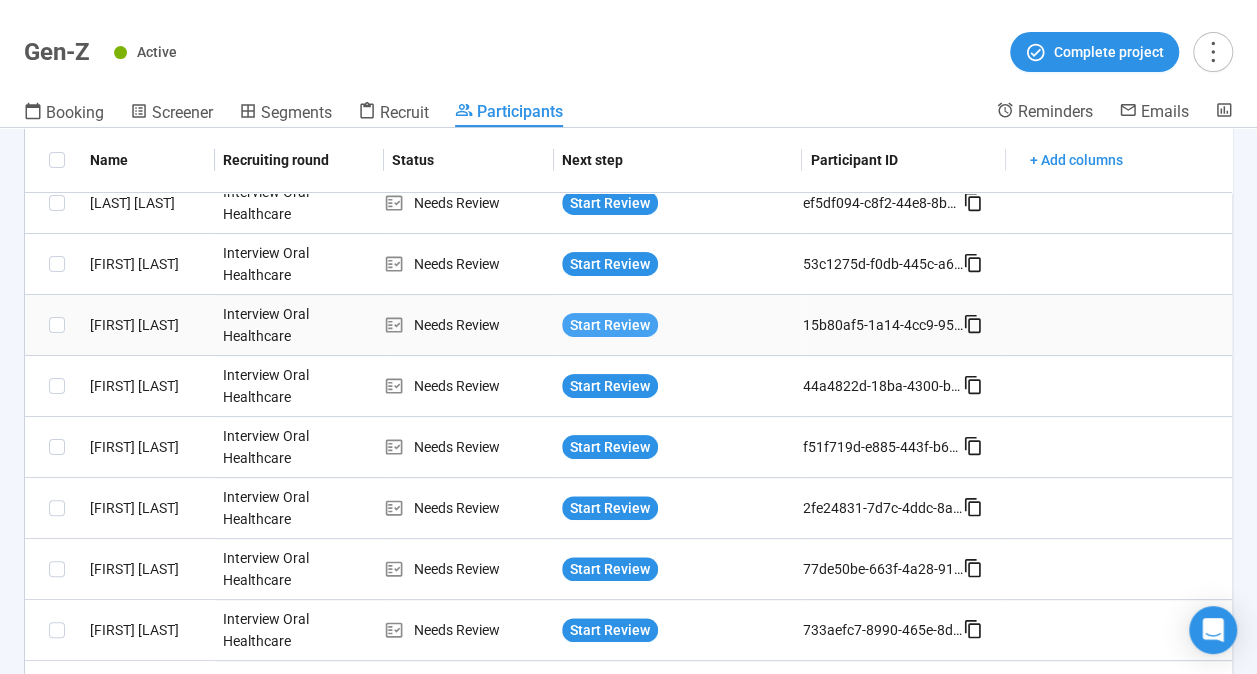 click on "Start Review" at bounding box center (610, 325) 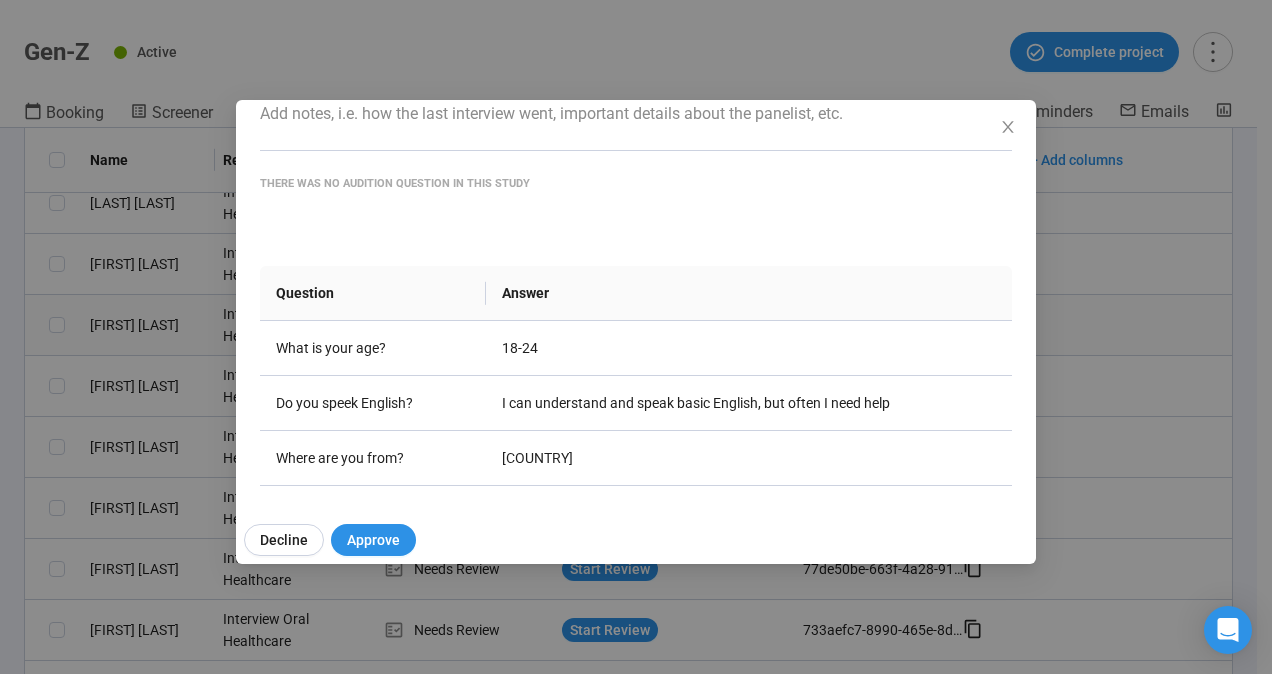 scroll, scrollTop: 186, scrollLeft: 0, axis: vertical 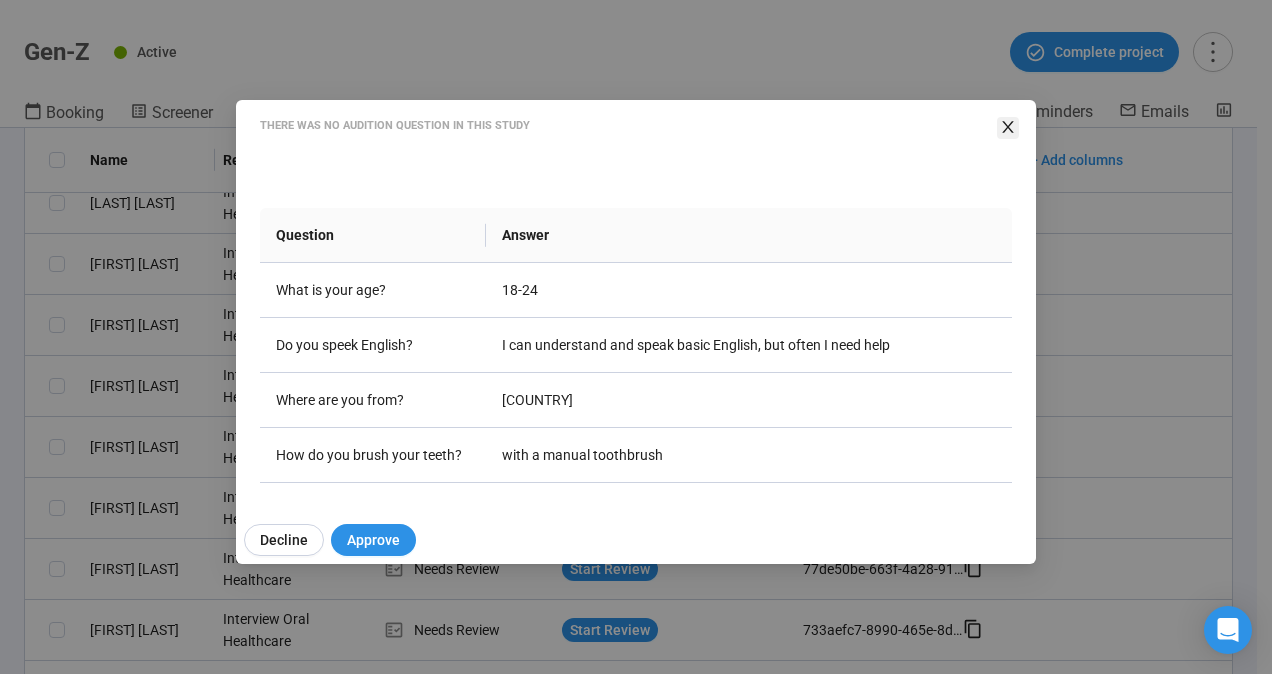 click 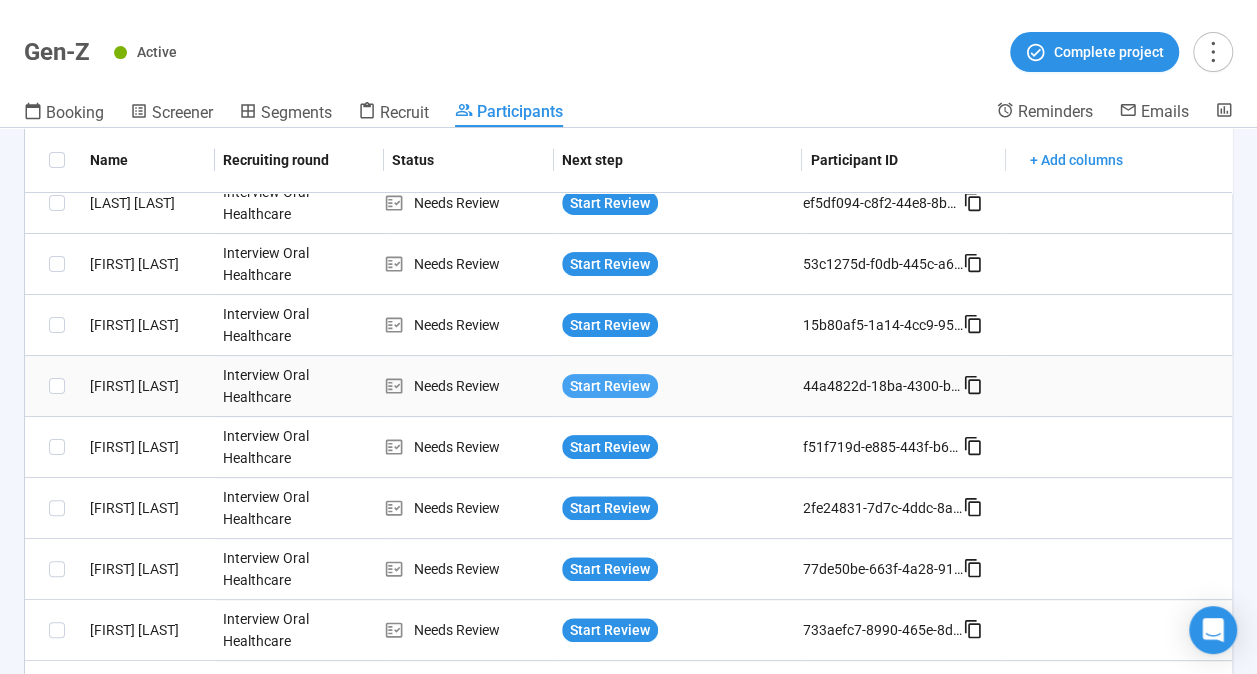 click on "Start Review" at bounding box center [610, 386] 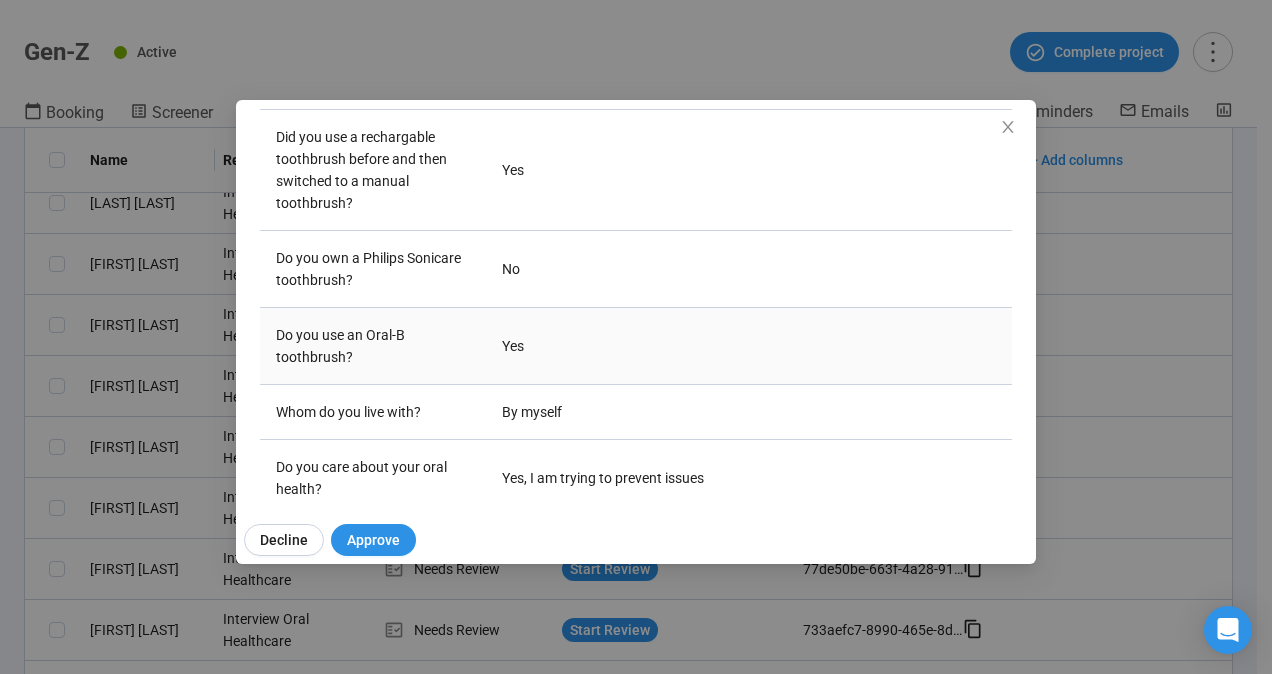 scroll, scrollTop: 588, scrollLeft: 0, axis: vertical 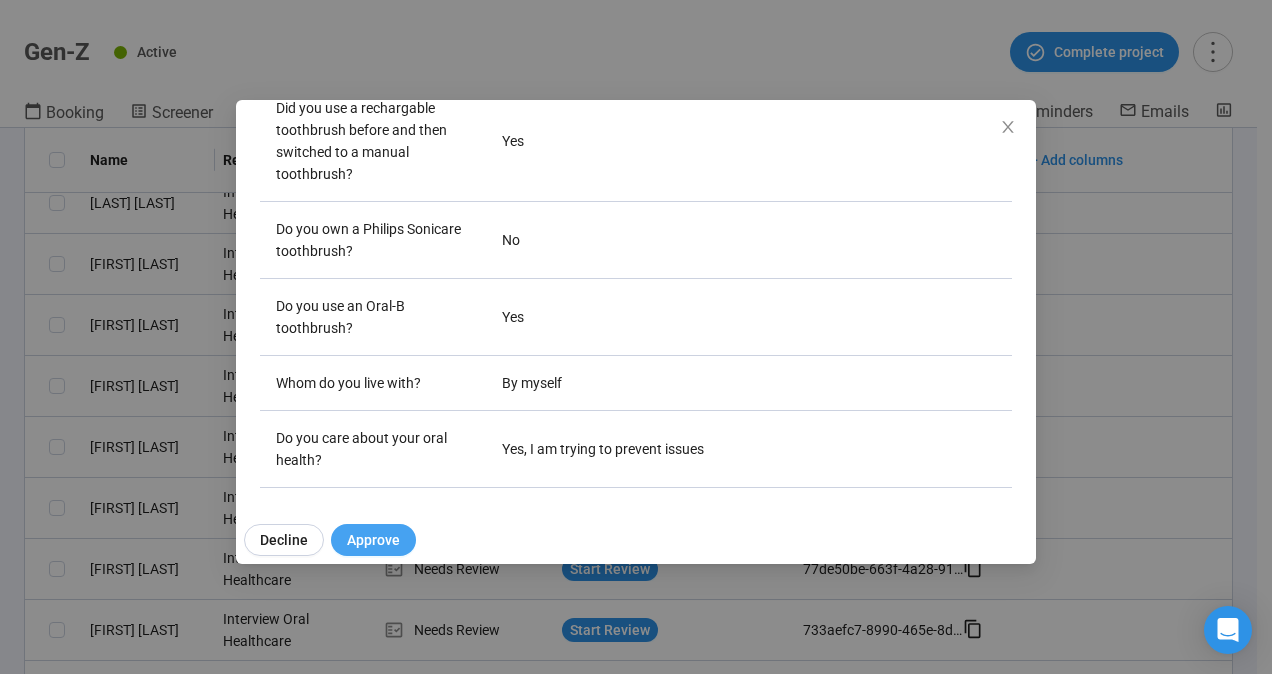 click on "Approve" at bounding box center [373, 540] 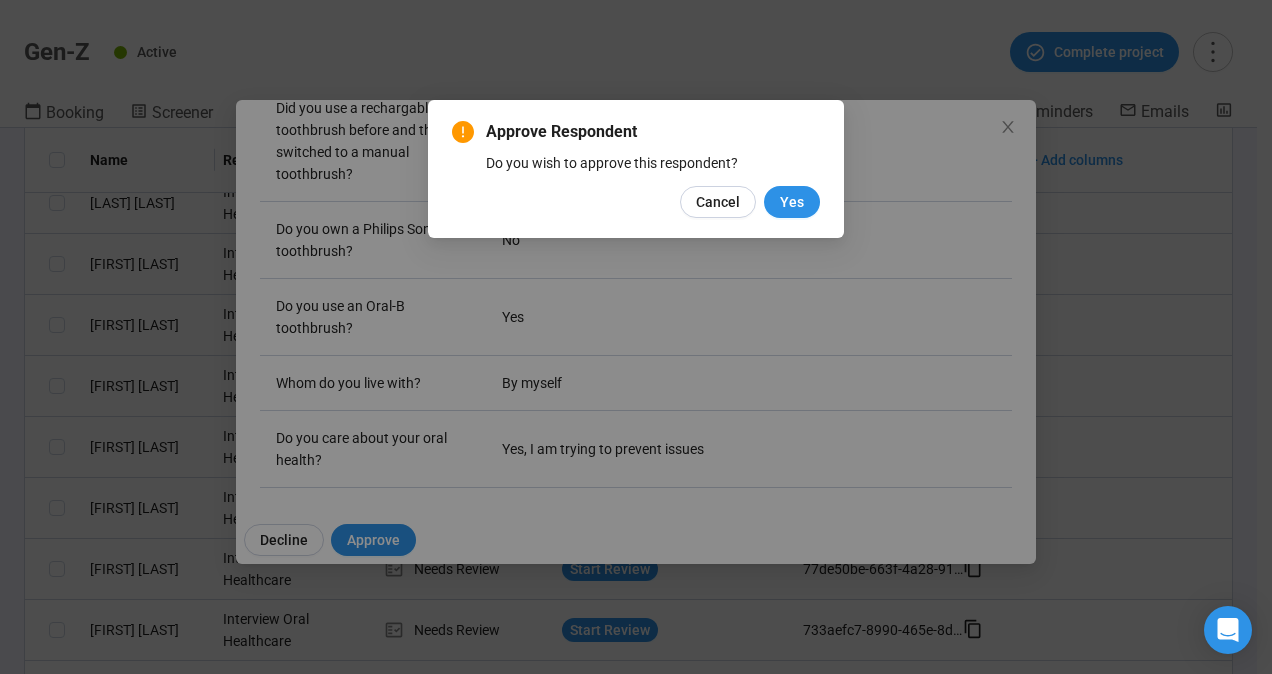 drag, startPoint x: 1012, startPoint y: 132, endPoint x: 800, endPoint y: 176, distance: 216.5179 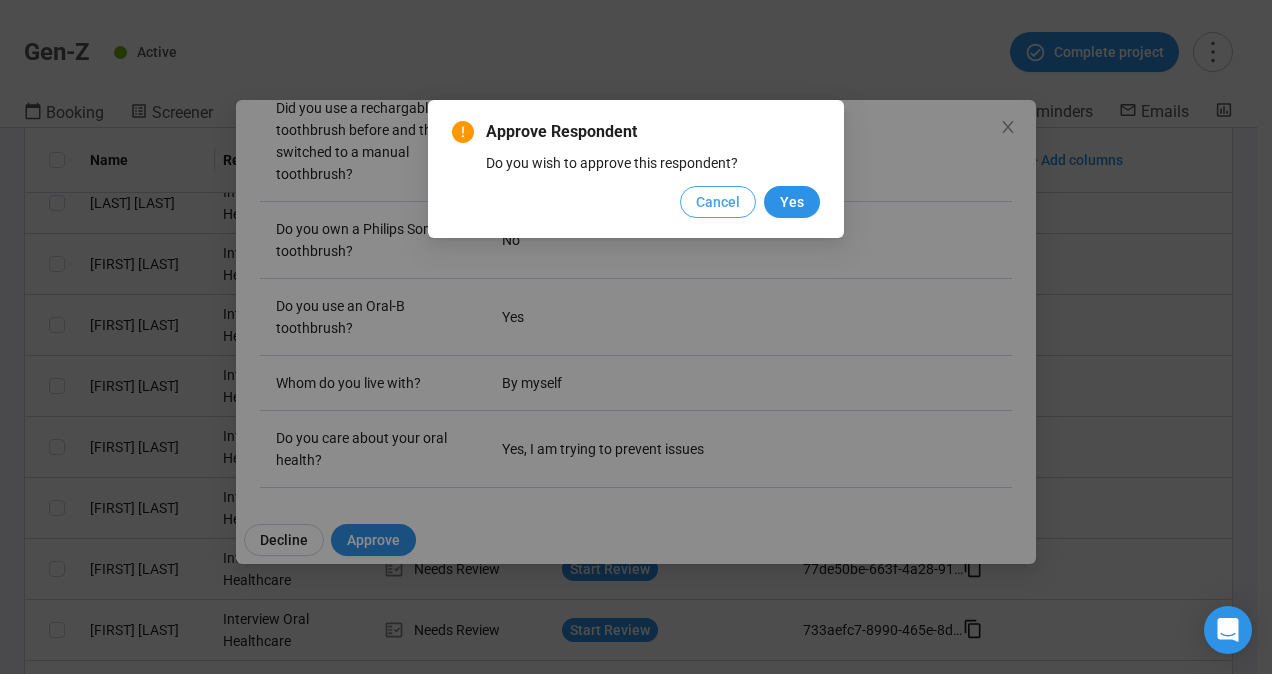 click on "Cancel" at bounding box center [718, 202] 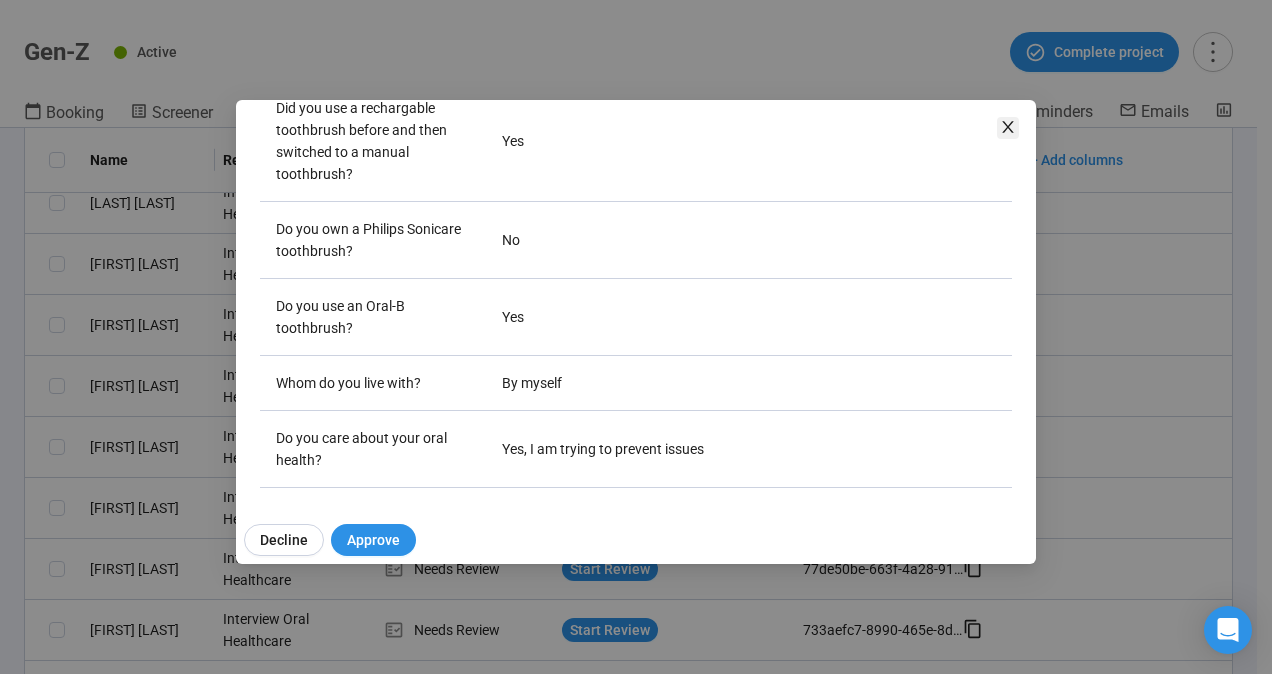 click 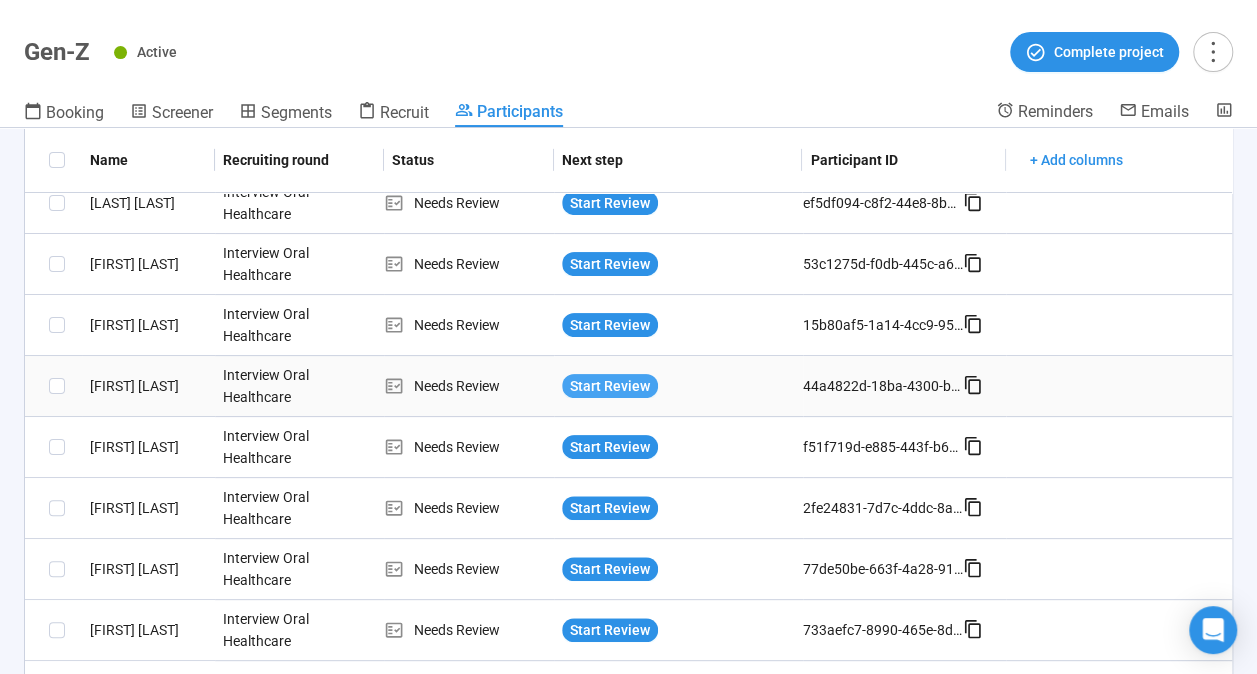 click on "Start Review" at bounding box center [610, 386] 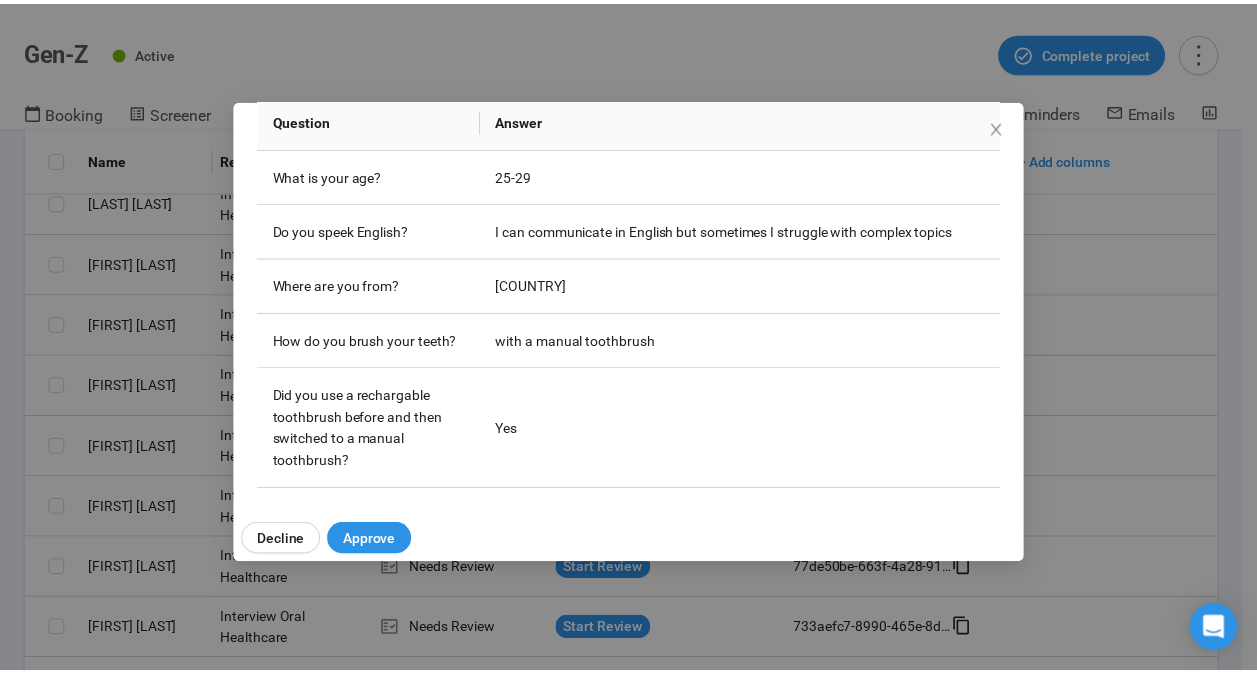 scroll, scrollTop: 400, scrollLeft: 0, axis: vertical 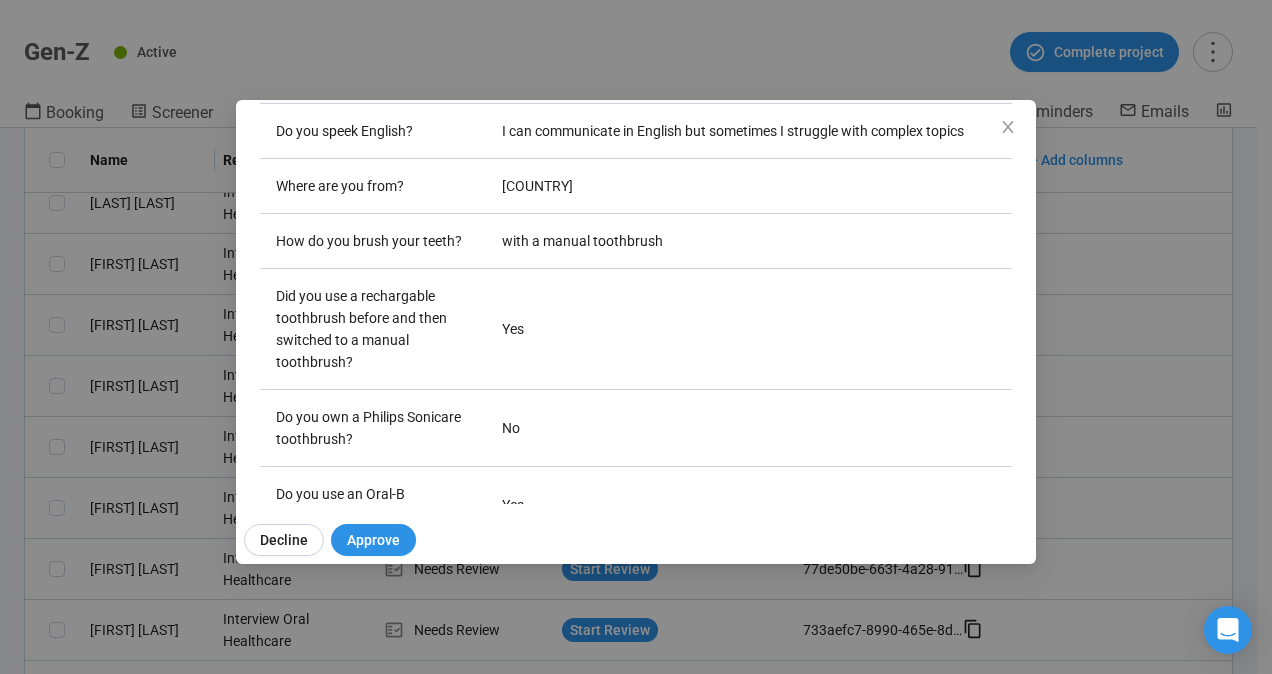drag, startPoint x: 1002, startPoint y: 124, endPoint x: 973, endPoint y: 149, distance: 38.28838 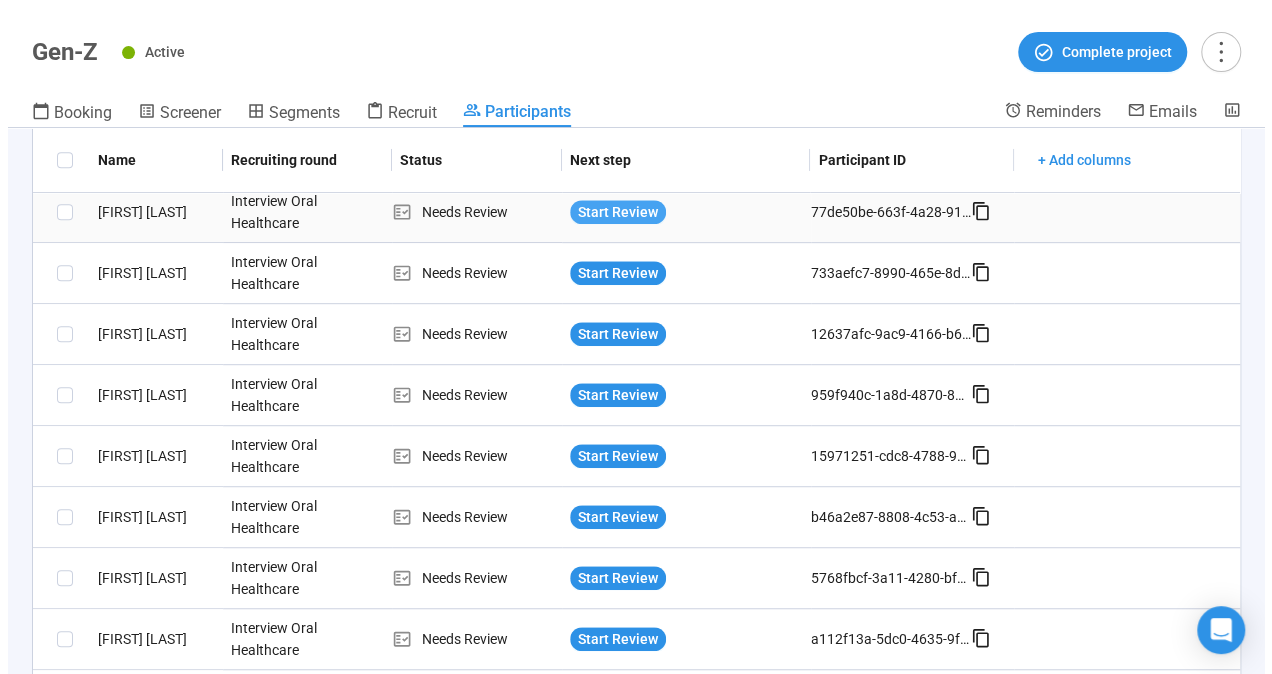 scroll, scrollTop: 539, scrollLeft: 0, axis: vertical 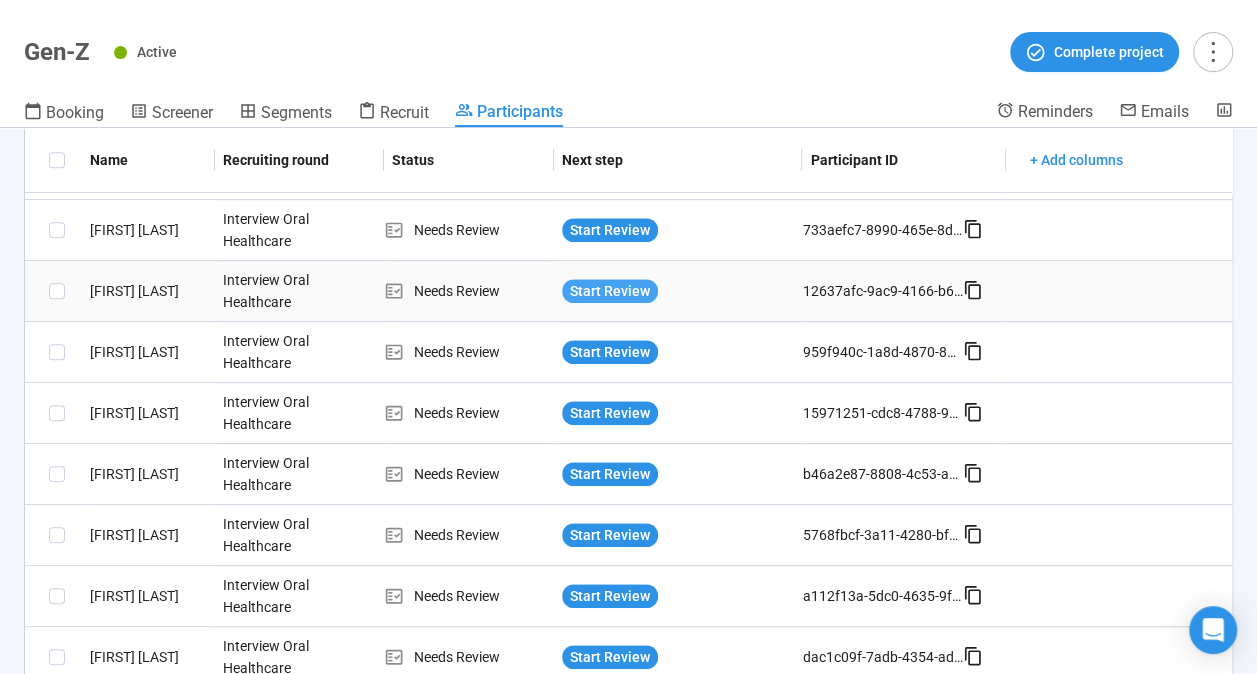 click on "Start Review" at bounding box center (610, 291) 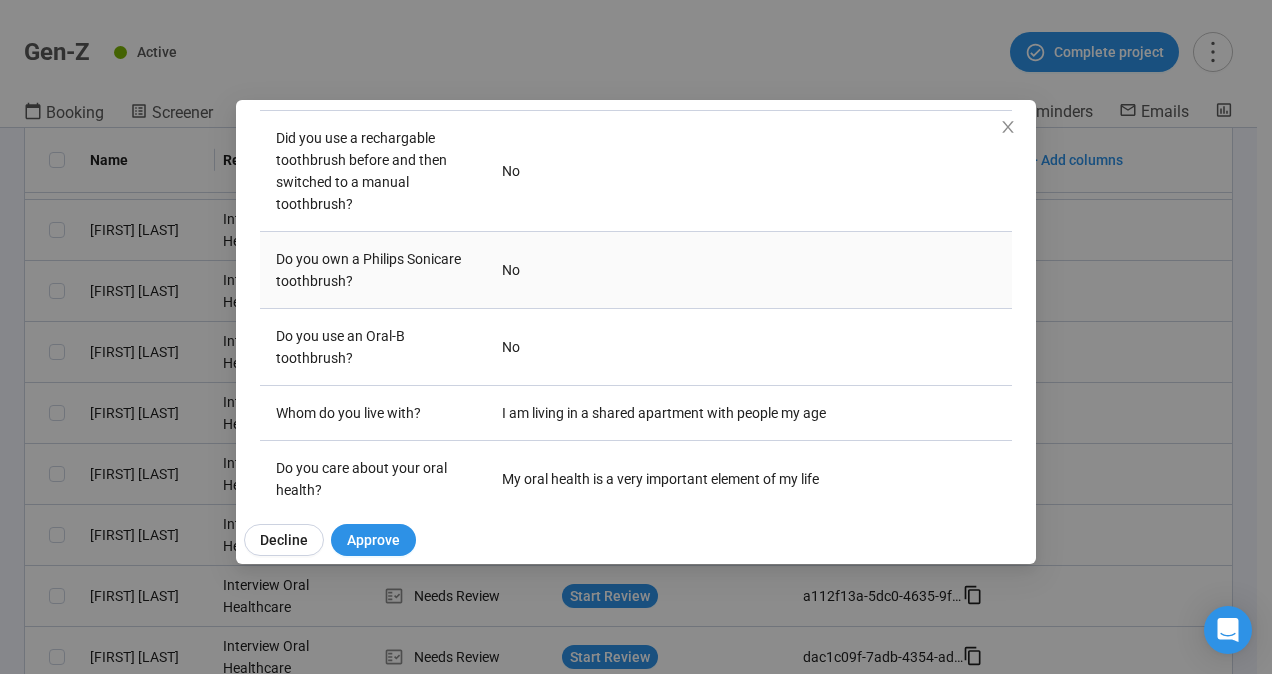 scroll, scrollTop: 588, scrollLeft: 0, axis: vertical 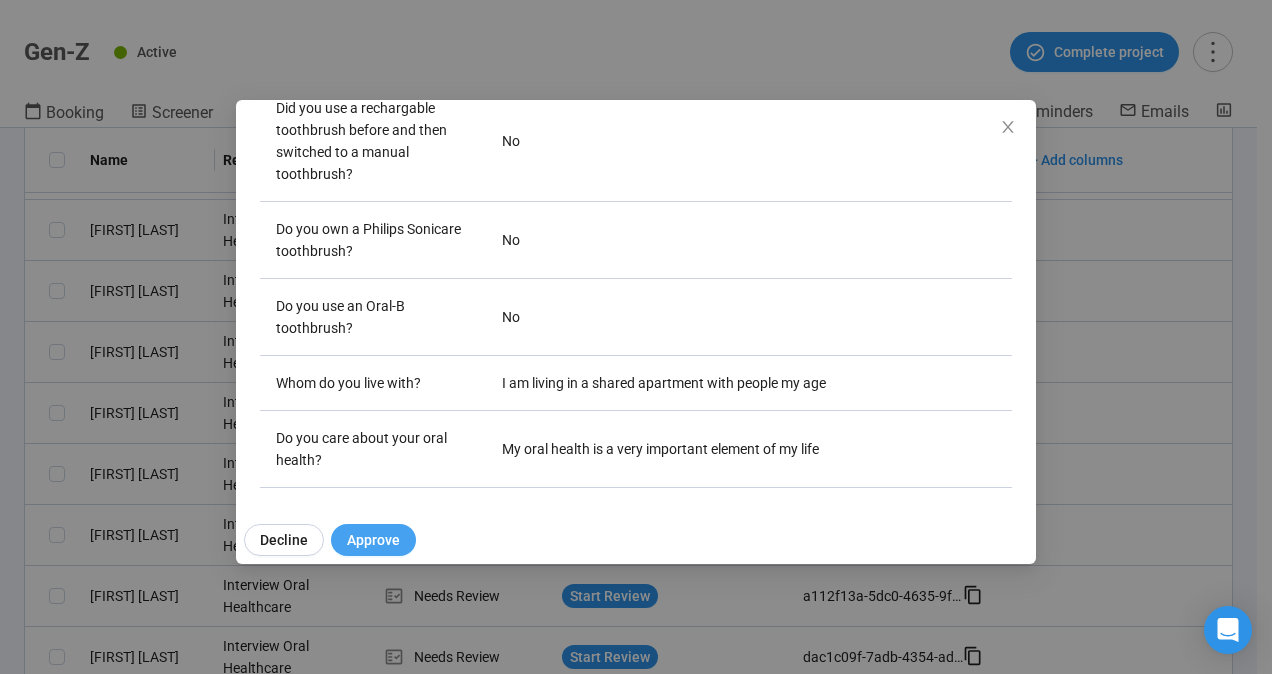 click on "Approve" at bounding box center [373, 540] 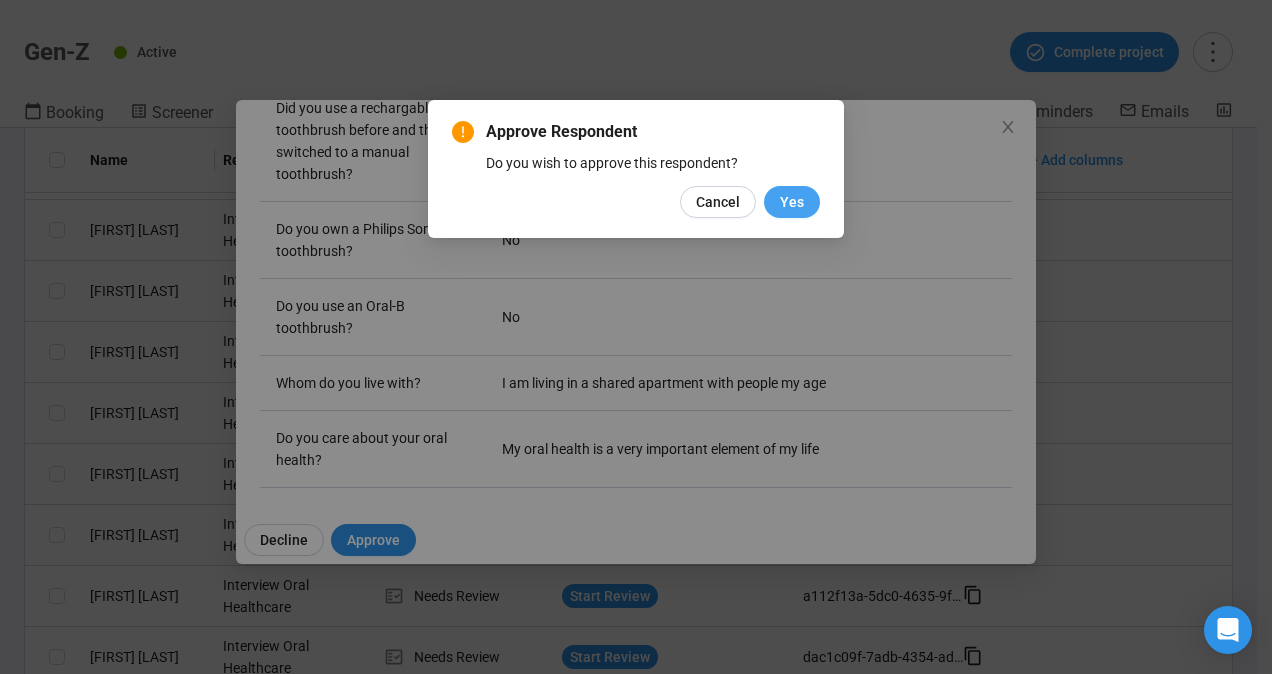 click on "Yes" at bounding box center (792, 202) 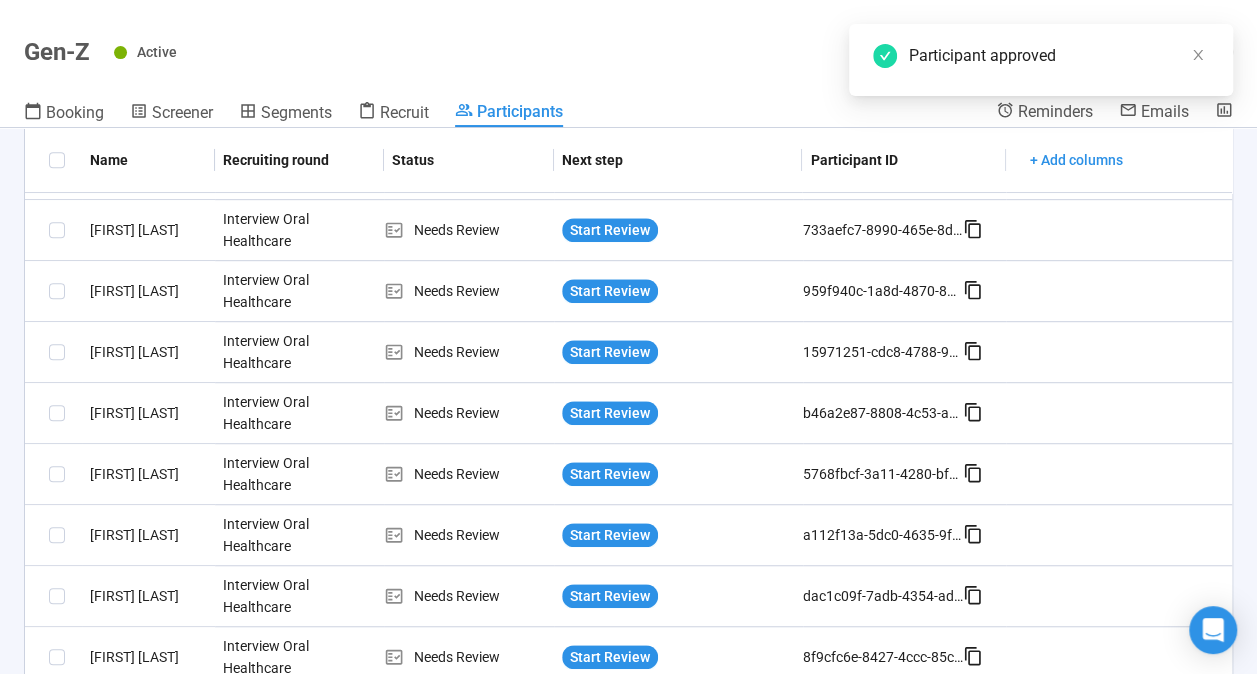click on "Start Review" at bounding box center (610, 352) 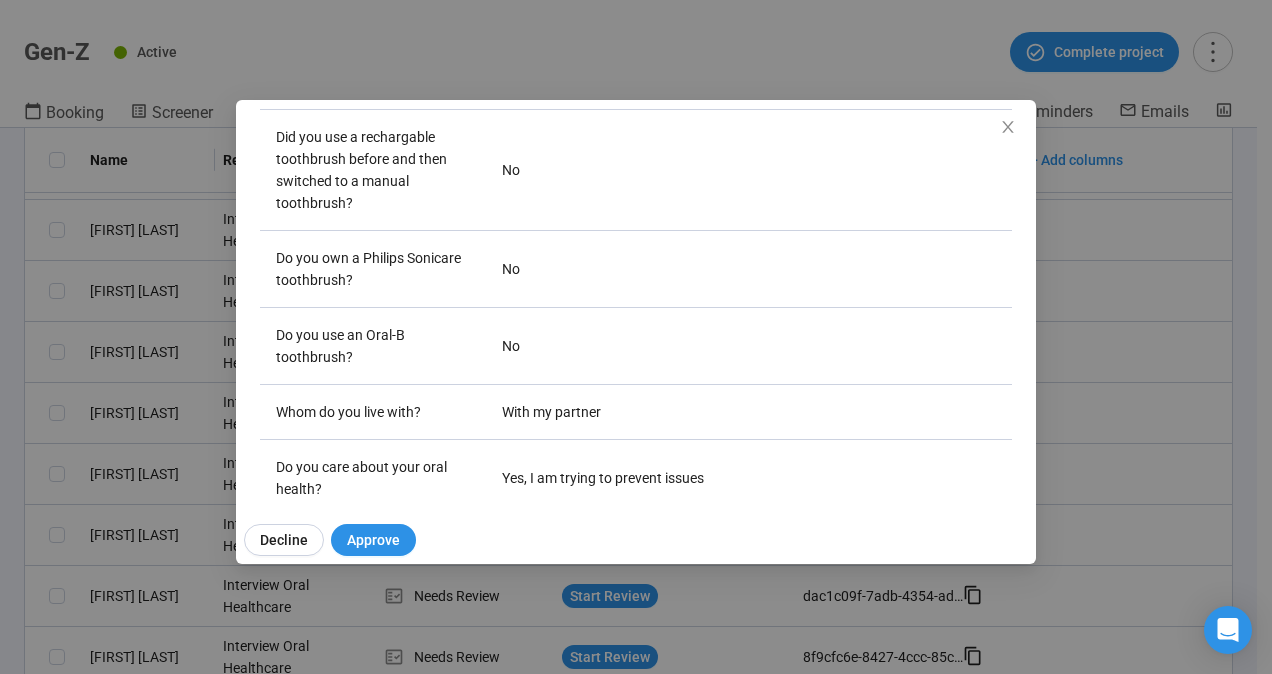 scroll, scrollTop: 588, scrollLeft: 0, axis: vertical 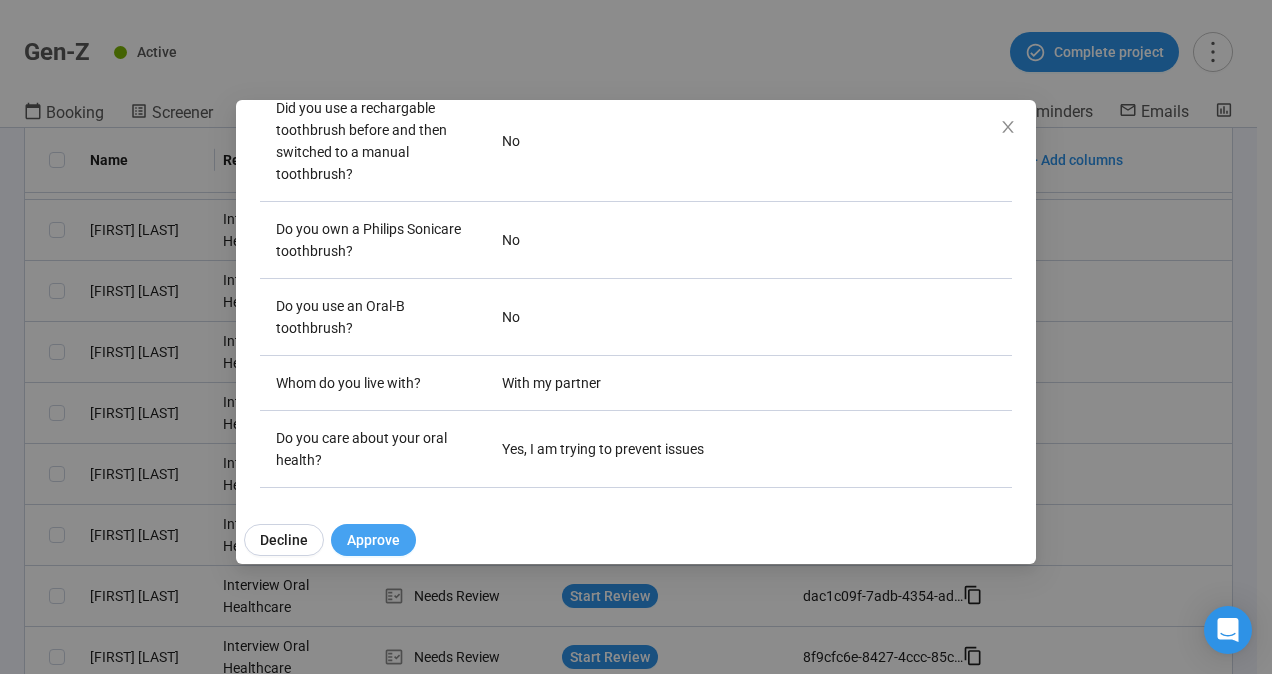 click on "Approve" at bounding box center (373, 540) 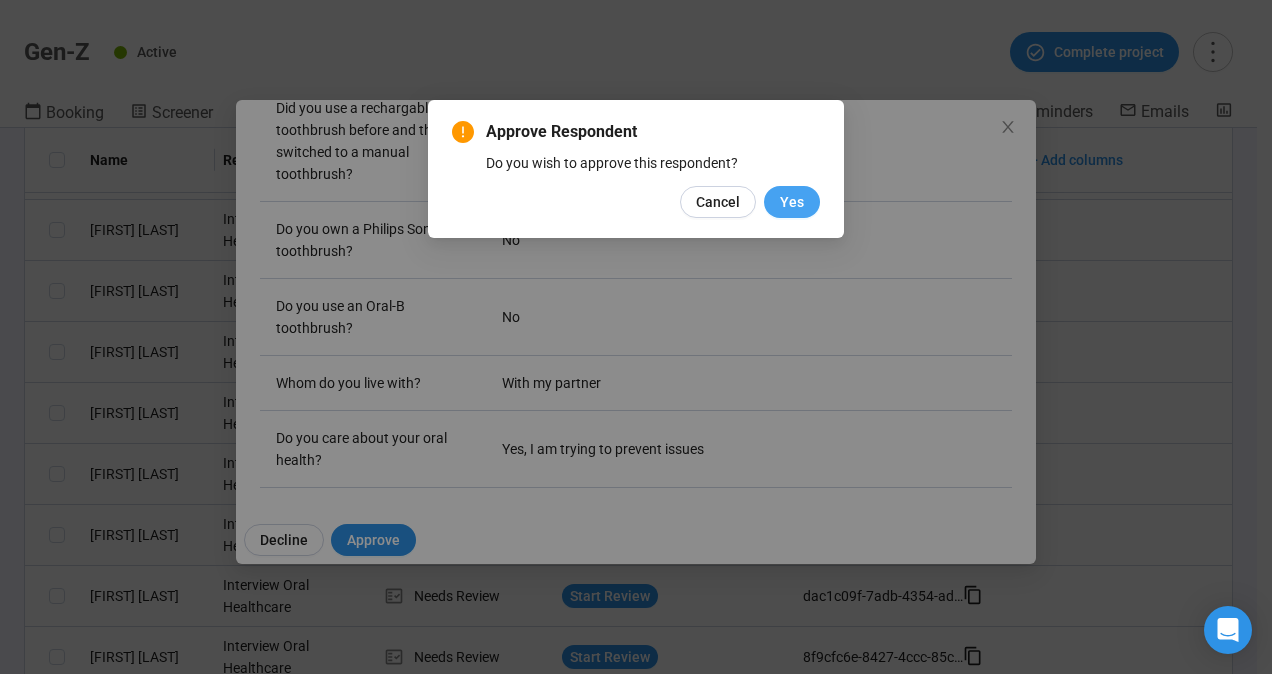 click on "Yes" at bounding box center [792, 202] 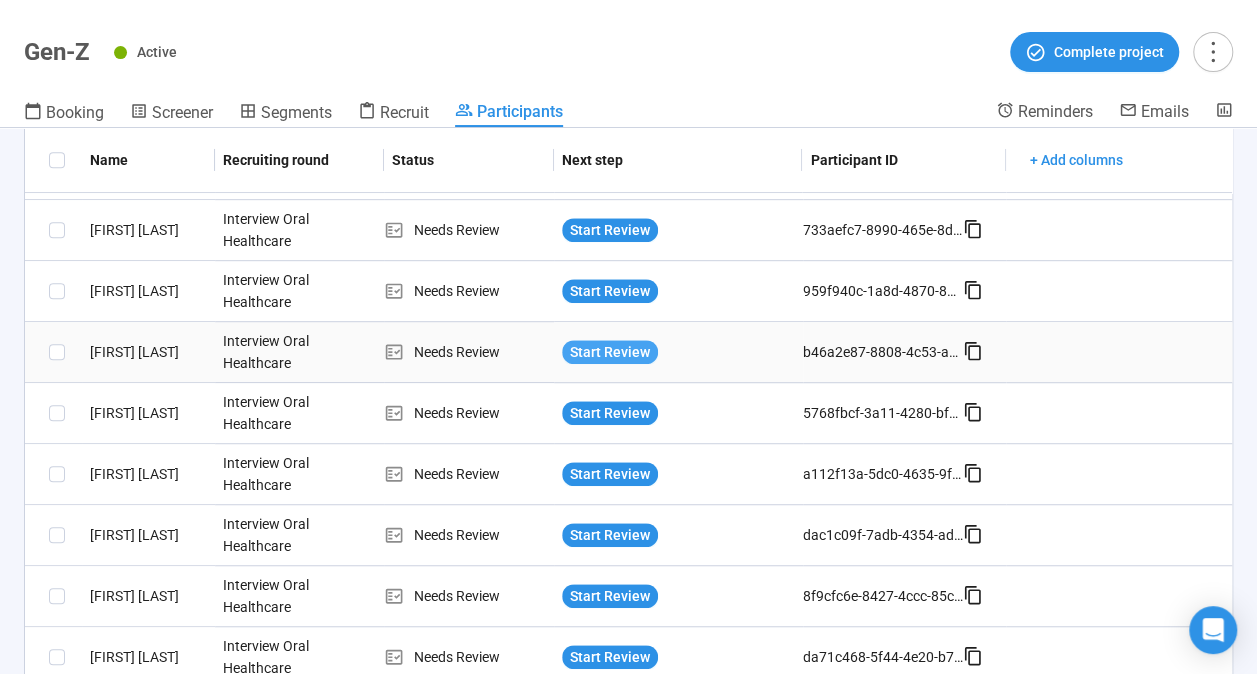click on "Start Review" at bounding box center (610, 352) 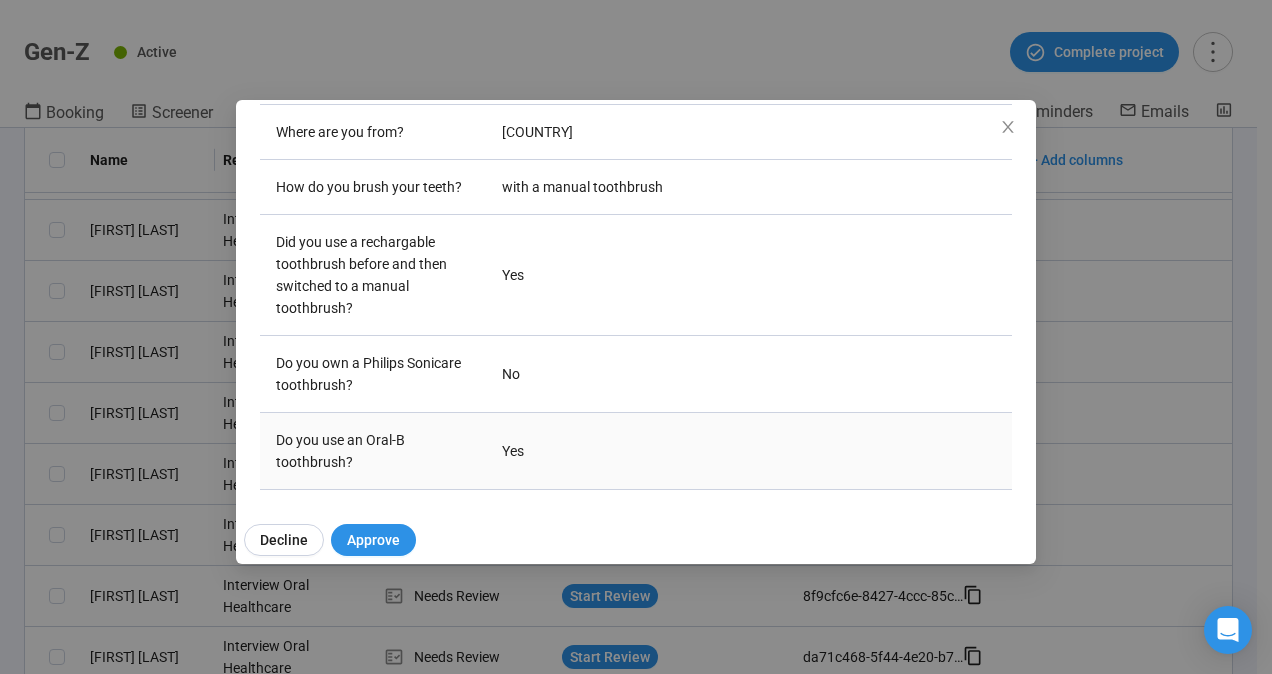 scroll, scrollTop: 500, scrollLeft: 0, axis: vertical 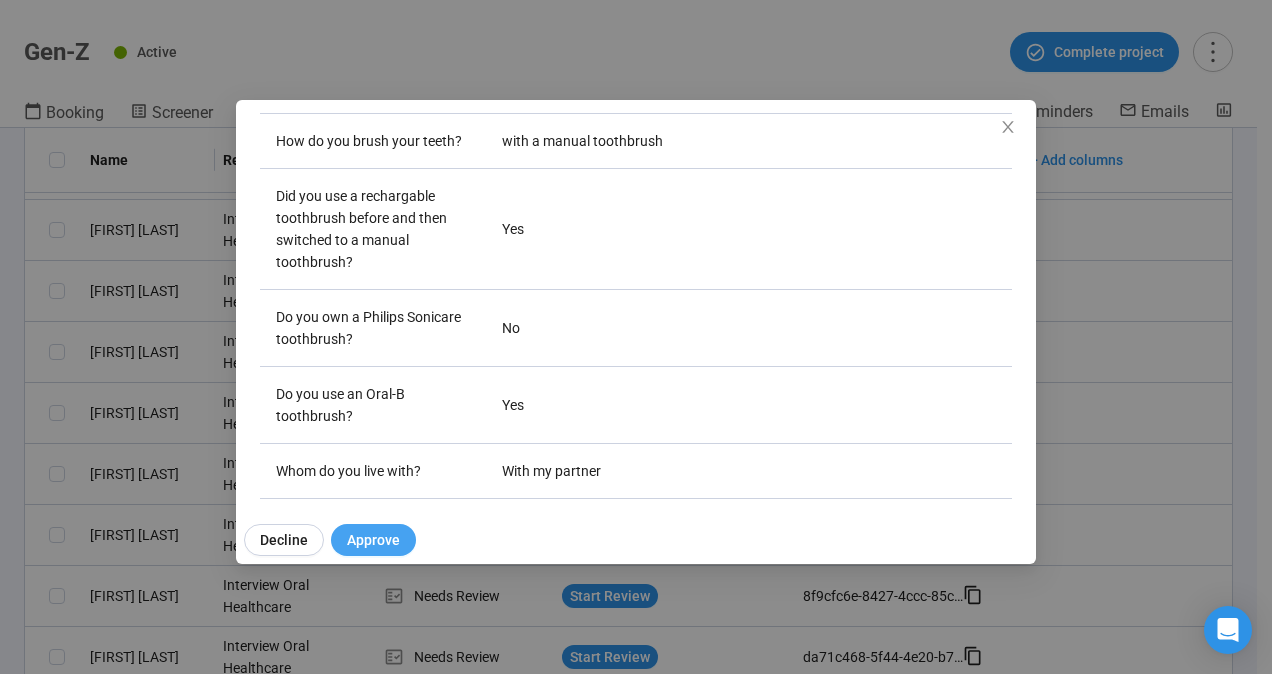 click on "Approve" at bounding box center [373, 540] 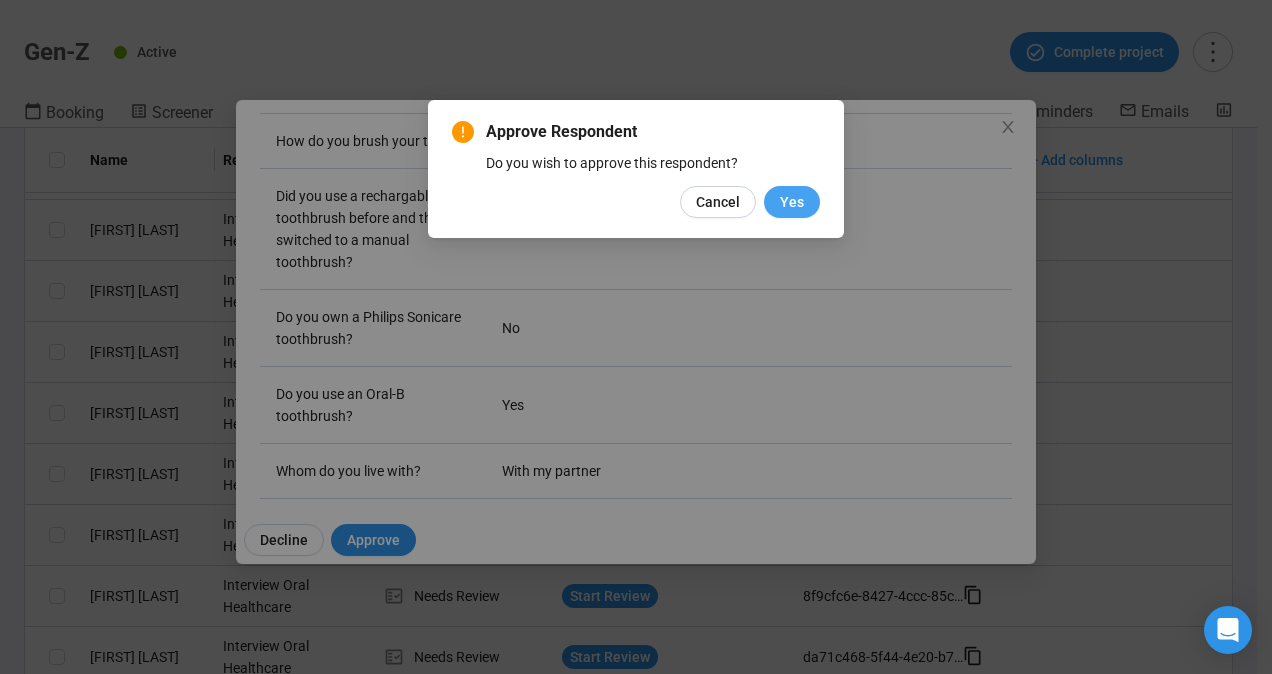 click on "Yes" at bounding box center [792, 202] 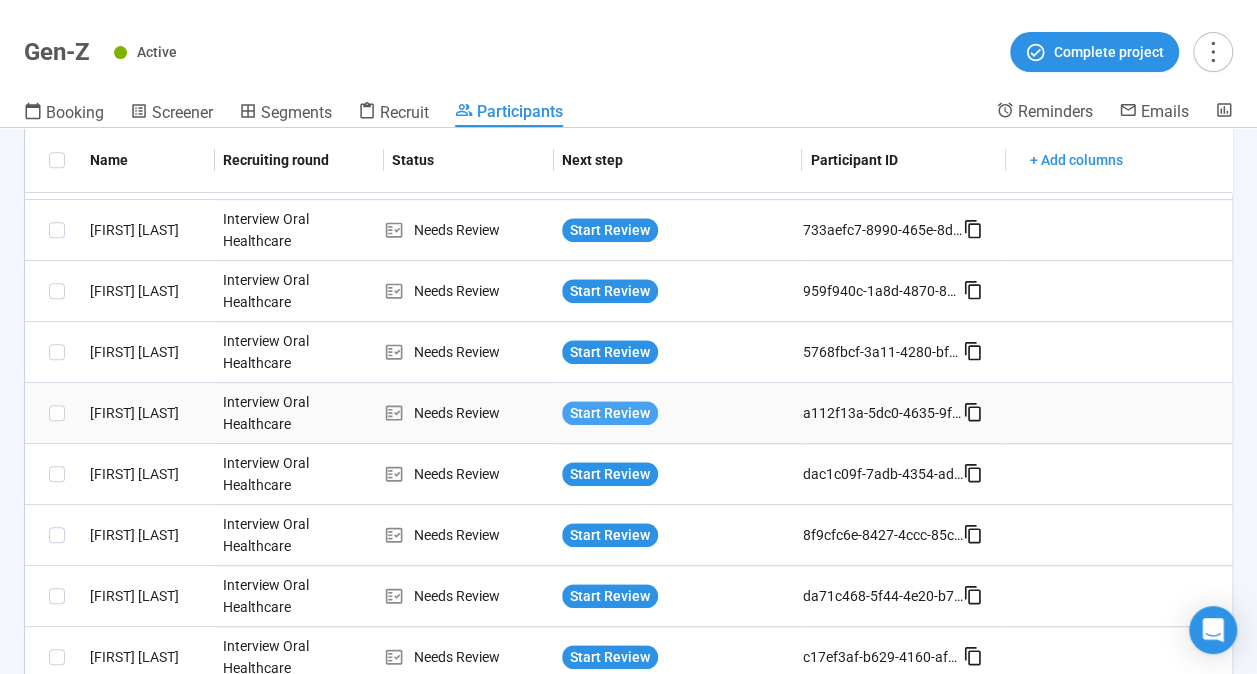 click on "Start Review" at bounding box center (610, 413) 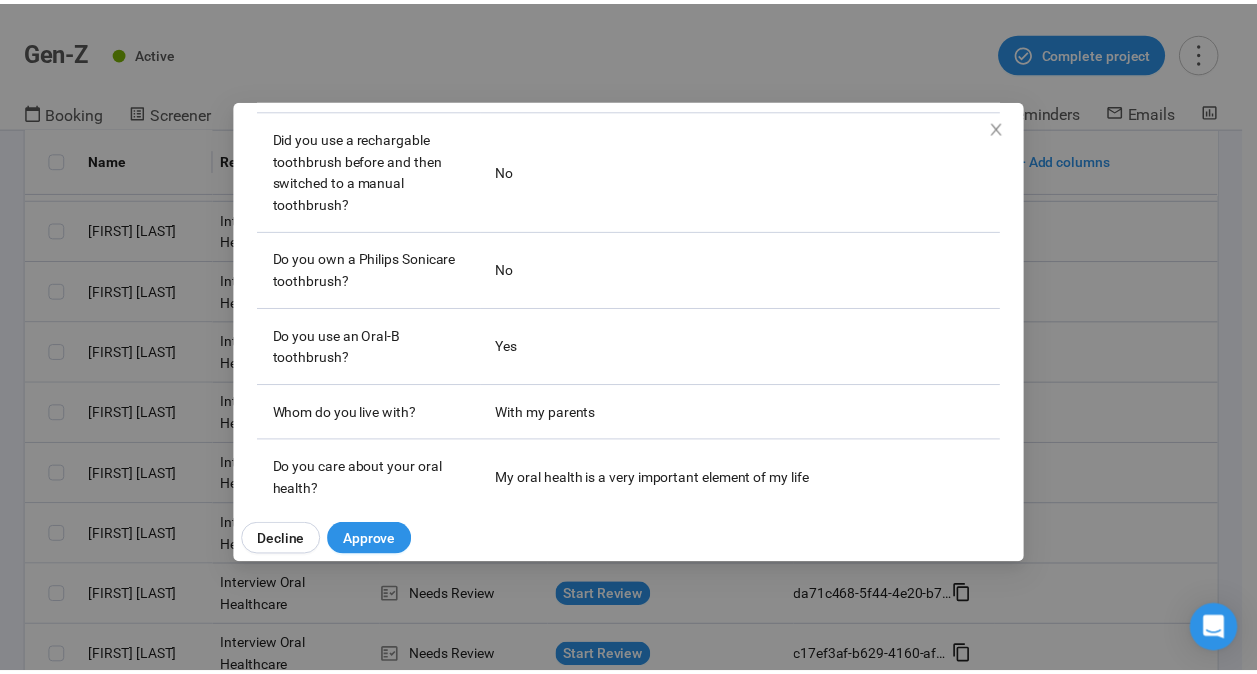 scroll, scrollTop: 588, scrollLeft: 0, axis: vertical 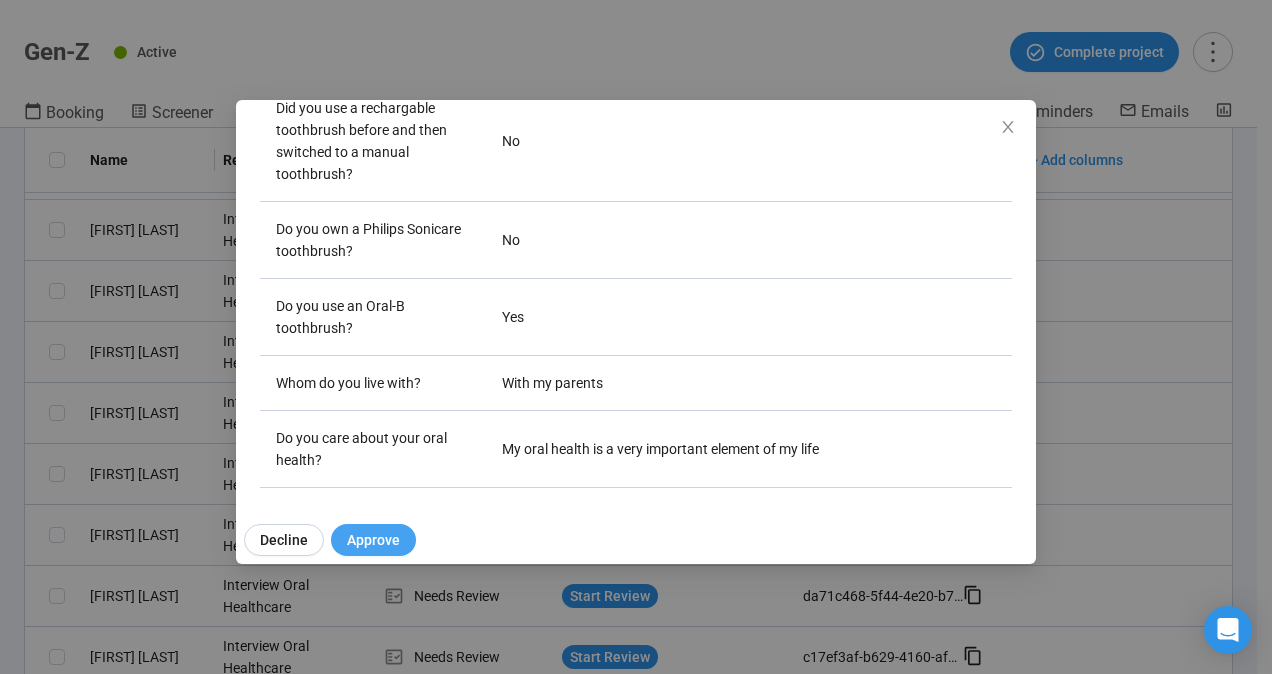 click on "Approve" at bounding box center [373, 540] 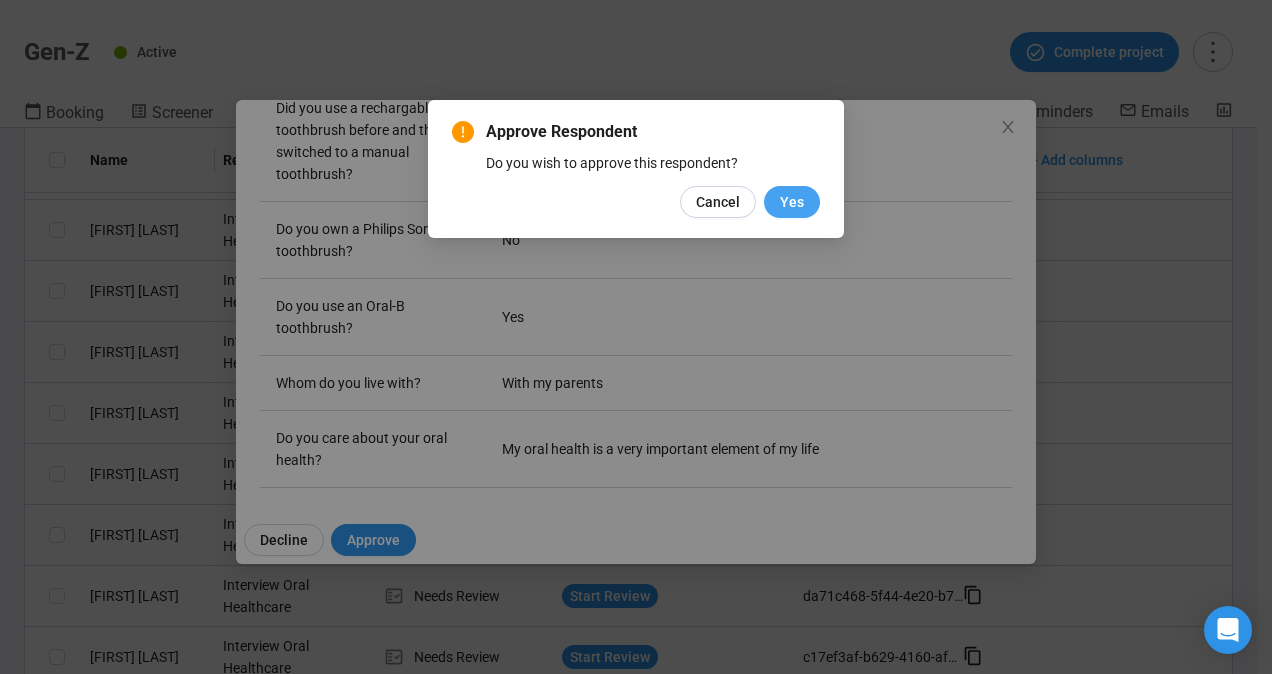 click on "Yes" at bounding box center (792, 202) 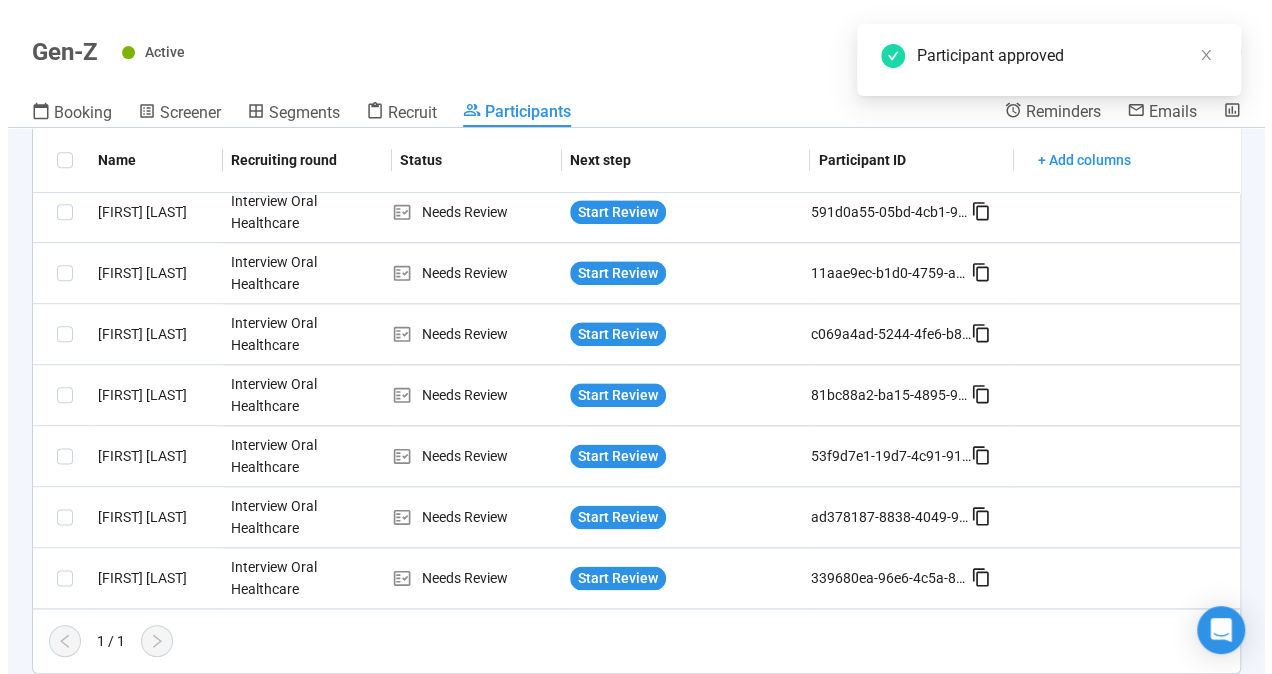 scroll, scrollTop: 1096, scrollLeft: 0, axis: vertical 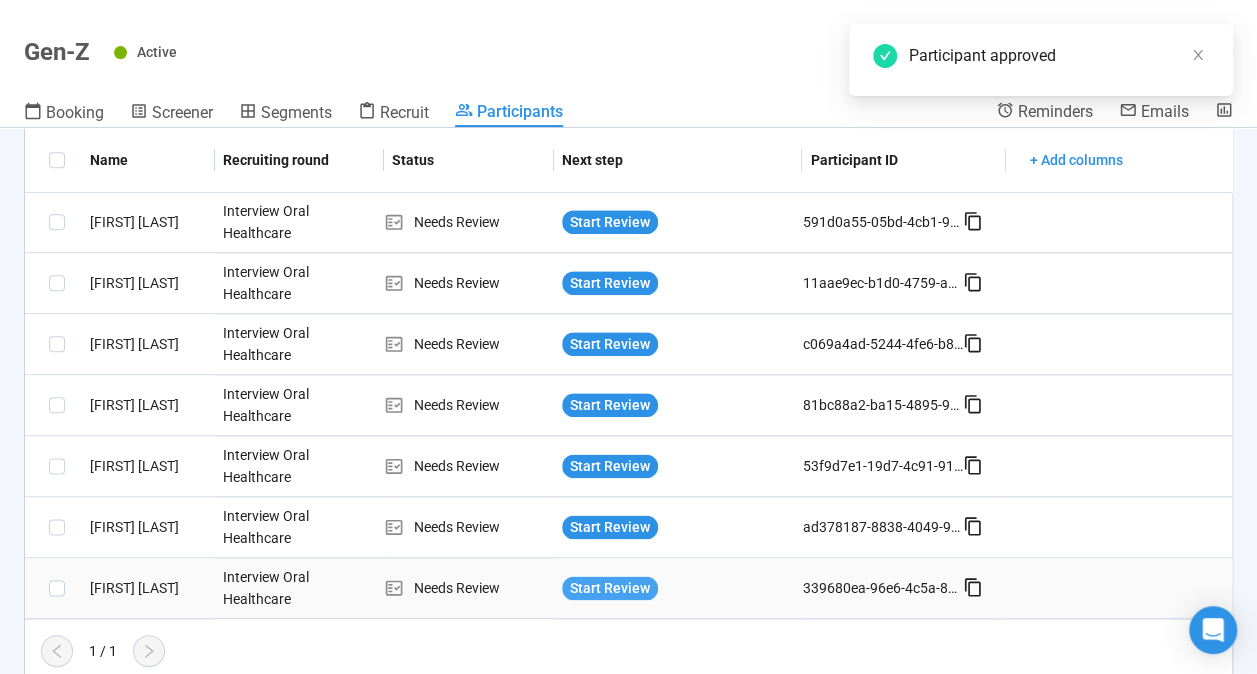 click on "Start Review" at bounding box center (610, 588) 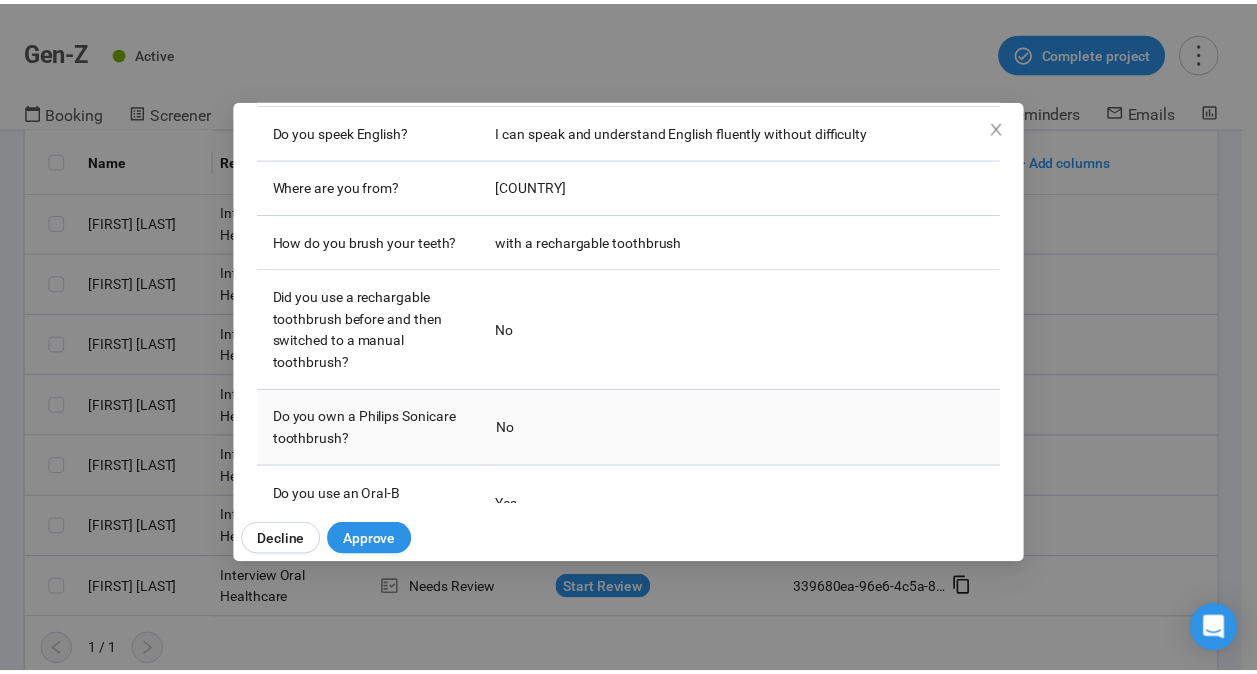scroll, scrollTop: 588, scrollLeft: 0, axis: vertical 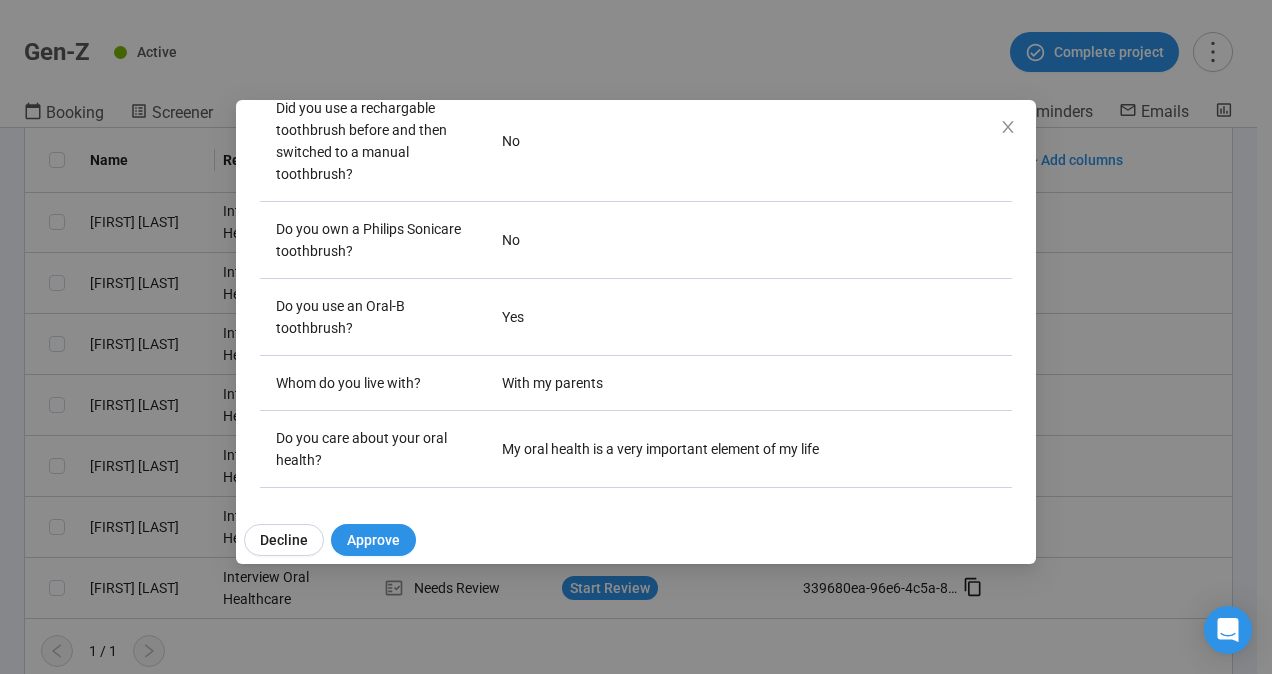 click on "Decline Approve" at bounding box center (644, 540) 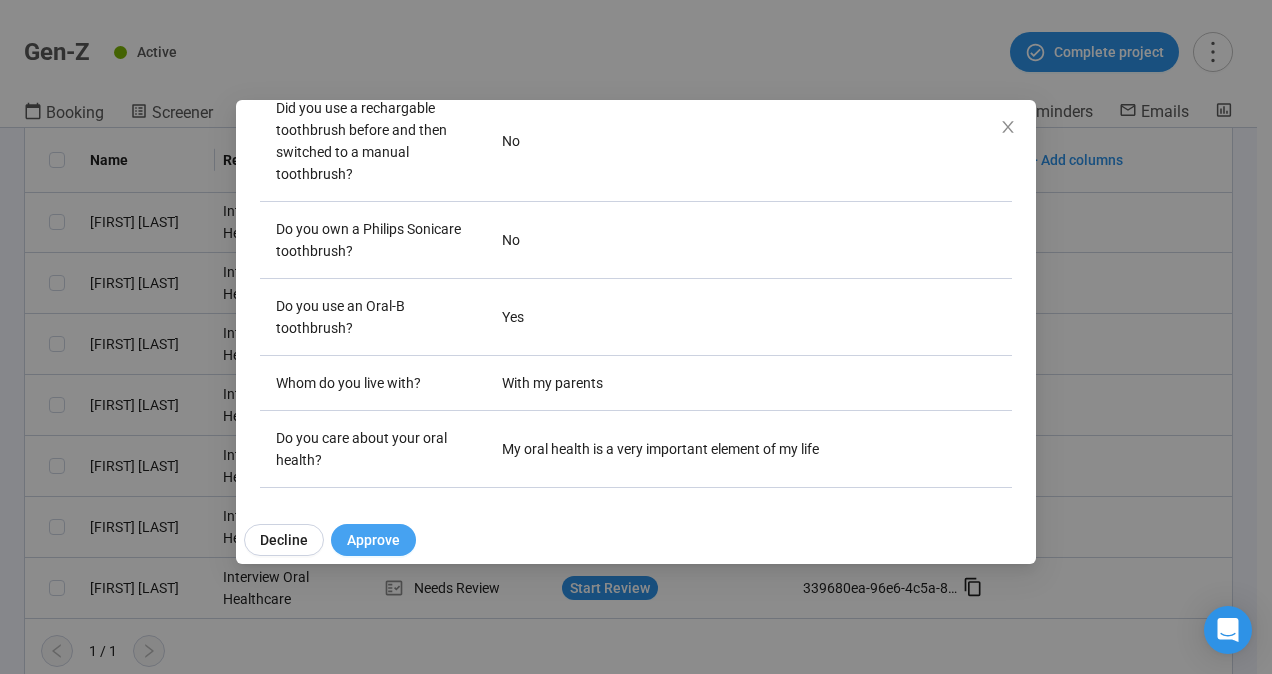 click on "Approve" at bounding box center [373, 540] 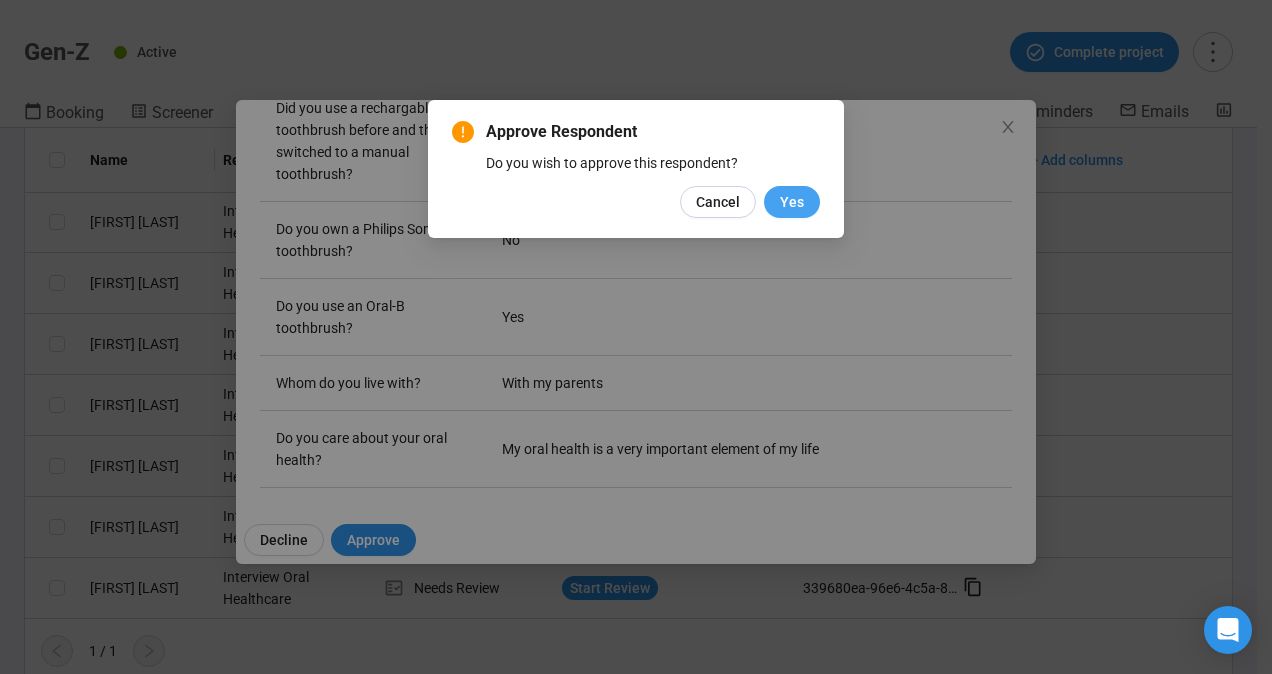 click on "Yes" at bounding box center (792, 202) 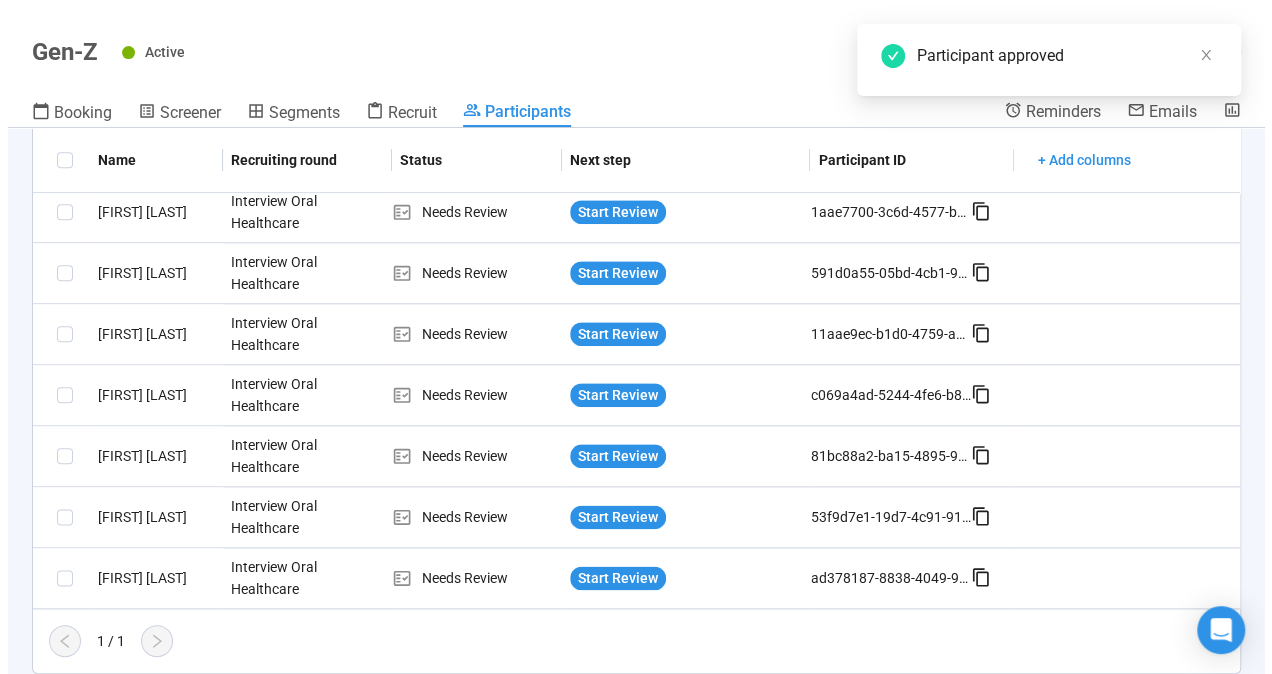 scroll, scrollTop: 1036, scrollLeft: 0, axis: vertical 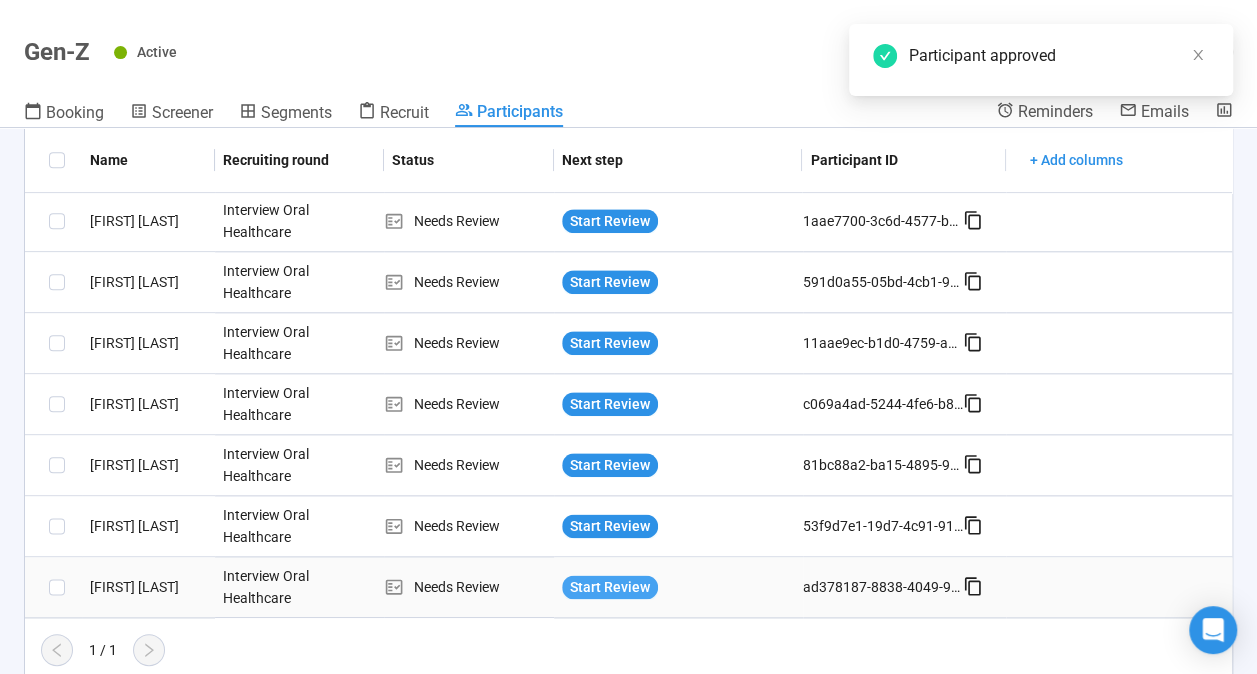 click on "Start Review" at bounding box center (610, 587) 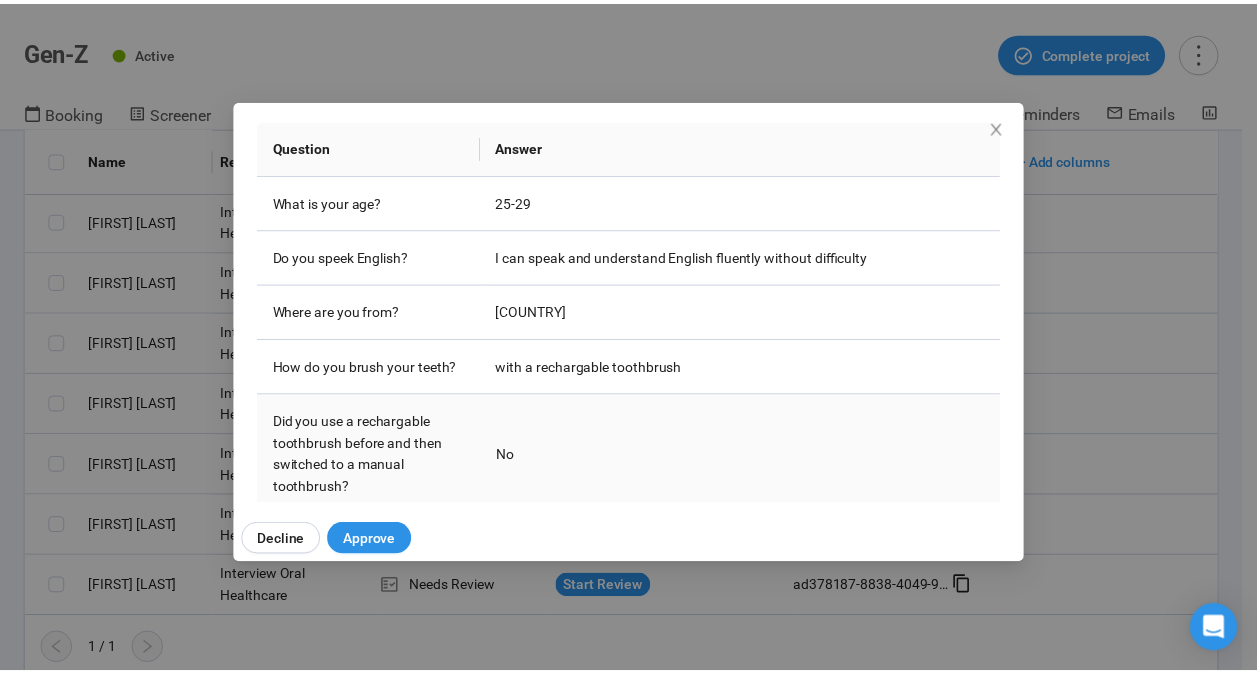 scroll, scrollTop: 300, scrollLeft: 0, axis: vertical 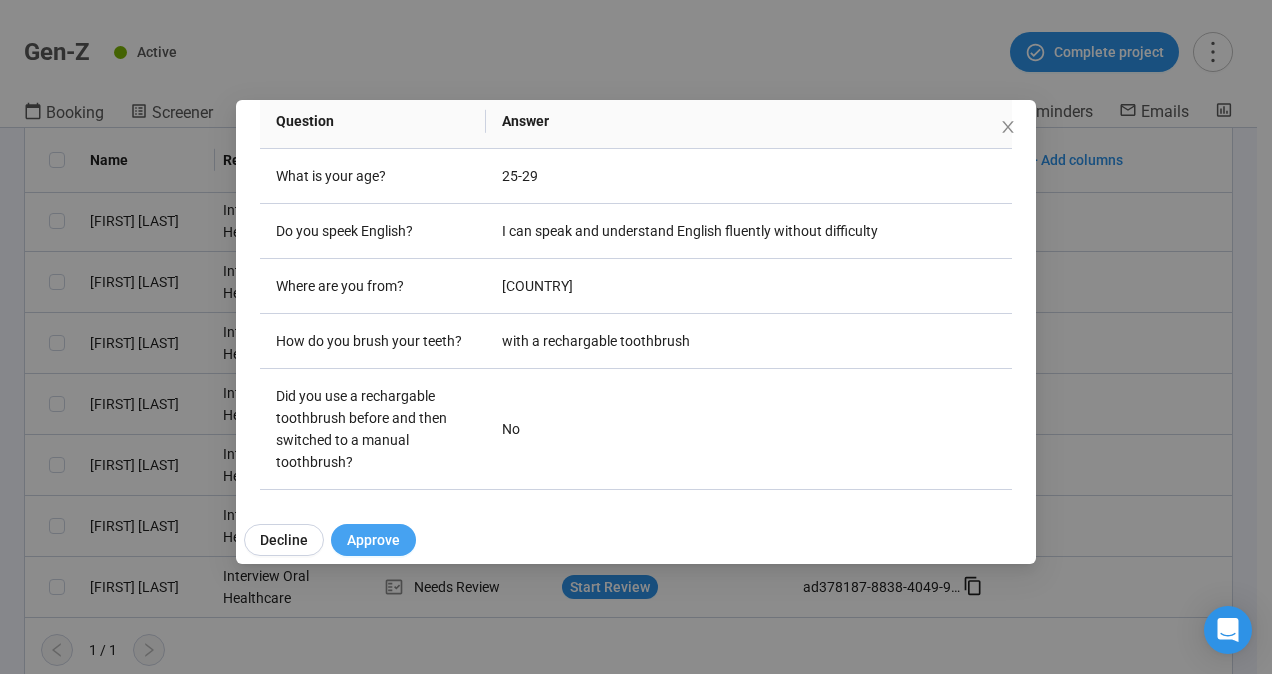 click on "Approve" at bounding box center (373, 540) 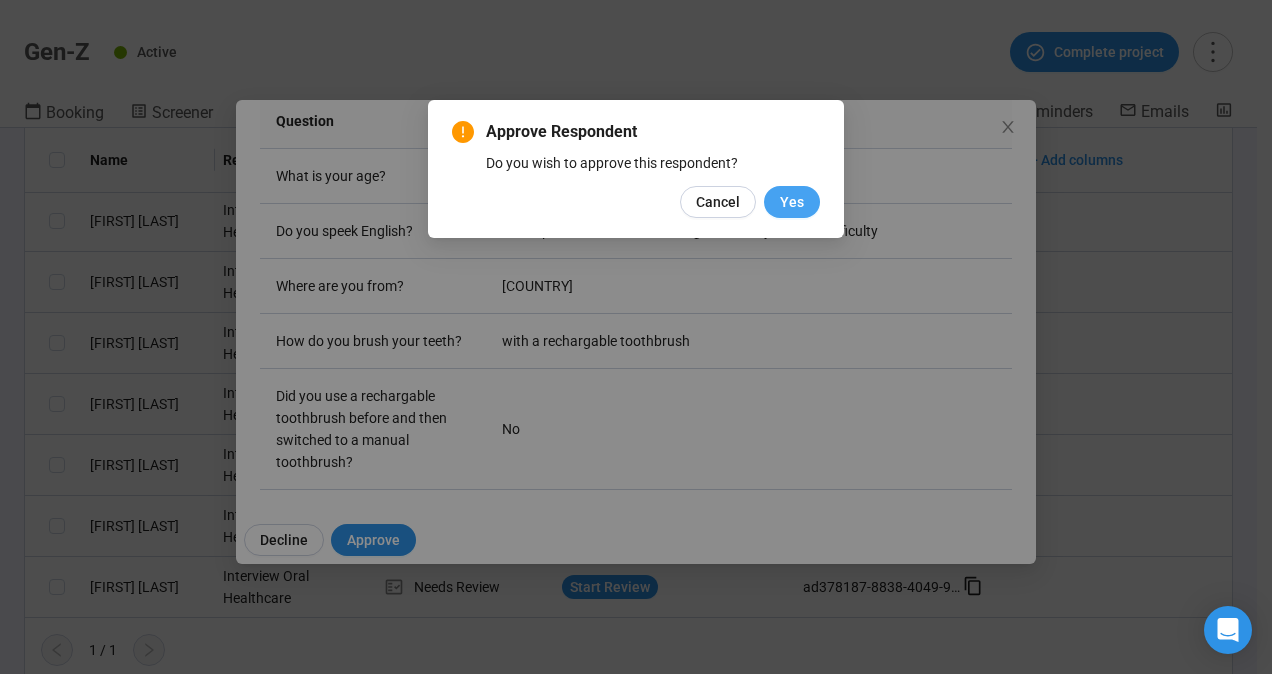 click on "Yes" at bounding box center [792, 202] 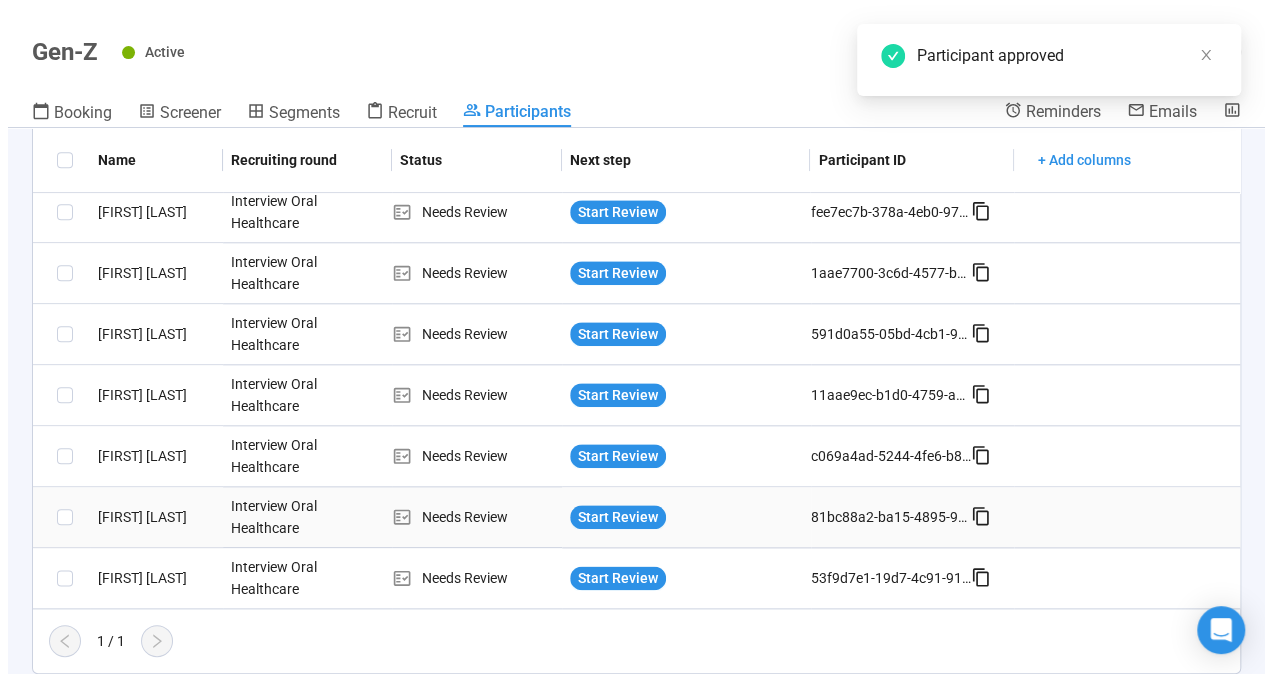 scroll, scrollTop: 975, scrollLeft: 0, axis: vertical 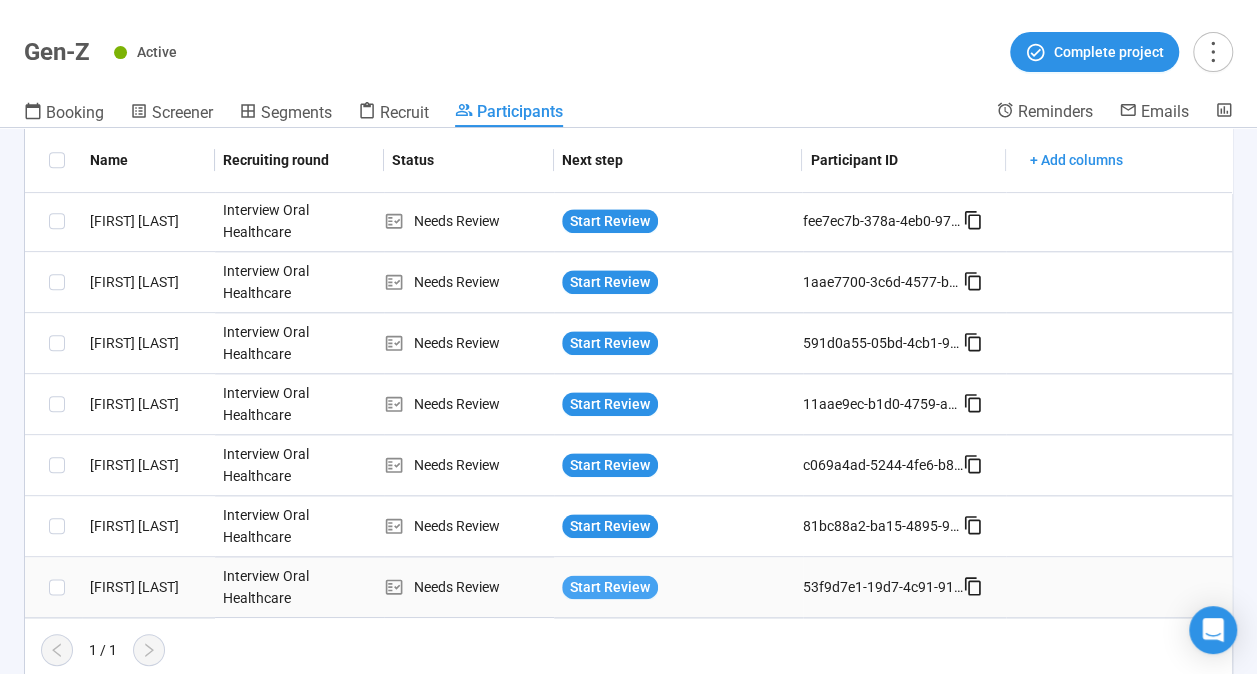 click on "Start Review" at bounding box center (610, 587) 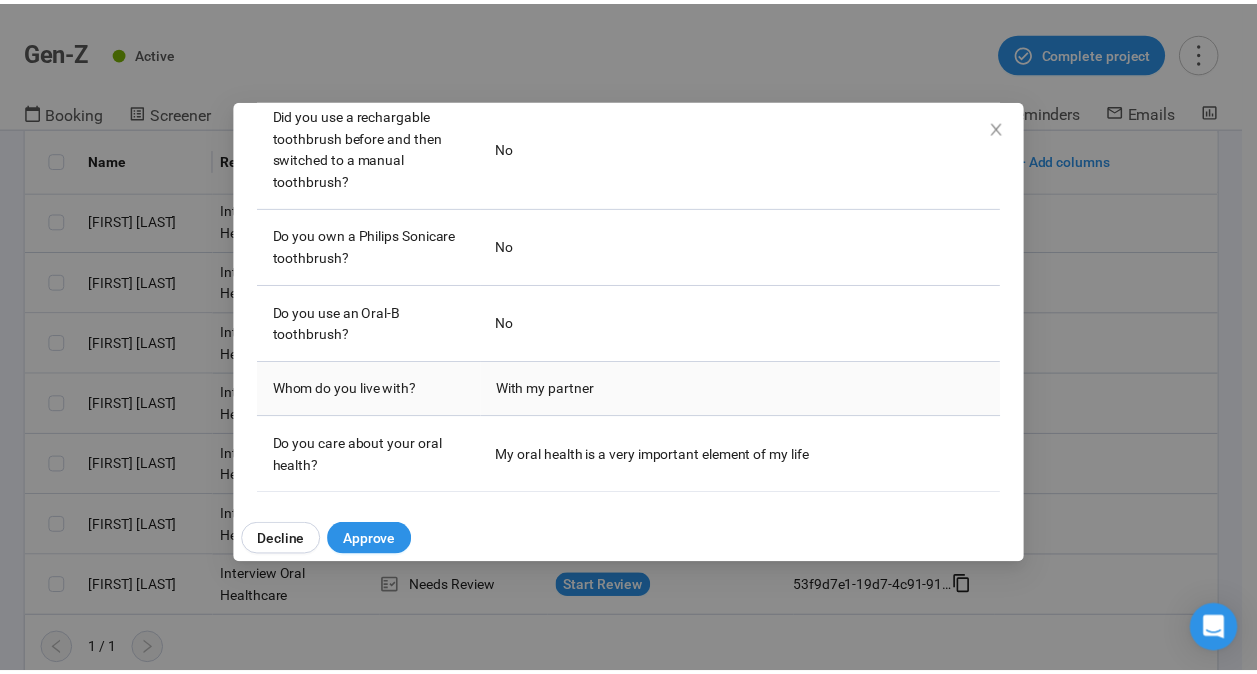 scroll, scrollTop: 588, scrollLeft: 0, axis: vertical 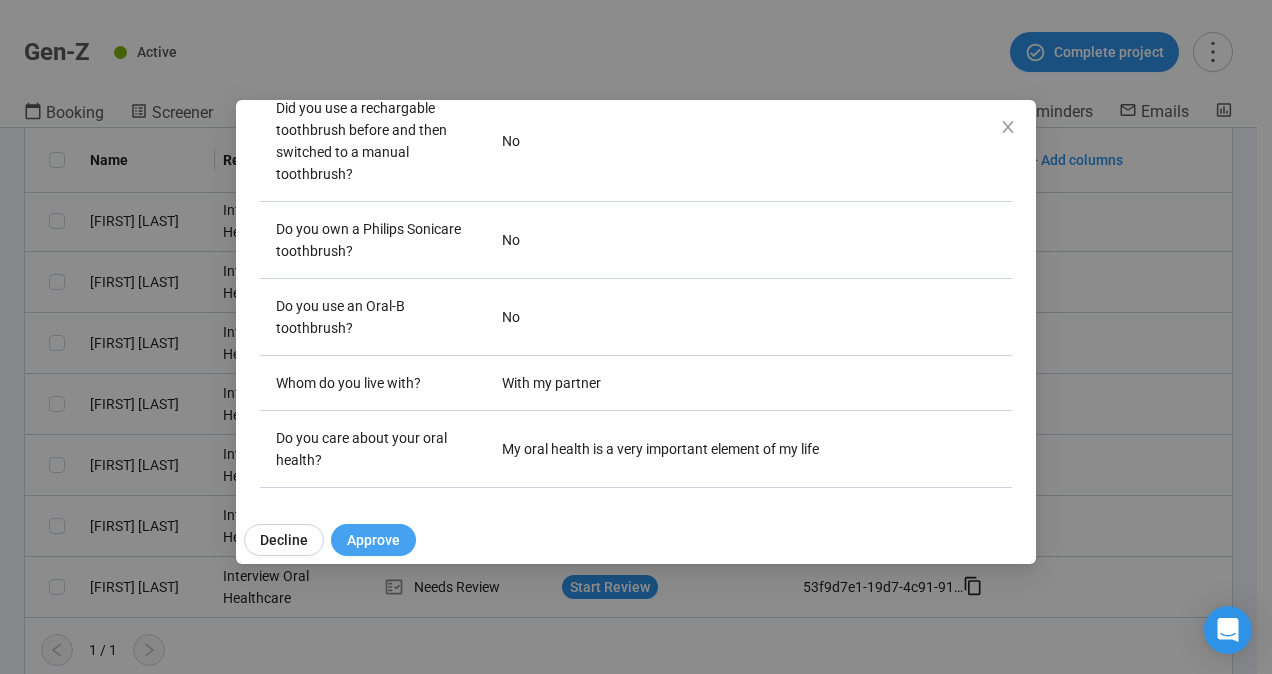 click on "Approve" at bounding box center (373, 540) 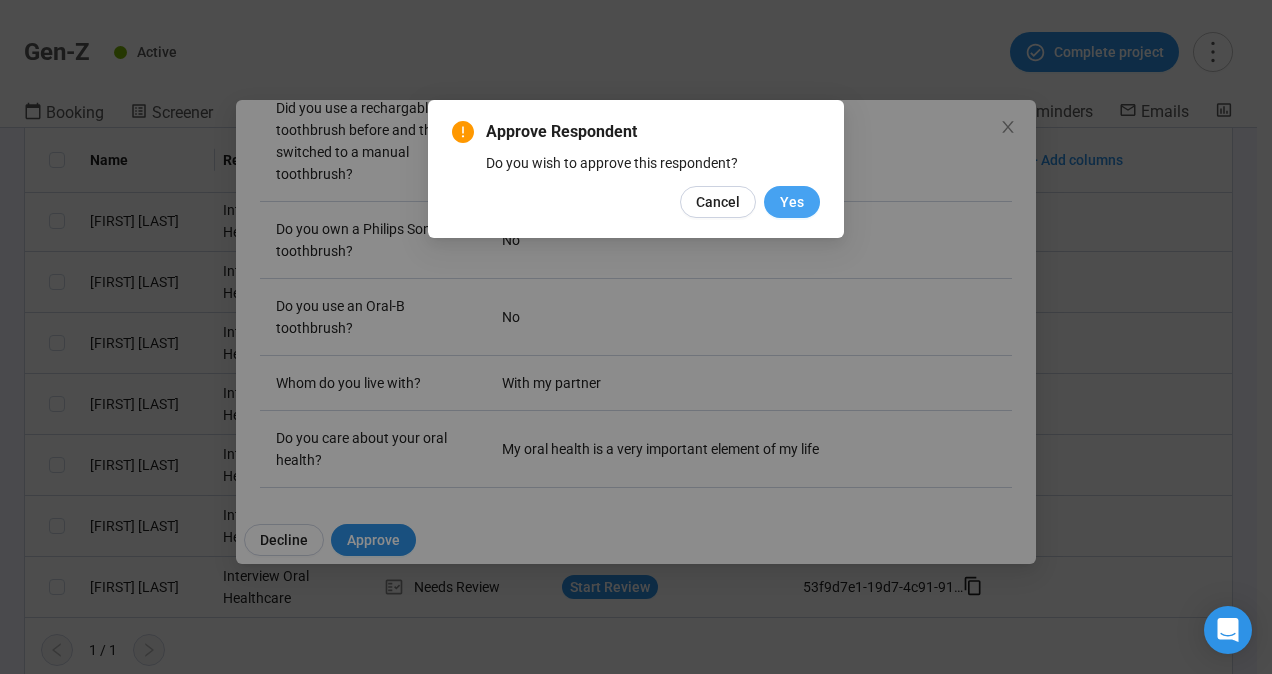 click on "Yes" at bounding box center [792, 202] 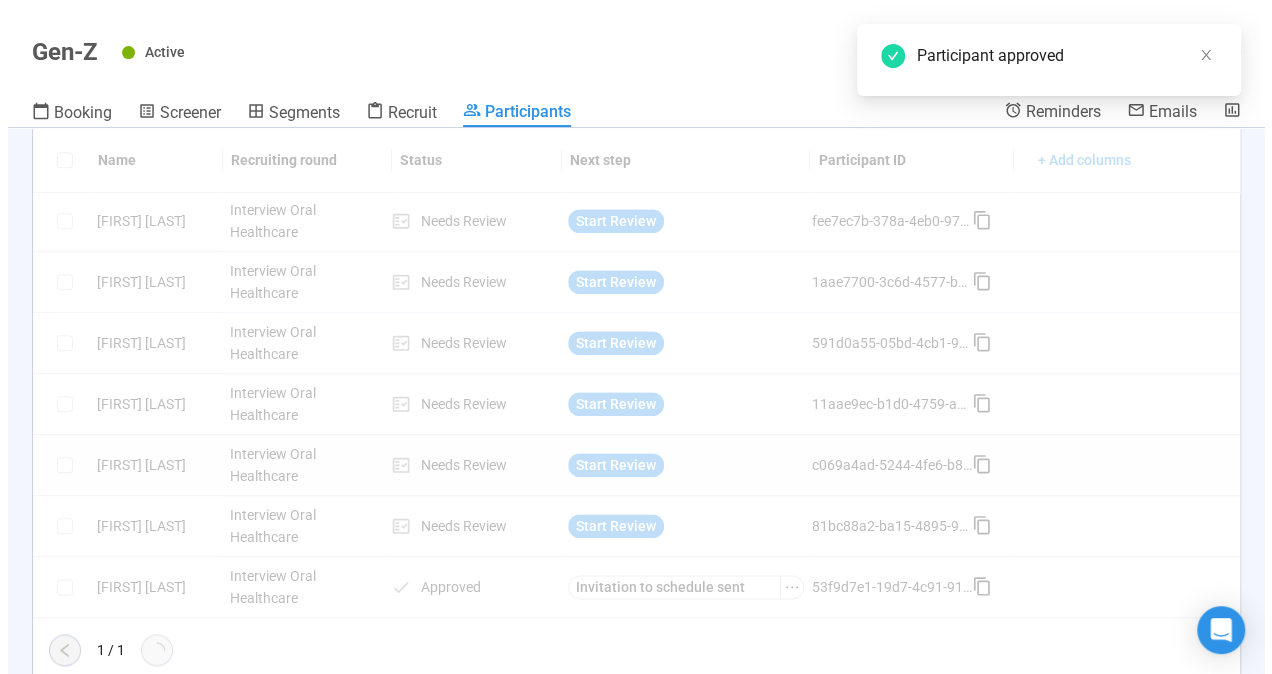 scroll, scrollTop: 914, scrollLeft: 0, axis: vertical 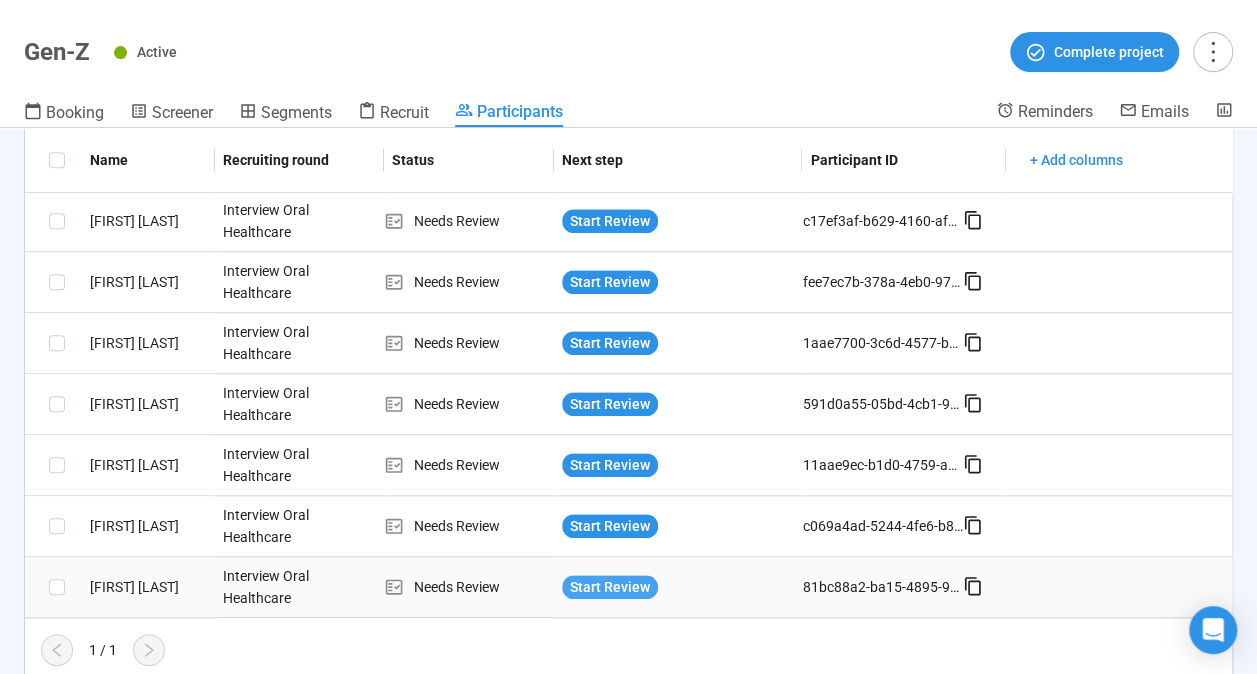 click on "Start Review" at bounding box center [610, 587] 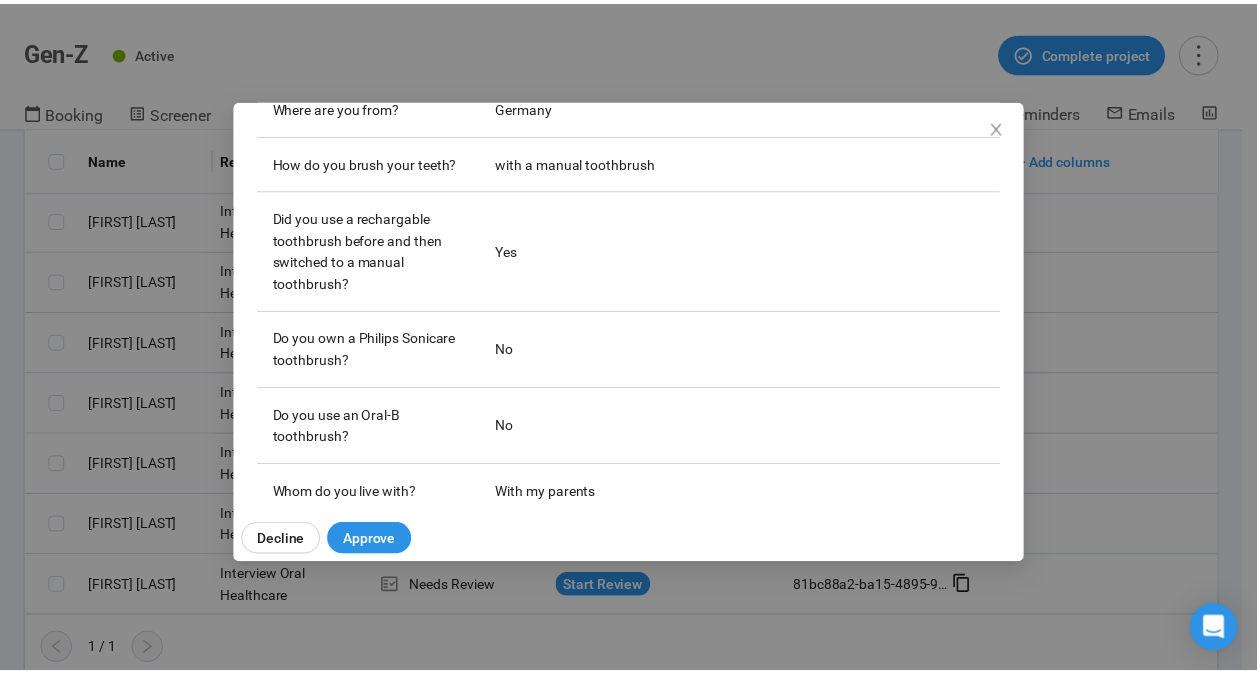 scroll, scrollTop: 588, scrollLeft: 0, axis: vertical 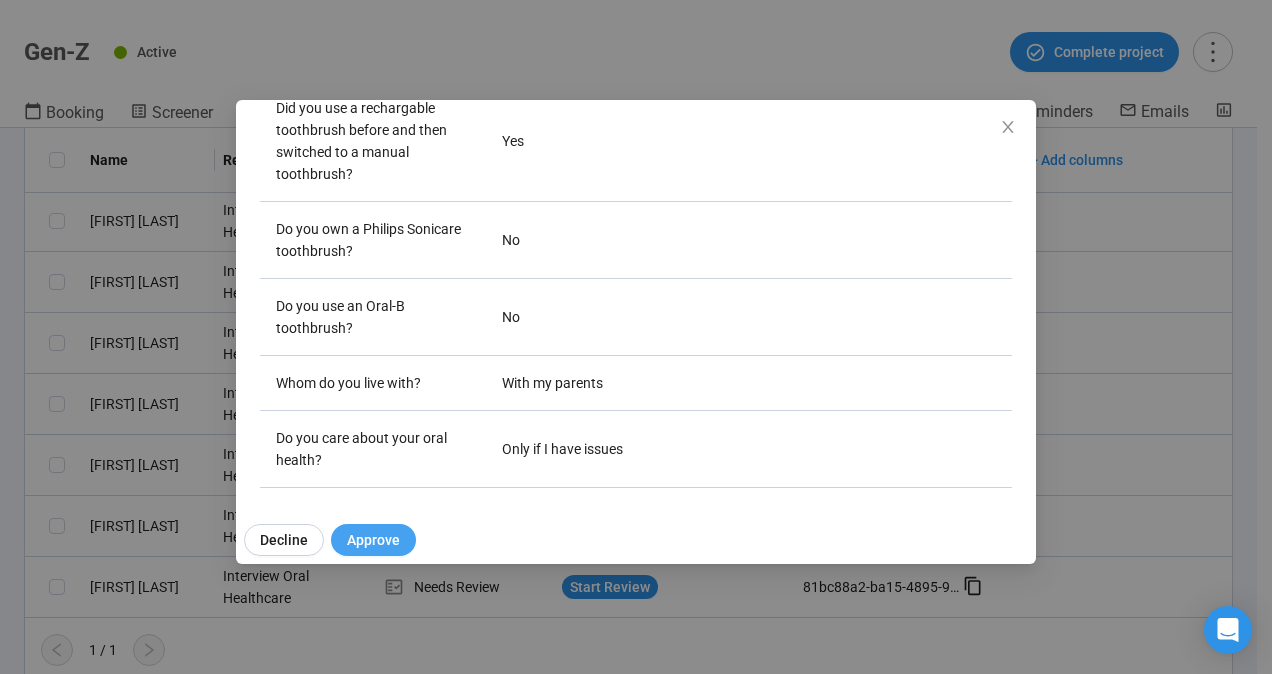 click on "Approve" at bounding box center (373, 540) 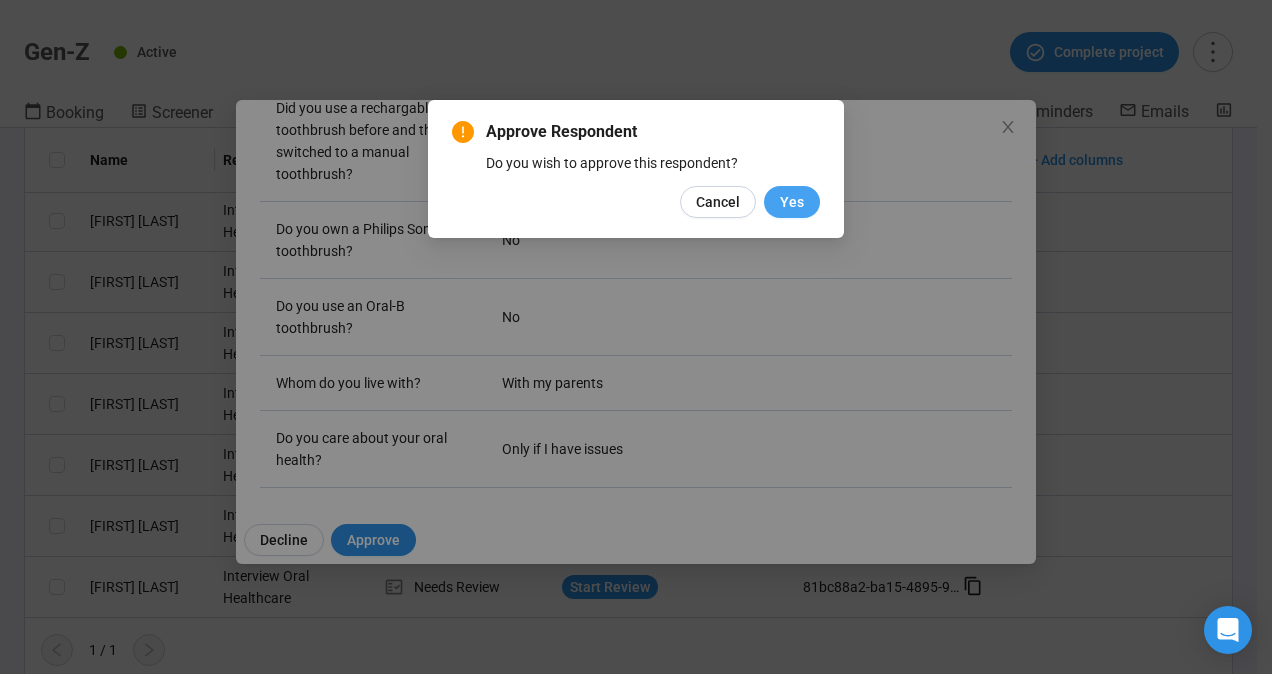 click on "Yes" at bounding box center (792, 202) 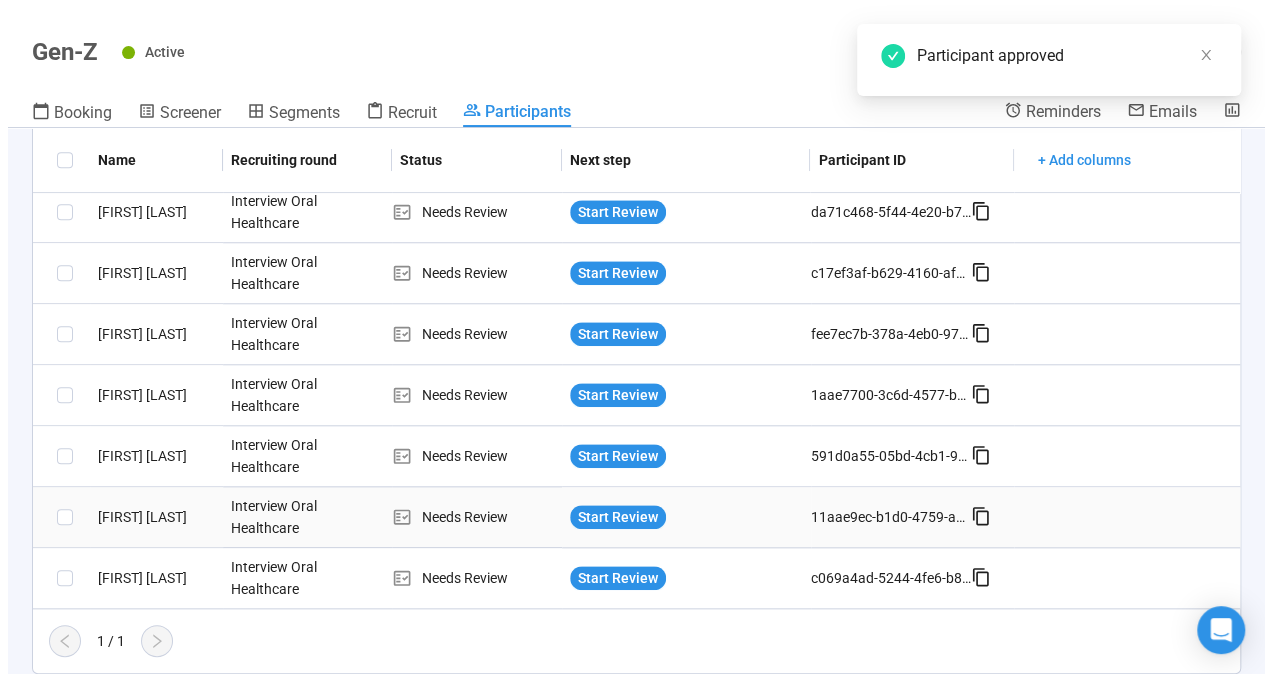 scroll, scrollTop: 854, scrollLeft: 0, axis: vertical 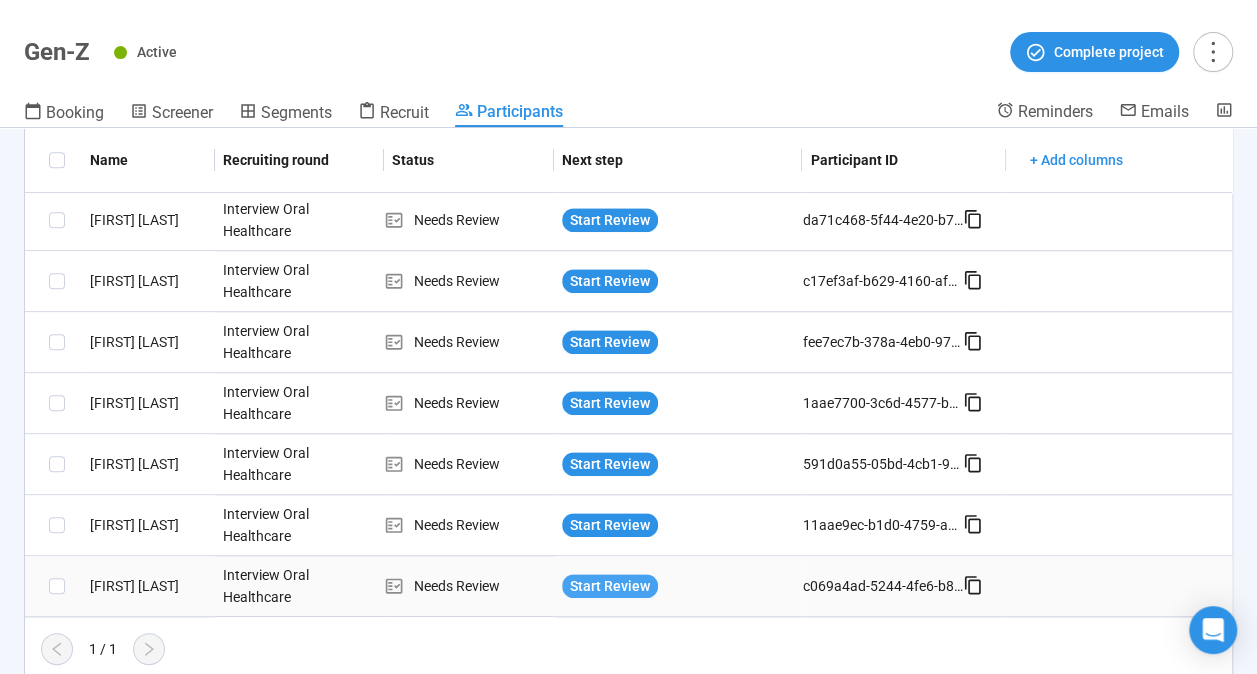 click on "Start Review" at bounding box center [610, 586] 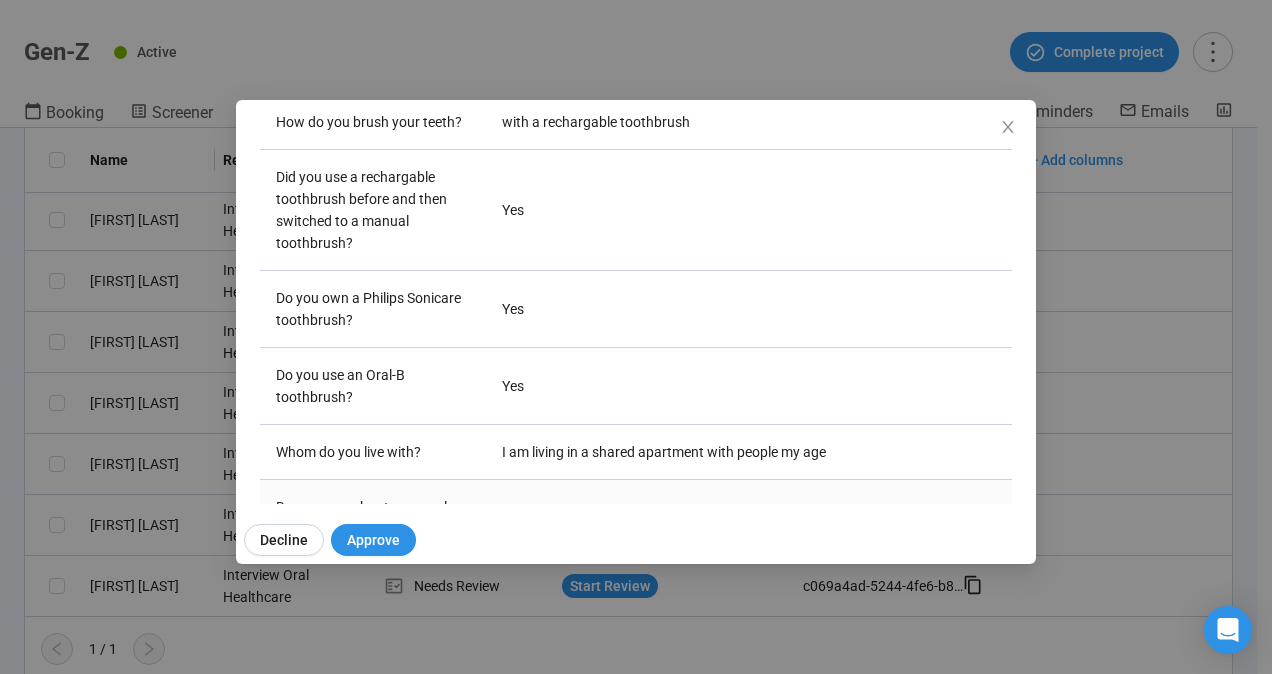 scroll, scrollTop: 488, scrollLeft: 0, axis: vertical 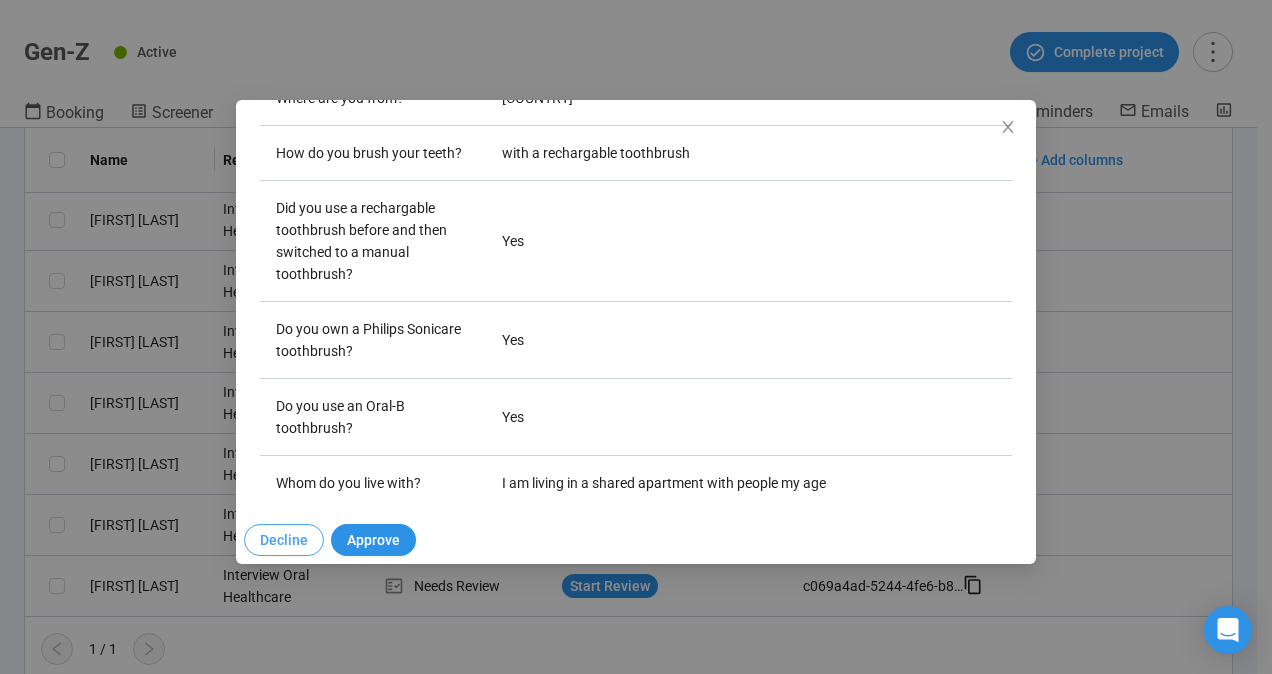 click on "Decline" at bounding box center [284, 540] 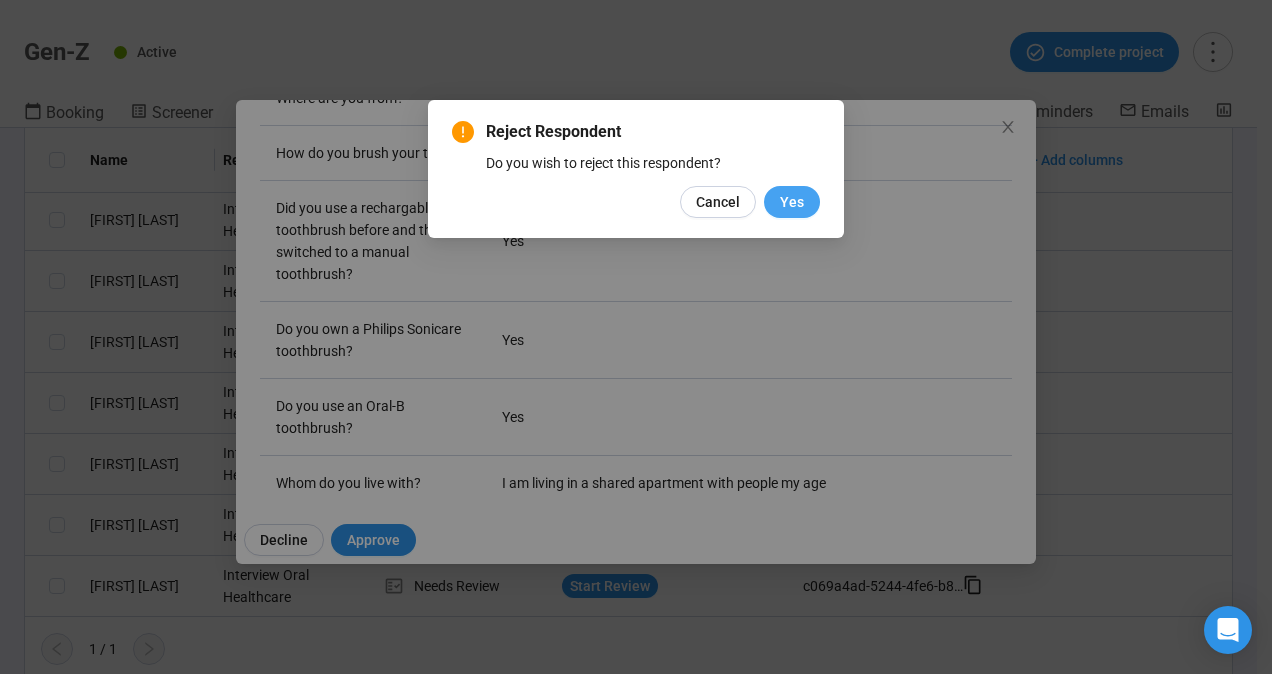 click on "Yes" at bounding box center (792, 202) 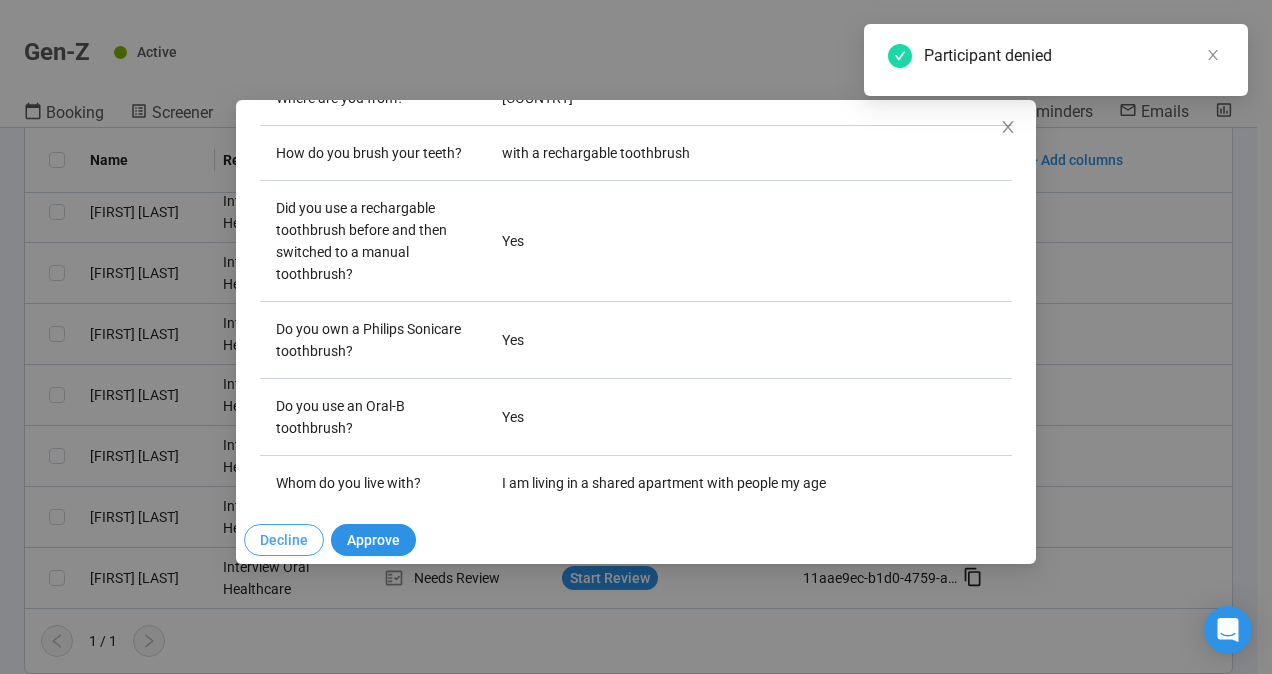 scroll, scrollTop: 793, scrollLeft: 0, axis: vertical 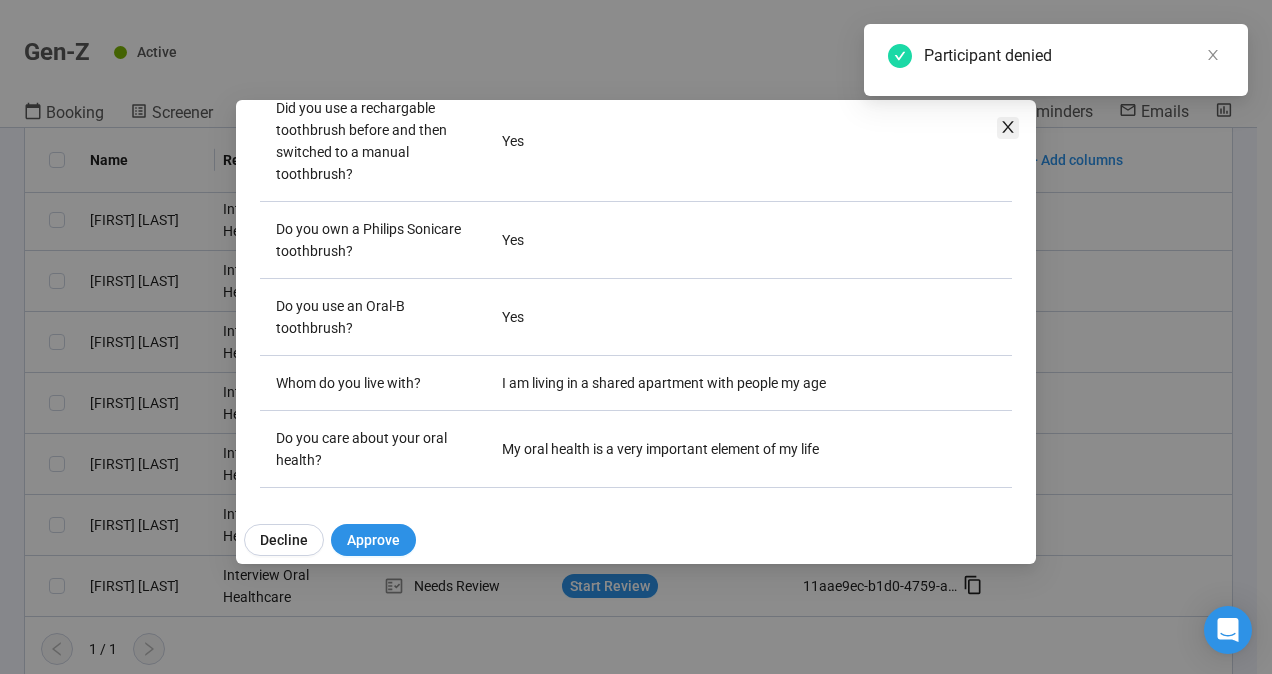 click 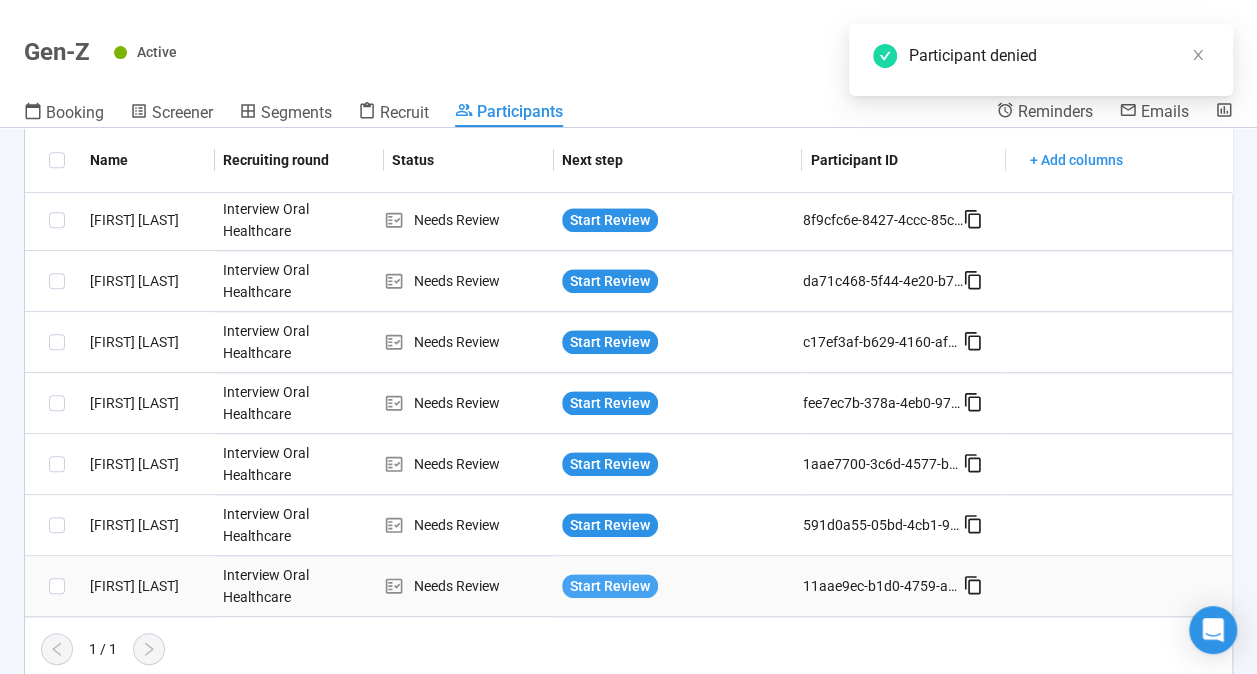 click on "Start Review" at bounding box center (610, 586) 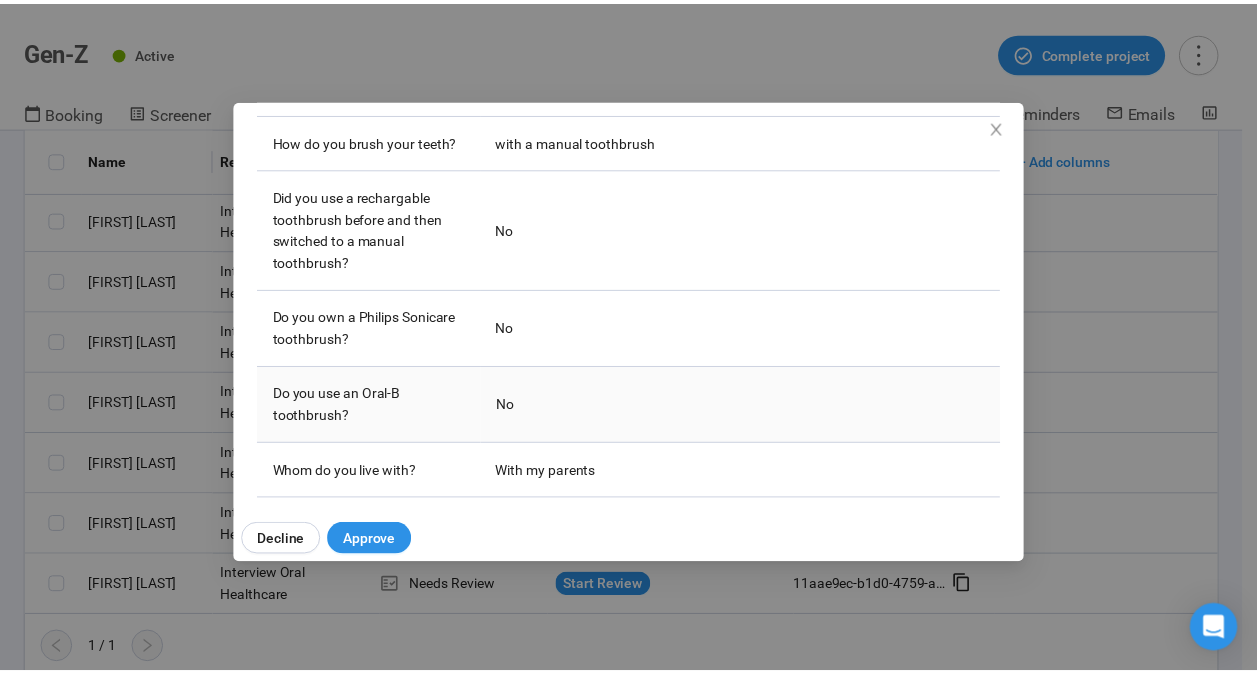 scroll, scrollTop: 588, scrollLeft: 0, axis: vertical 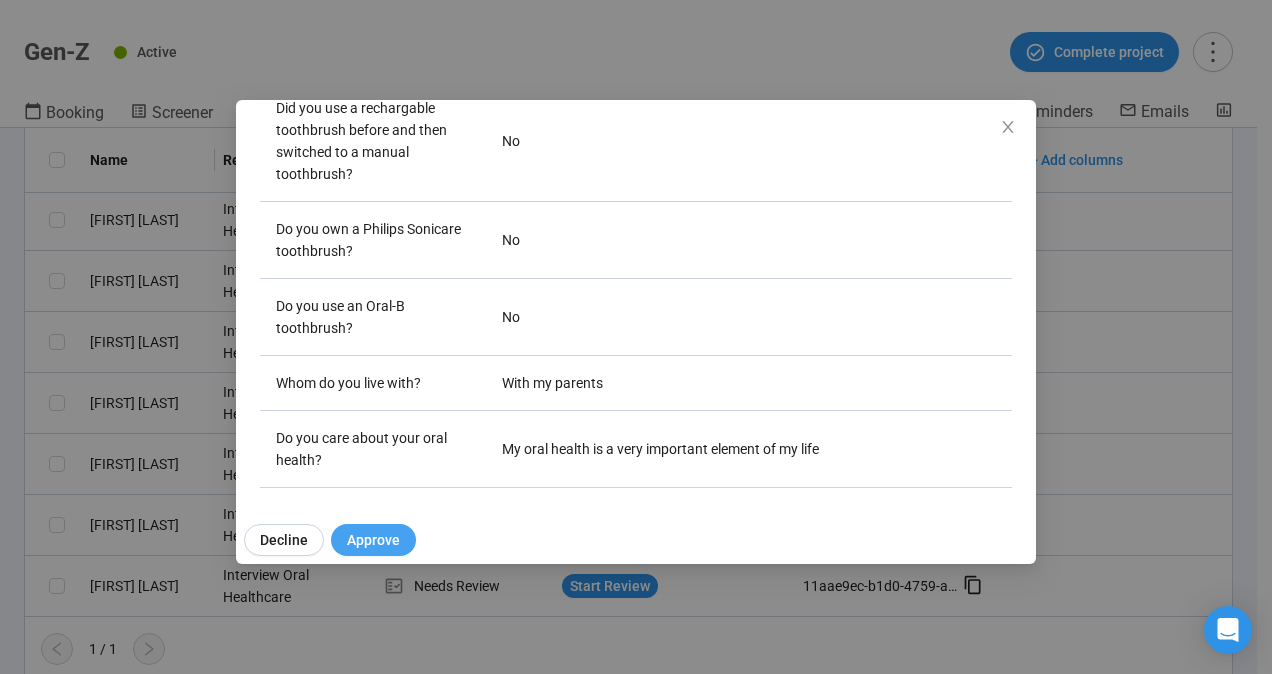 click on "Approve" at bounding box center (373, 540) 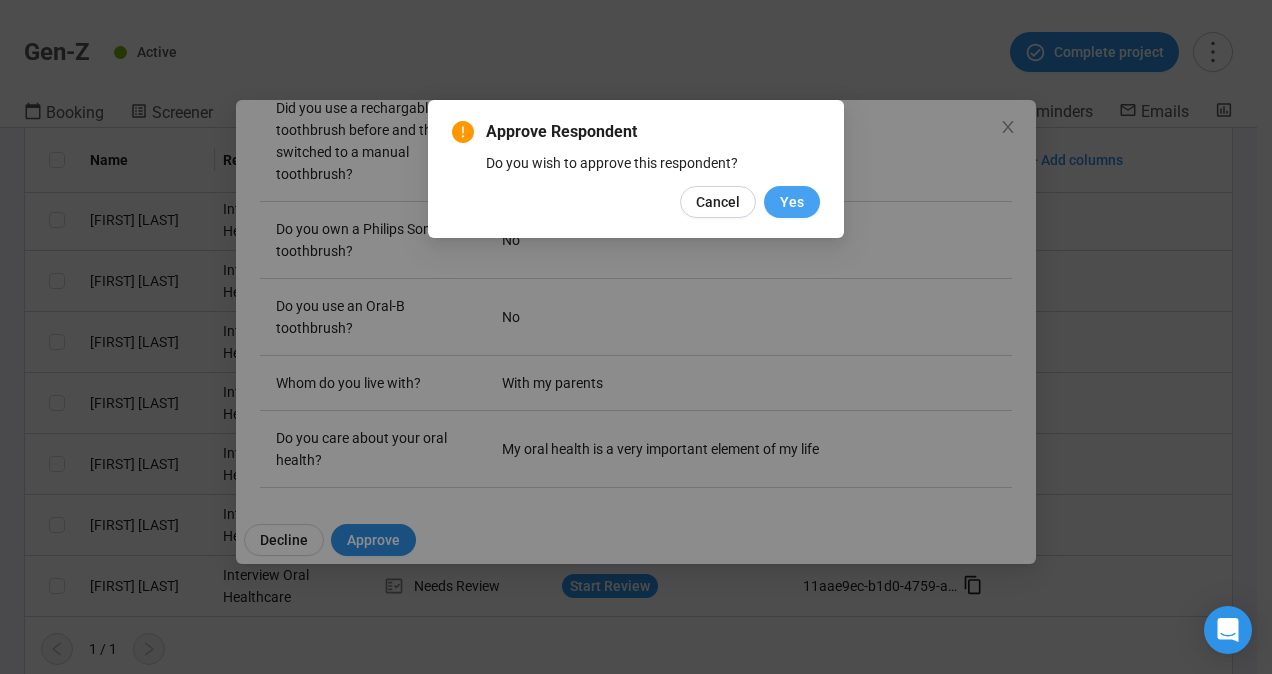 click on "Yes" at bounding box center (792, 202) 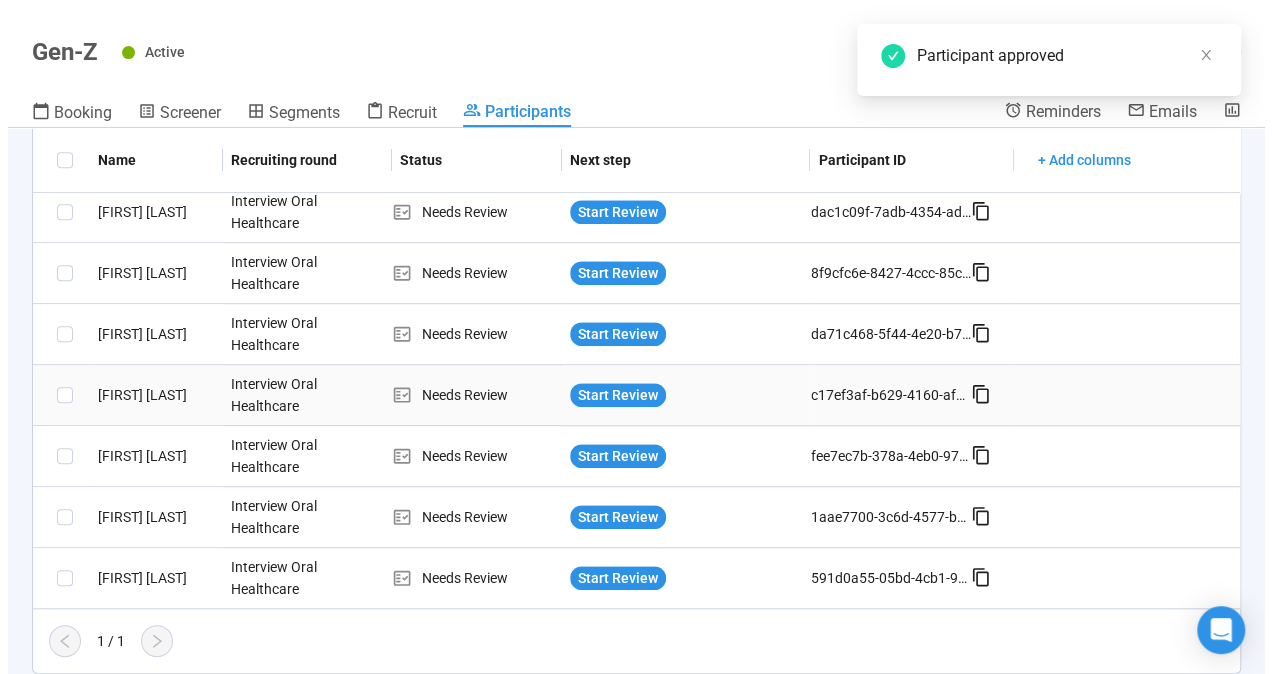scroll, scrollTop: 732, scrollLeft: 0, axis: vertical 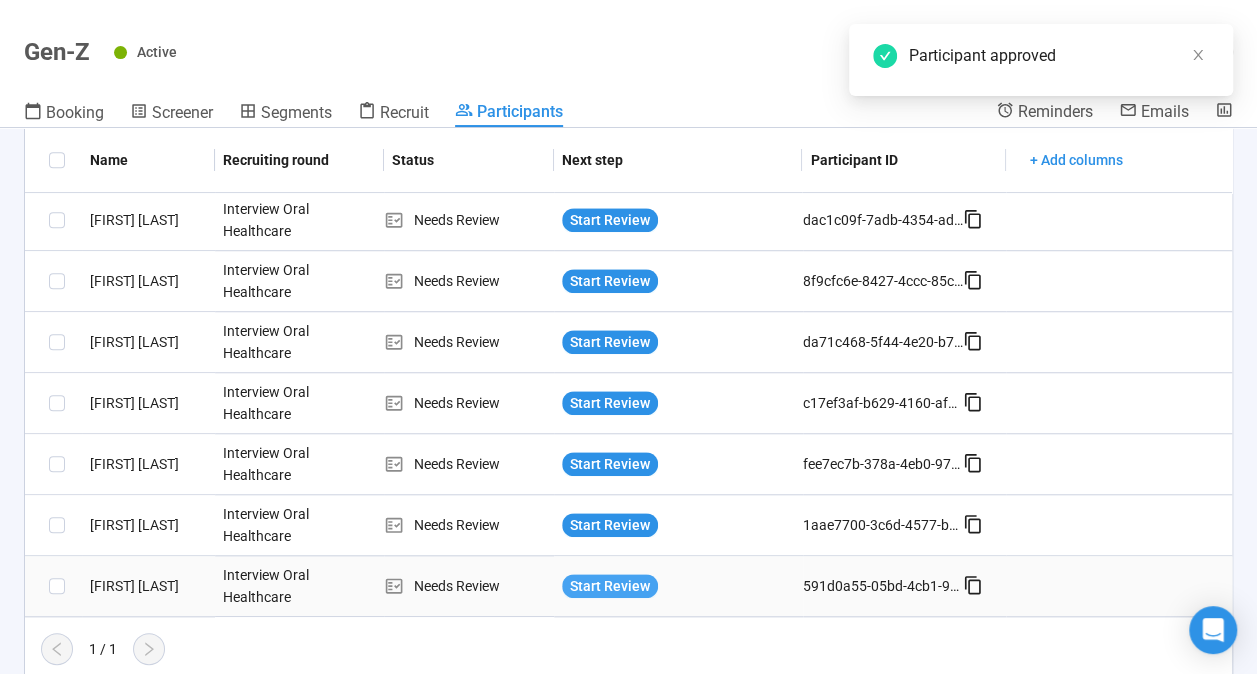 click on "Start Review" at bounding box center [610, 586] 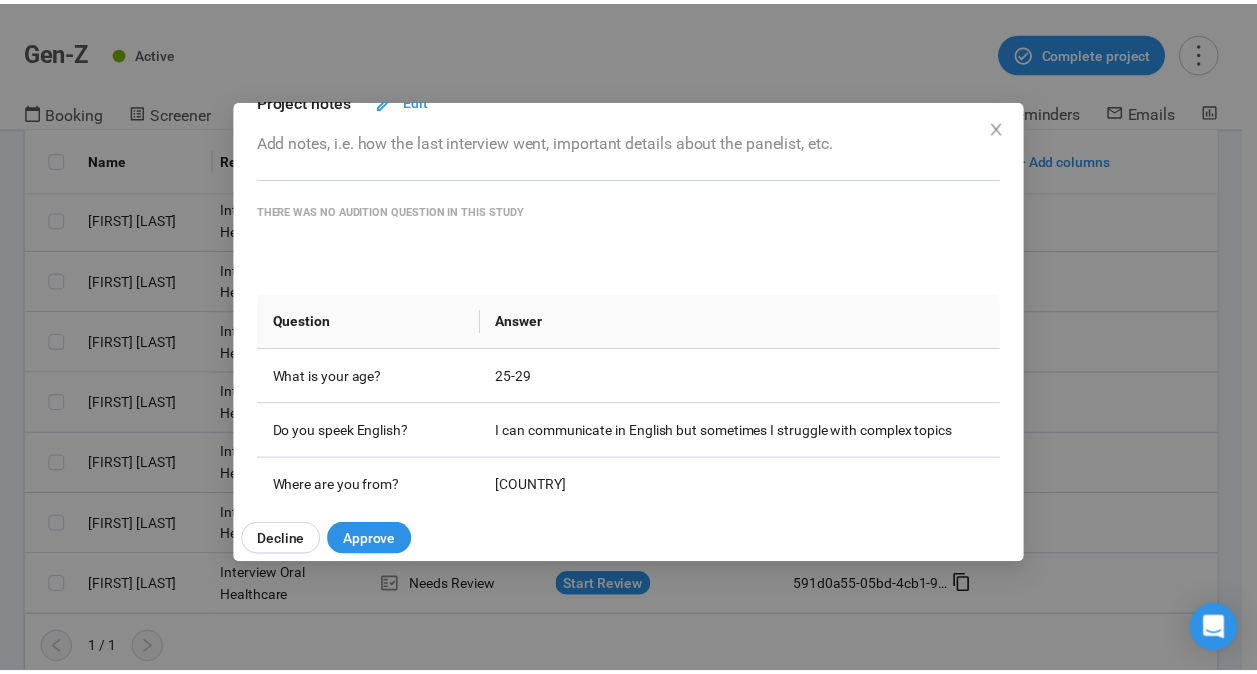 scroll, scrollTop: 200, scrollLeft: 0, axis: vertical 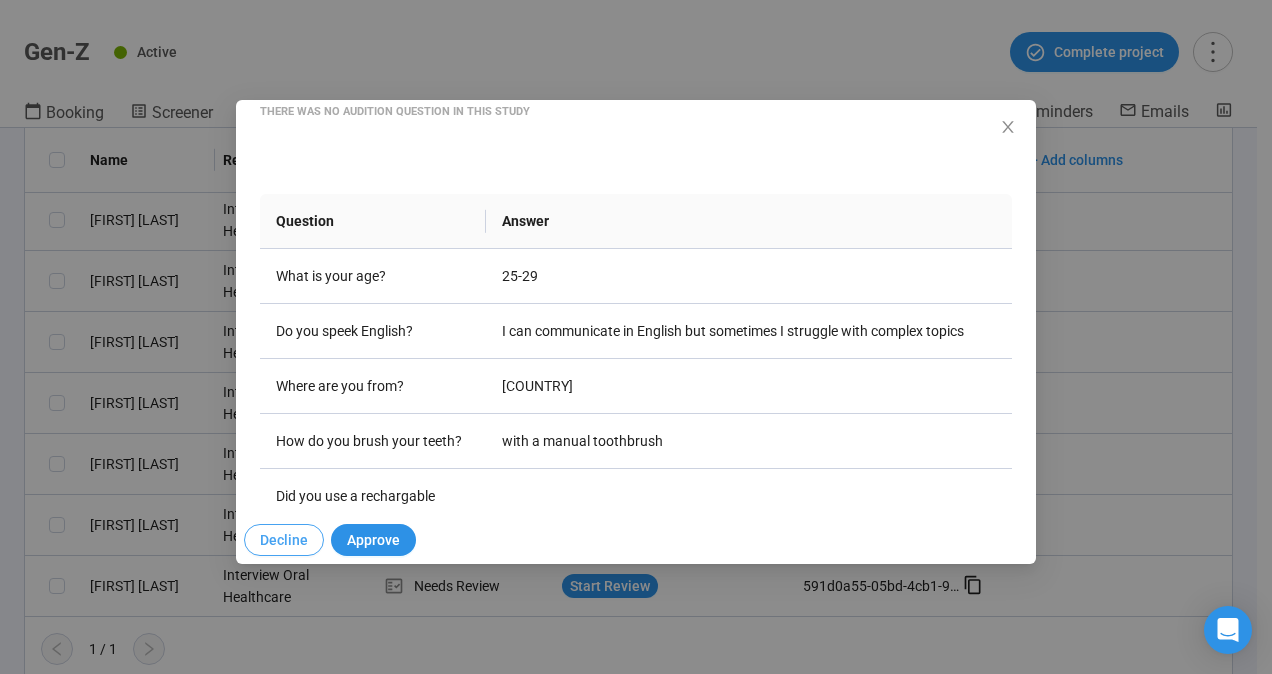 click on "Decline" at bounding box center (284, 540) 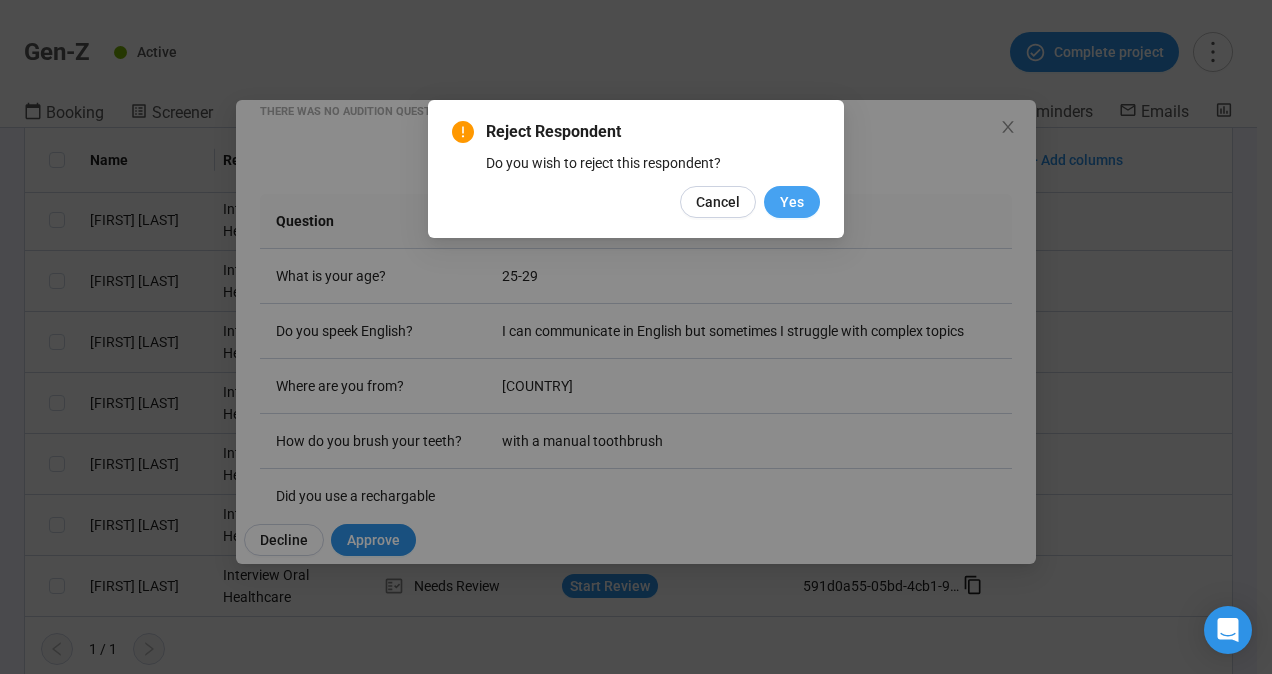 click on "Yes" at bounding box center [792, 202] 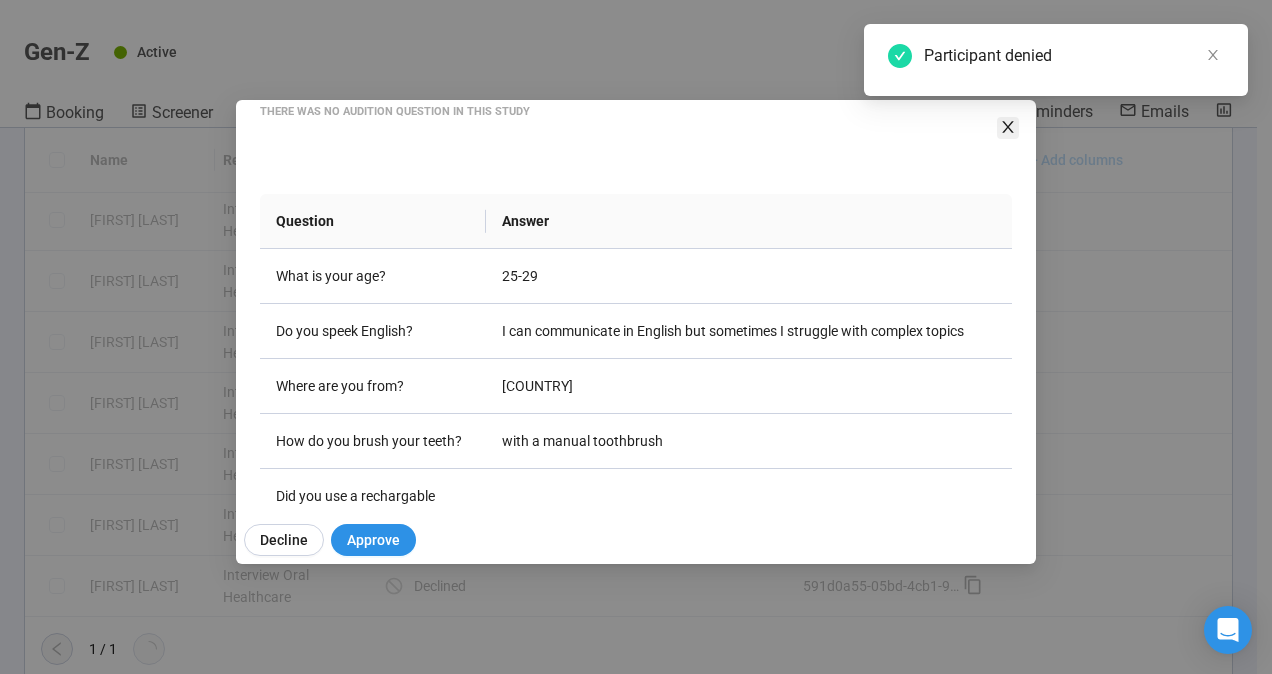 click 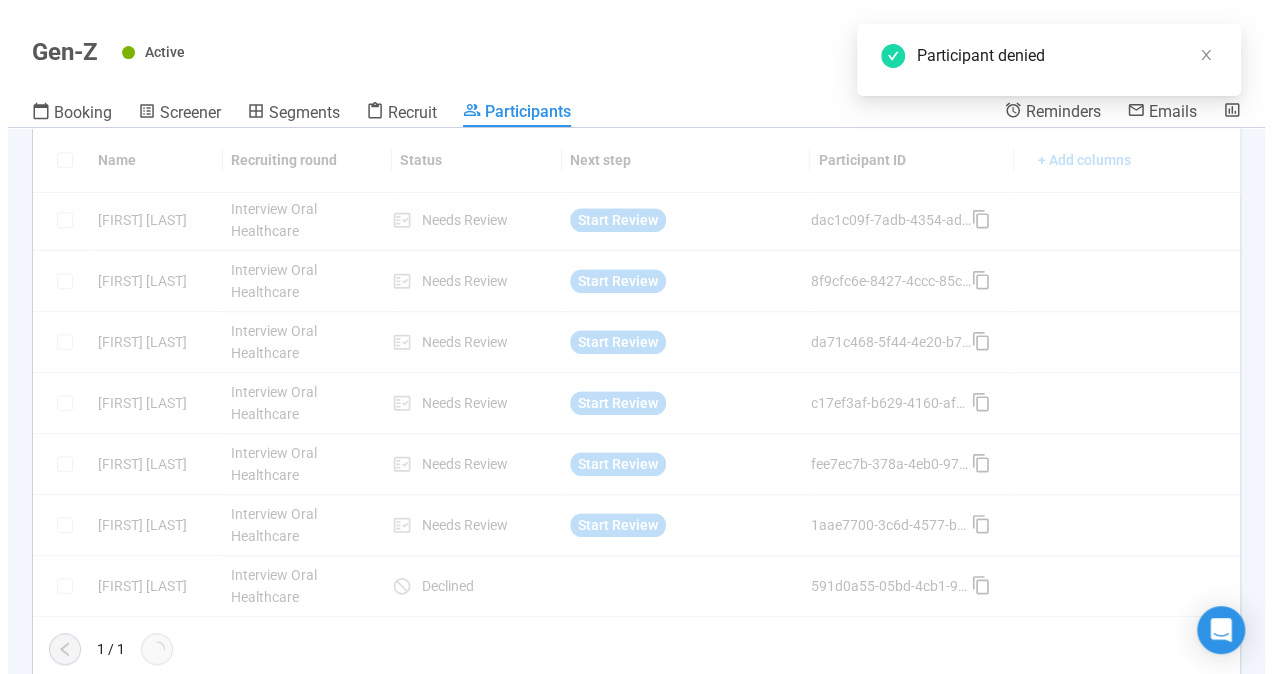 scroll, scrollTop: 672, scrollLeft: 0, axis: vertical 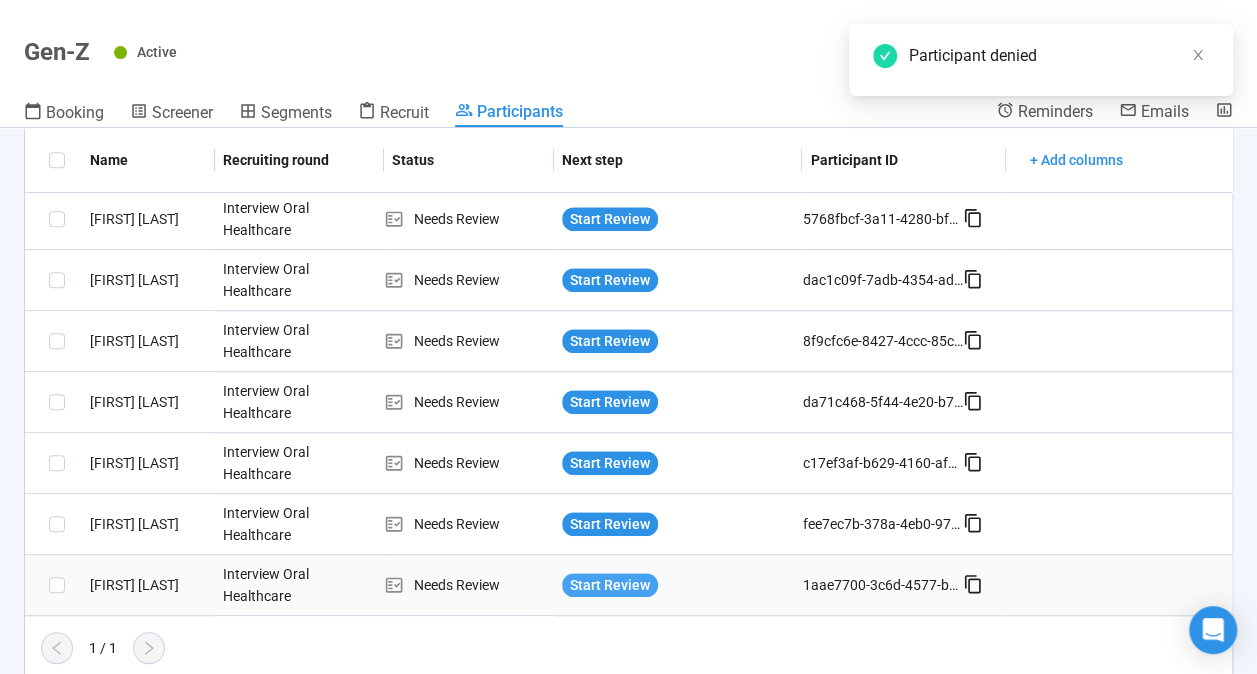 click on "Start Review" at bounding box center [610, 585] 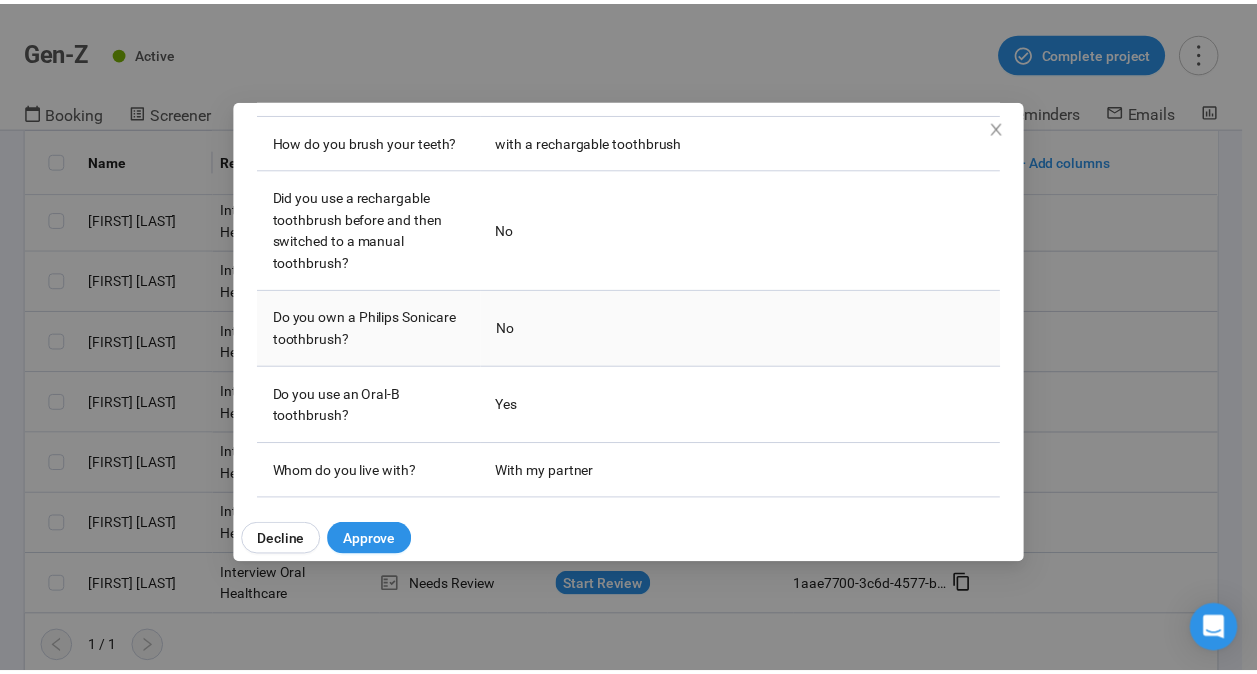 scroll, scrollTop: 588, scrollLeft: 0, axis: vertical 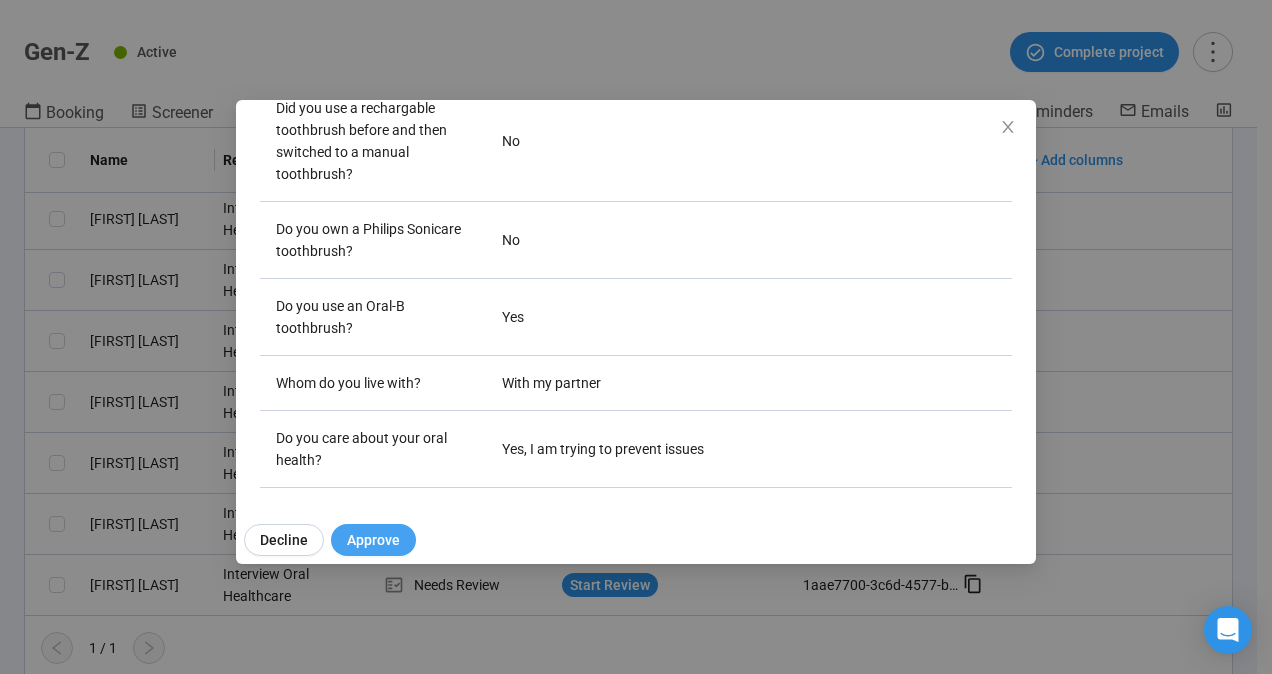 click on "Approve" at bounding box center (373, 540) 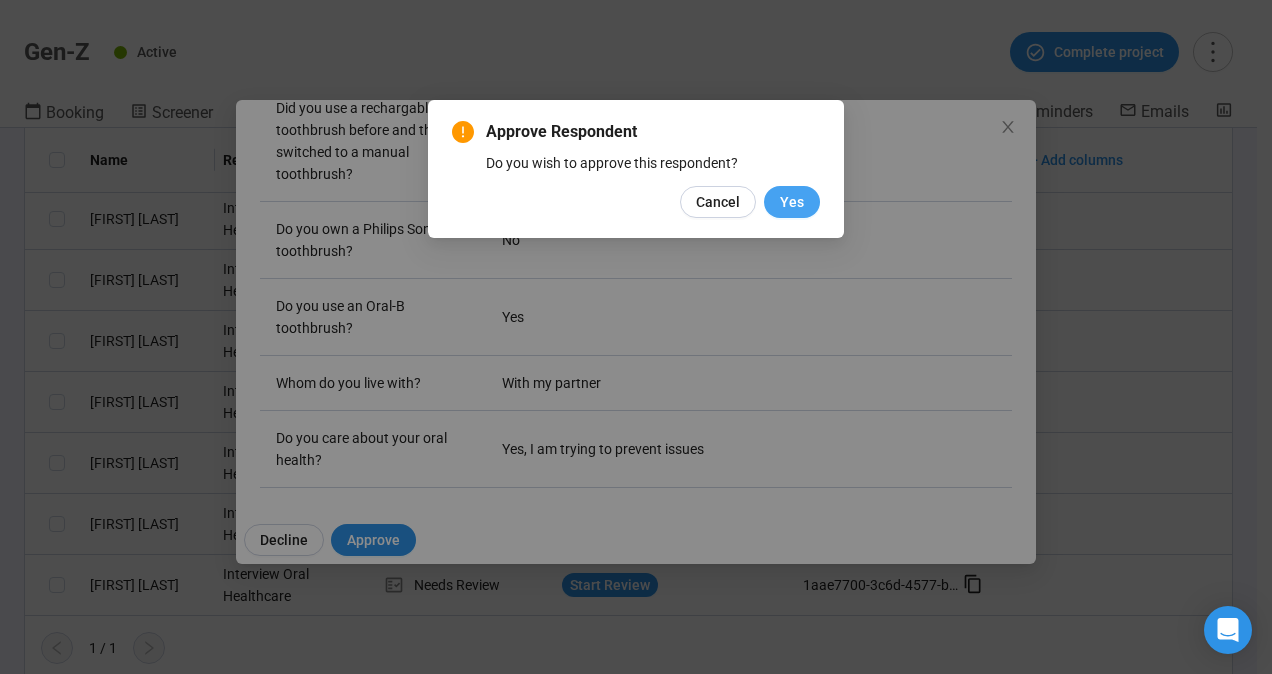 click on "Yes" at bounding box center (792, 202) 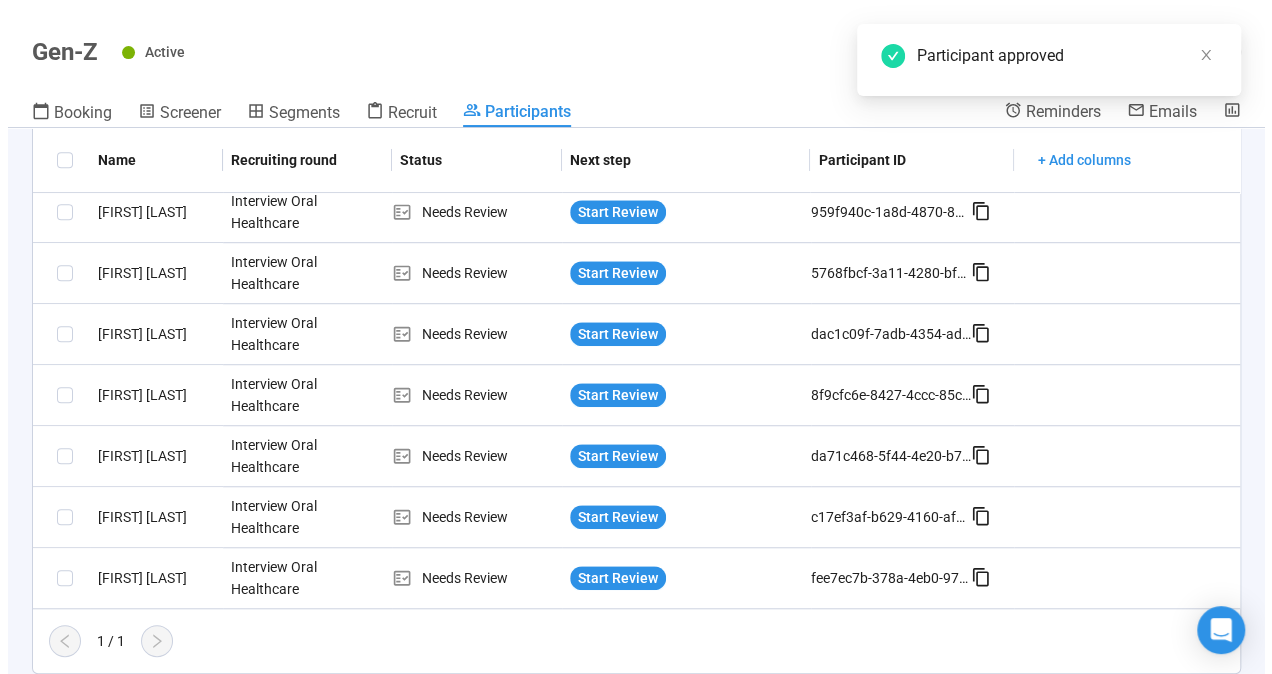 scroll, scrollTop: 611, scrollLeft: 0, axis: vertical 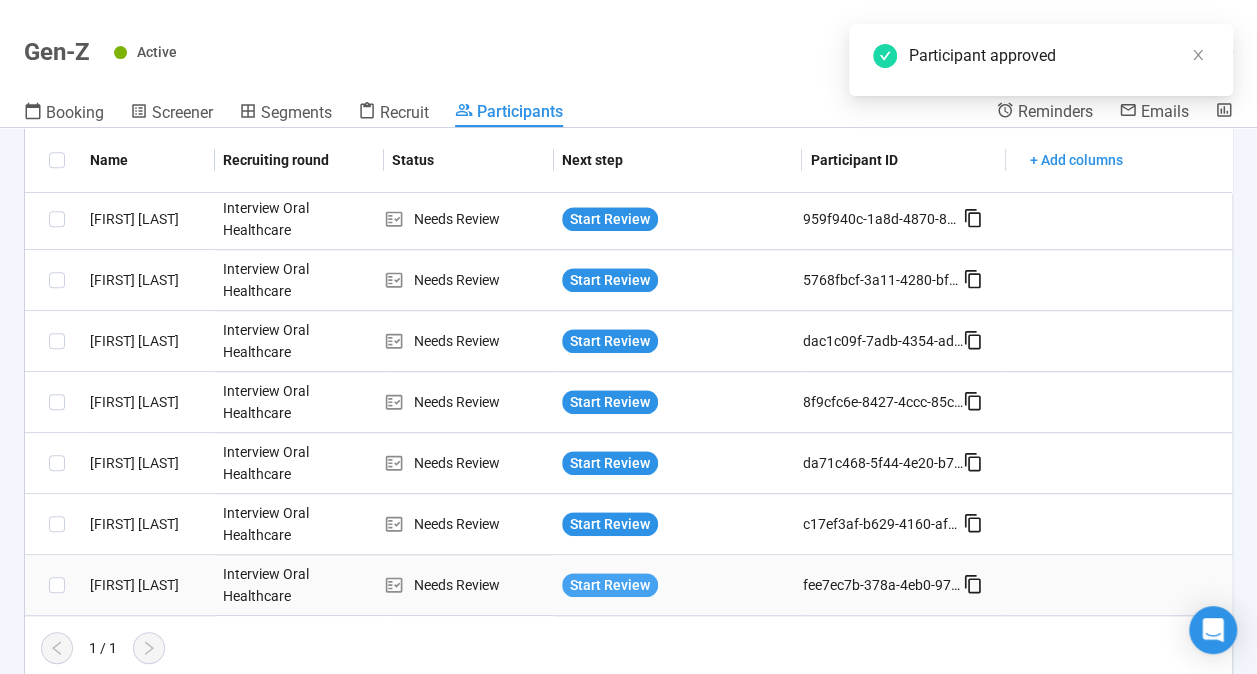 click on "Start Review" at bounding box center (610, 585) 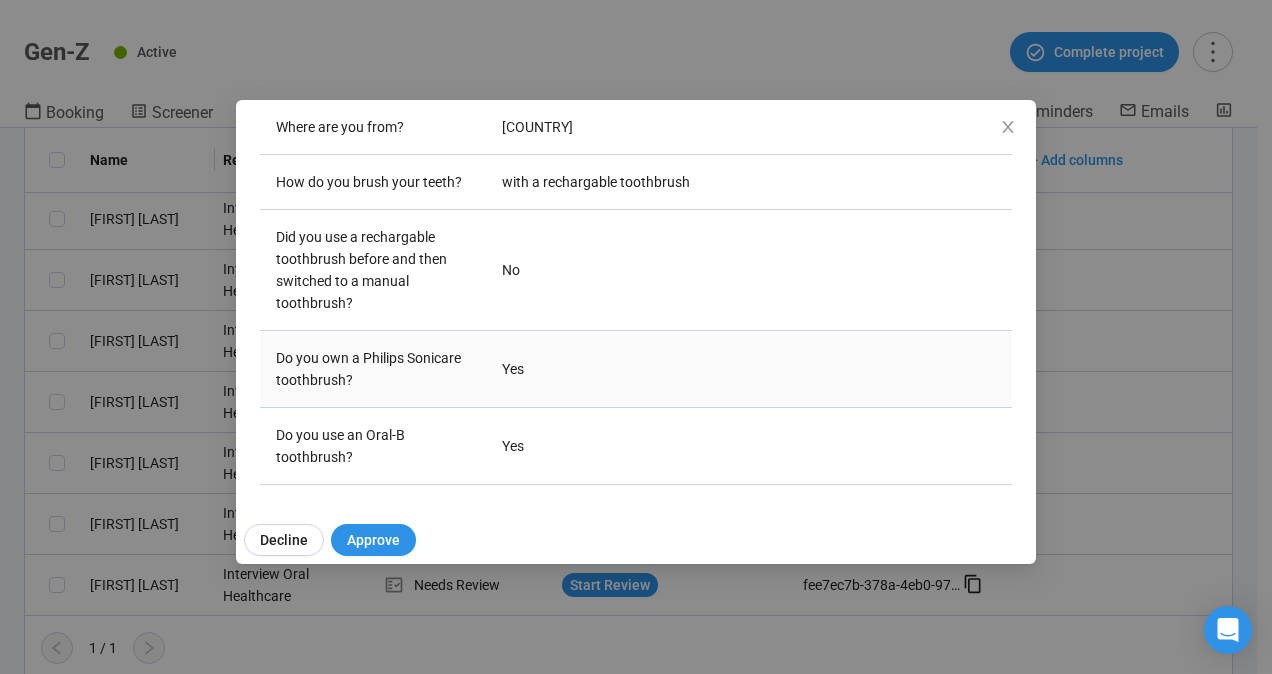 scroll, scrollTop: 588, scrollLeft: 0, axis: vertical 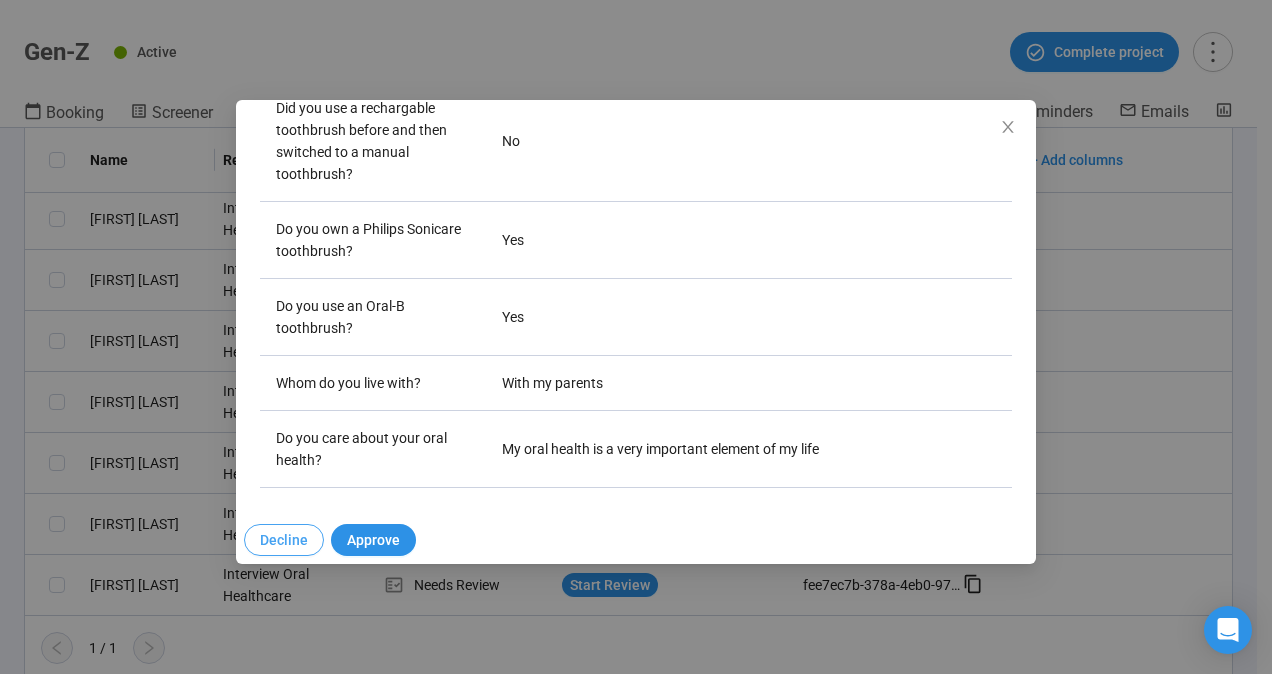click on "Decline" at bounding box center (284, 540) 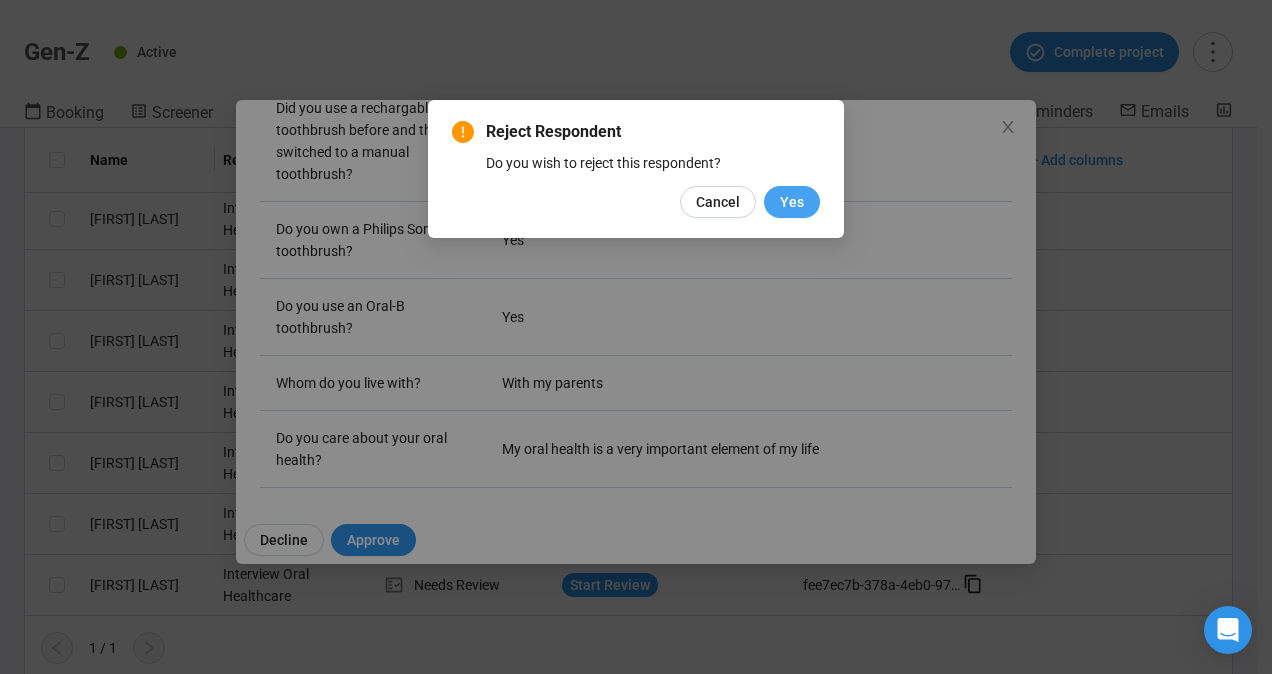 click on "Yes" at bounding box center [792, 202] 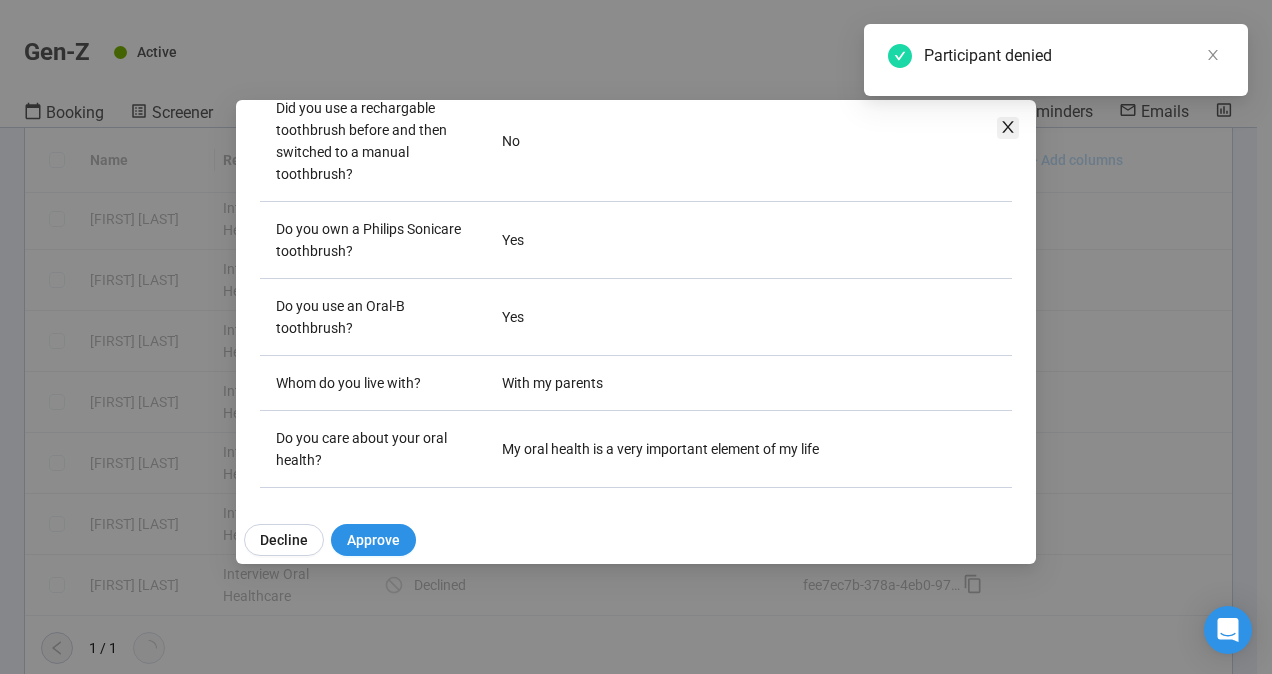 scroll, scrollTop: 550, scrollLeft: 0, axis: vertical 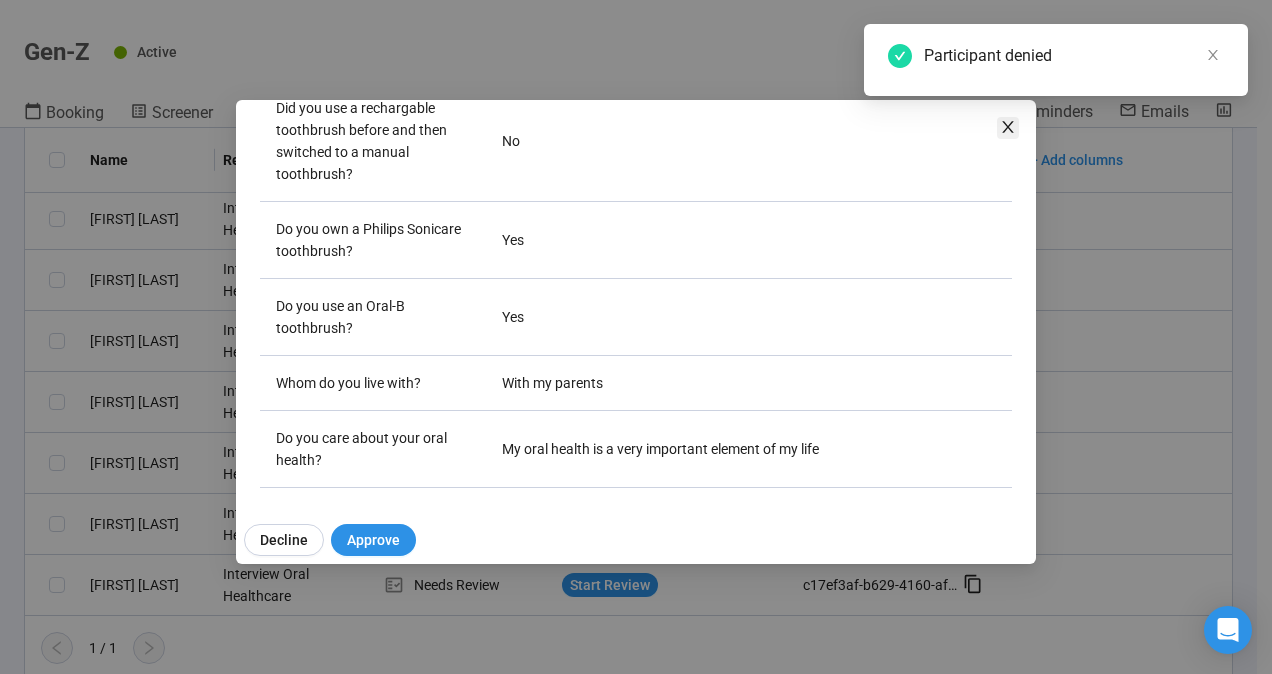 click 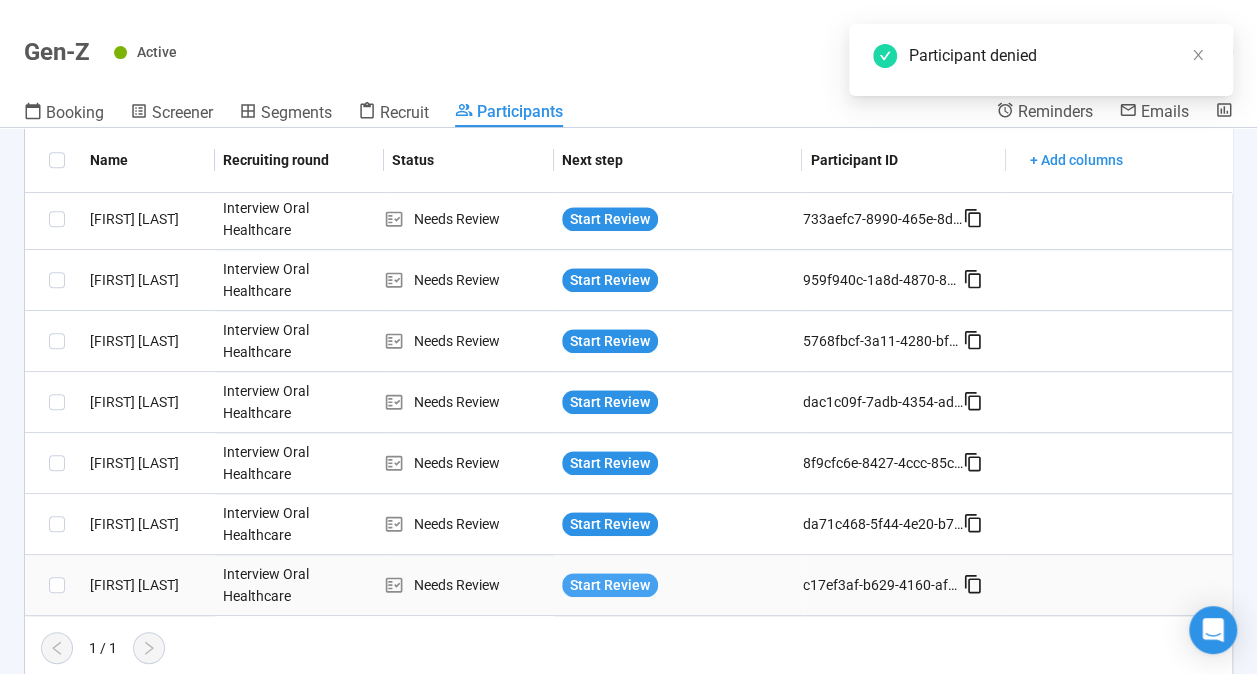 click on "Start Review" at bounding box center (610, 585) 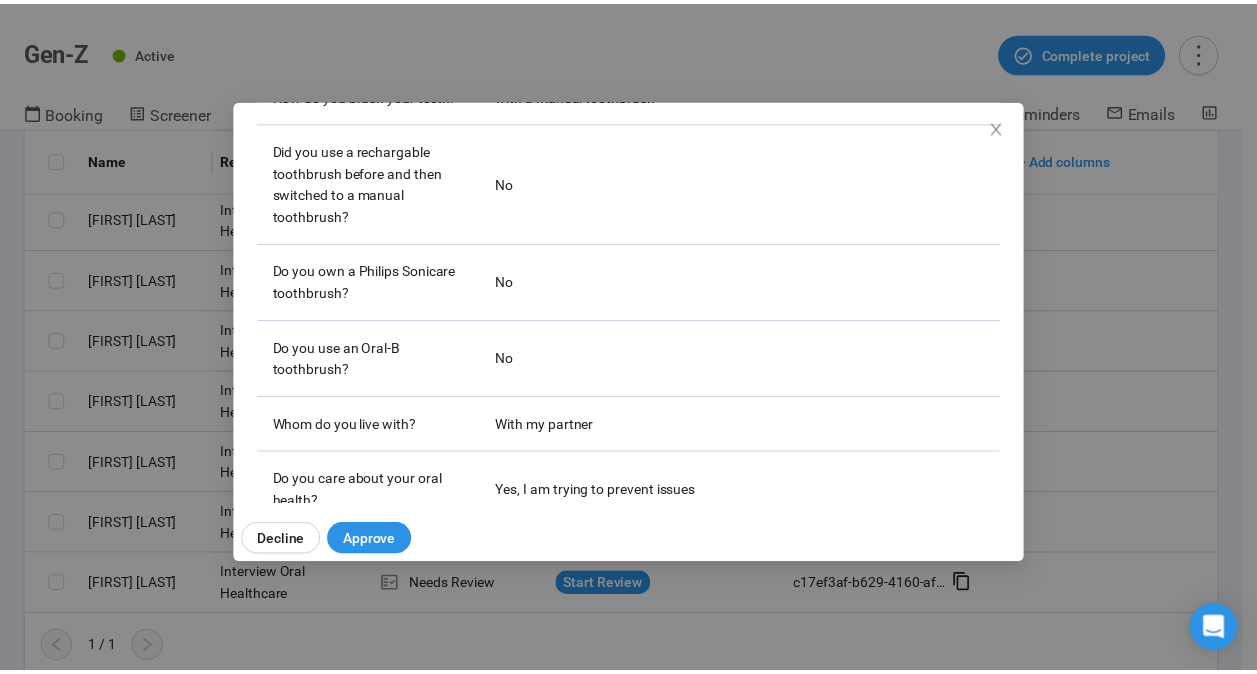 scroll, scrollTop: 588, scrollLeft: 0, axis: vertical 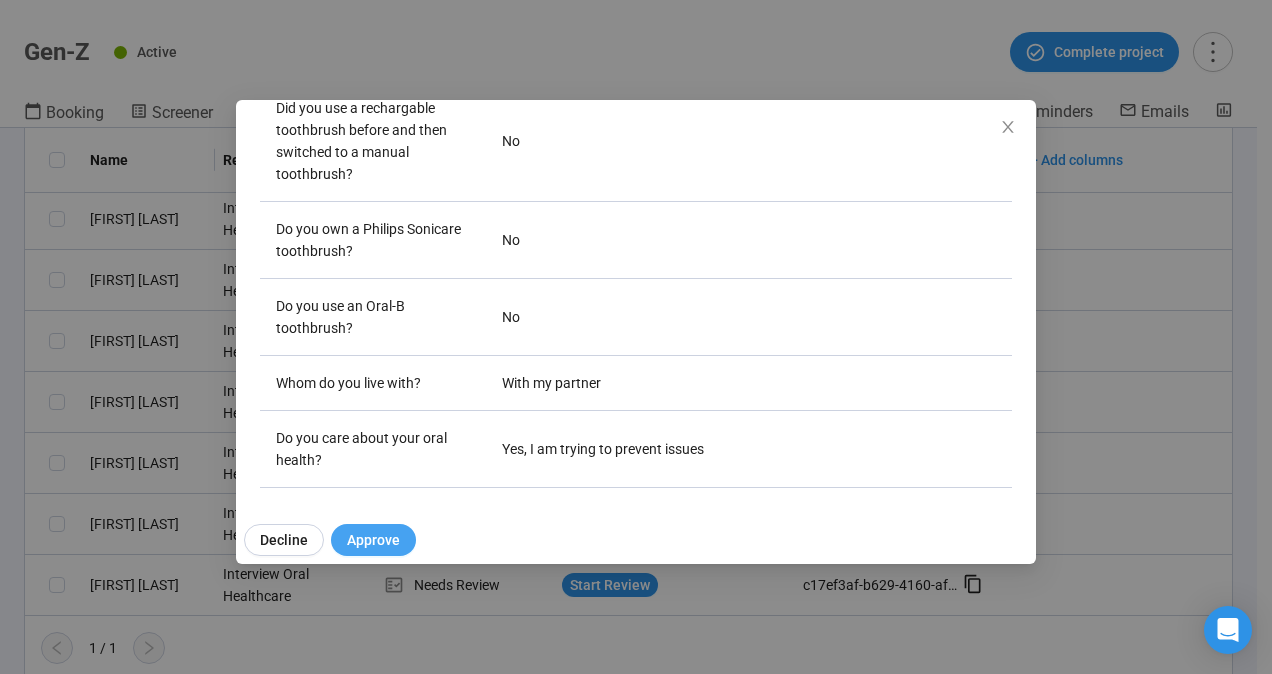 click on "Approve" at bounding box center [373, 540] 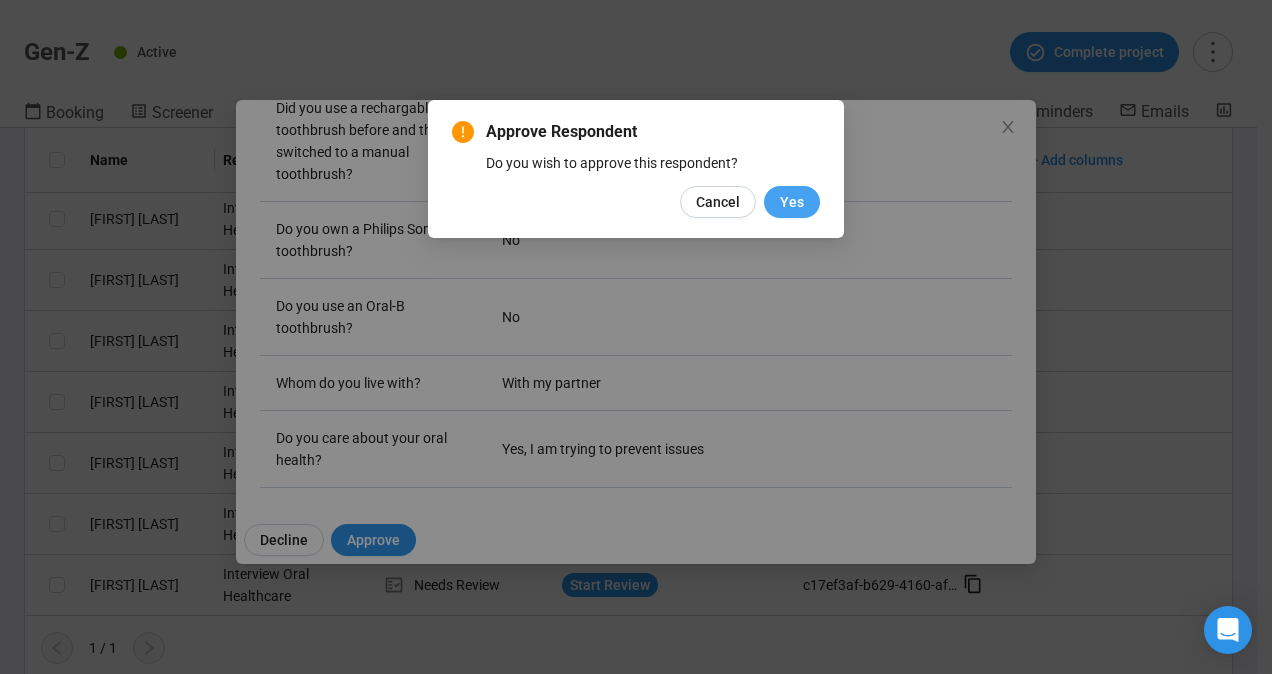 click on "Yes" at bounding box center [792, 202] 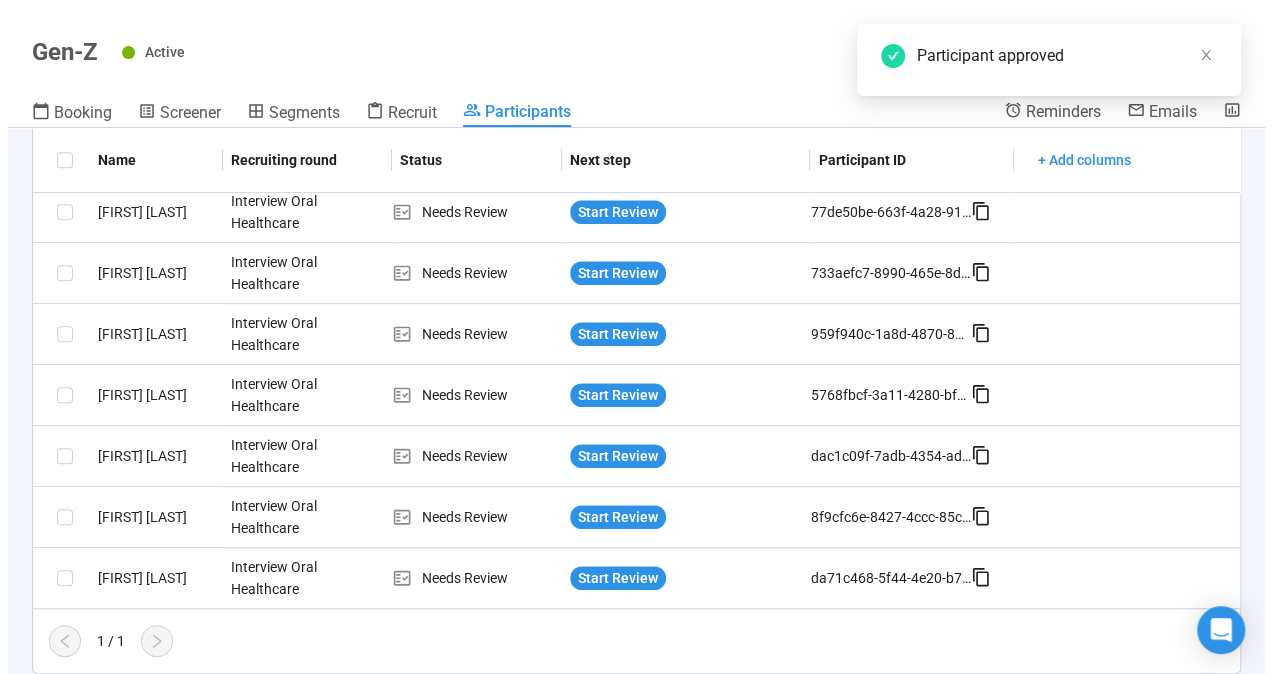 scroll, scrollTop: 490, scrollLeft: 0, axis: vertical 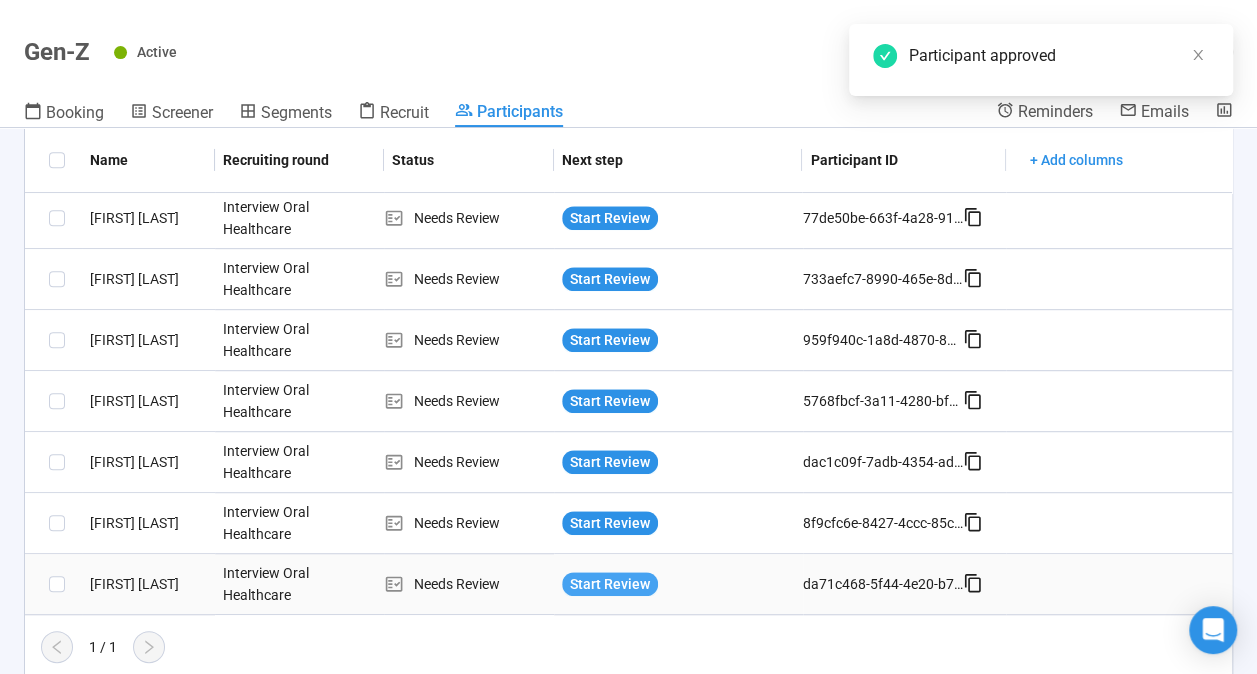 click on "Start Review" at bounding box center (610, 584) 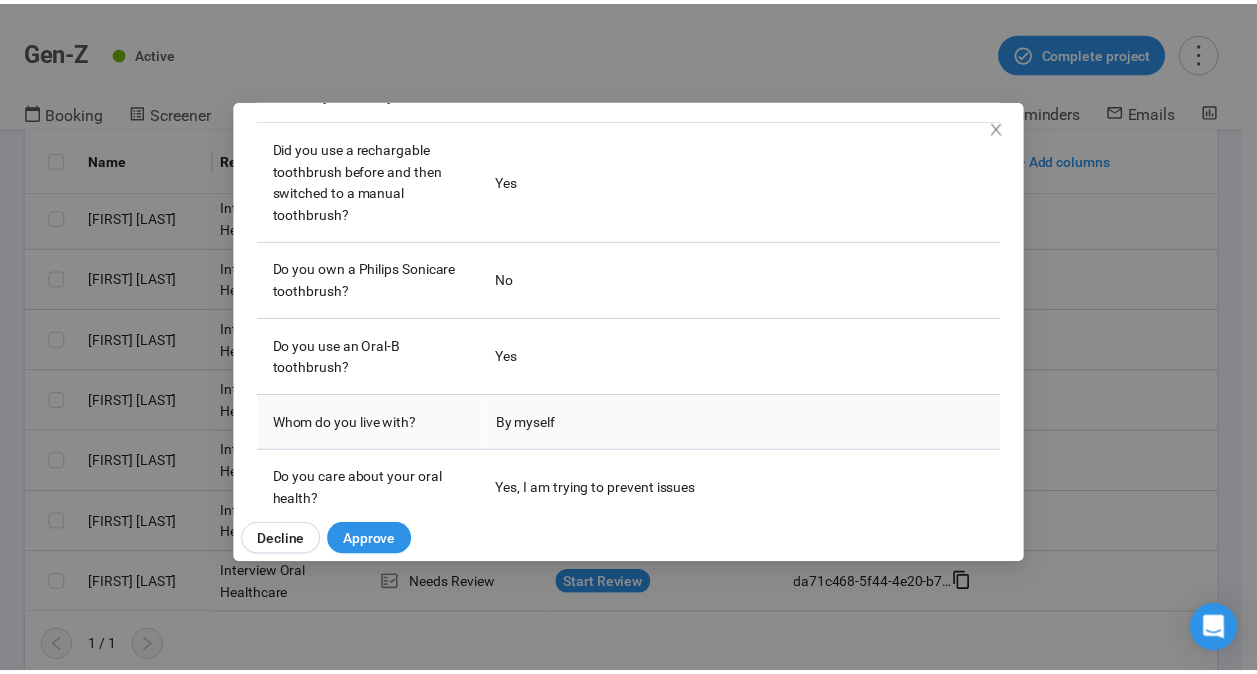 scroll, scrollTop: 588, scrollLeft: 0, axis: vertical 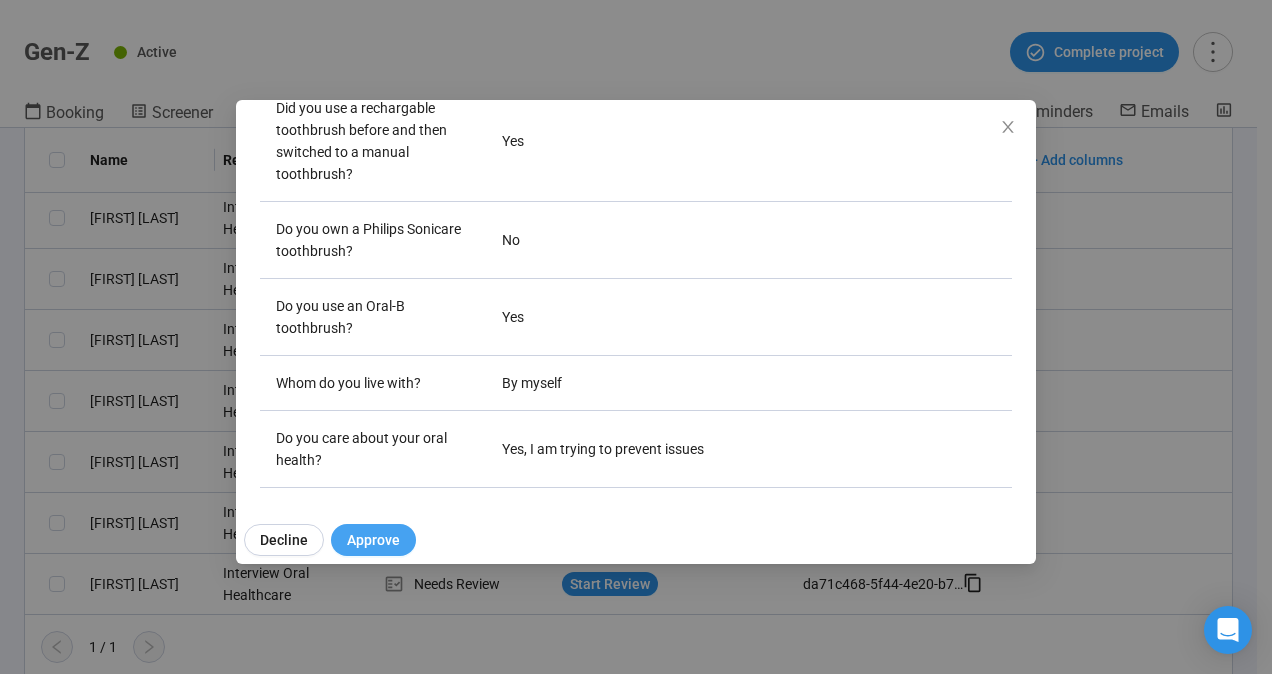 click on "Approve" at bounding box center [373, 540] 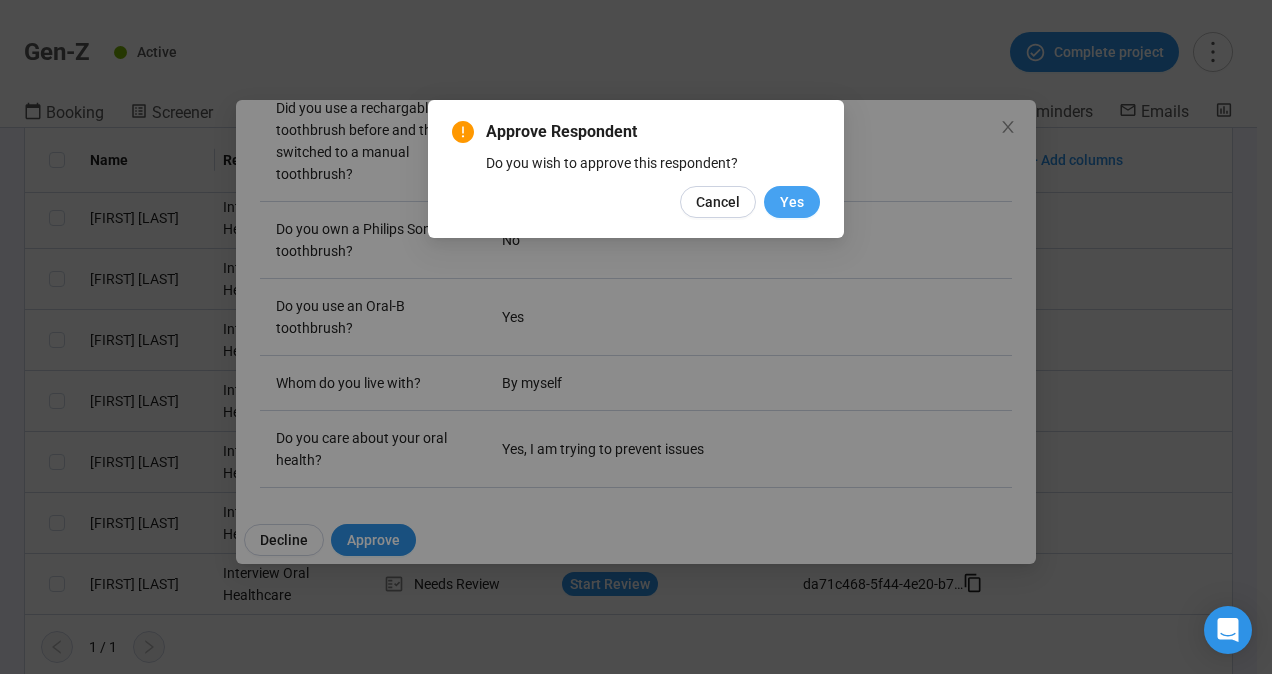click on "Yes" at bounding box center (792, 202) 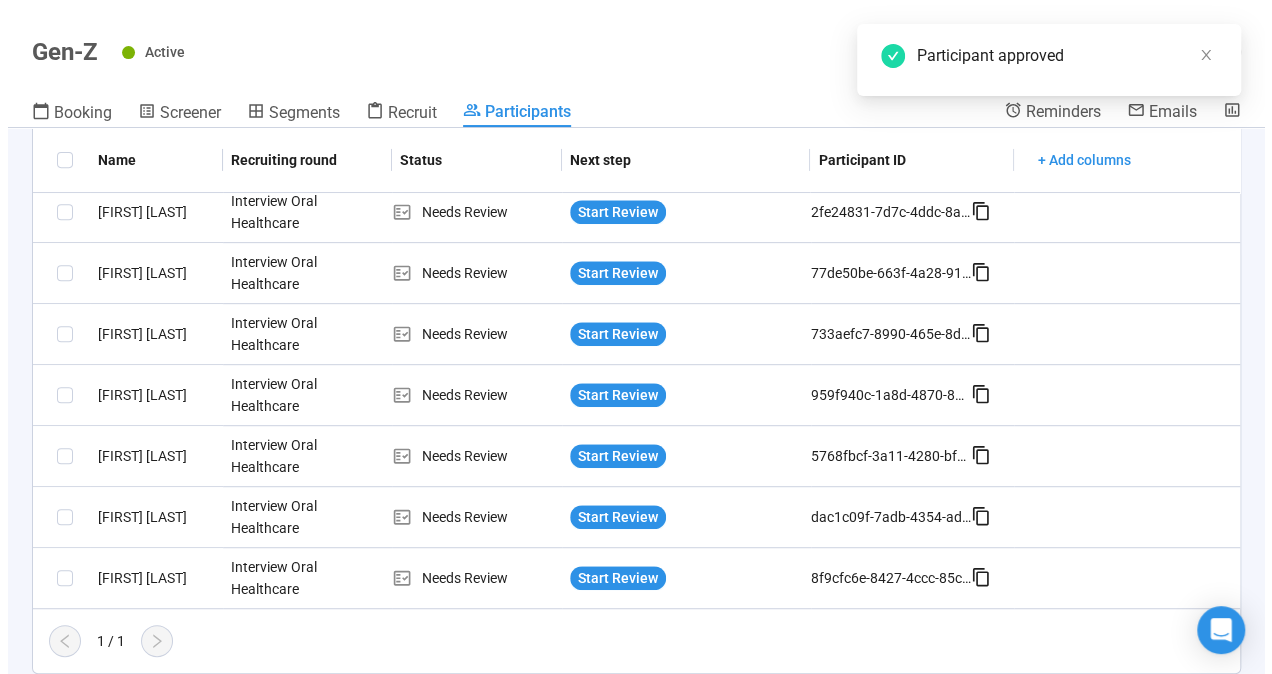 scroll, scrollTop: 429, scrollLeft: 0, axis: vertical 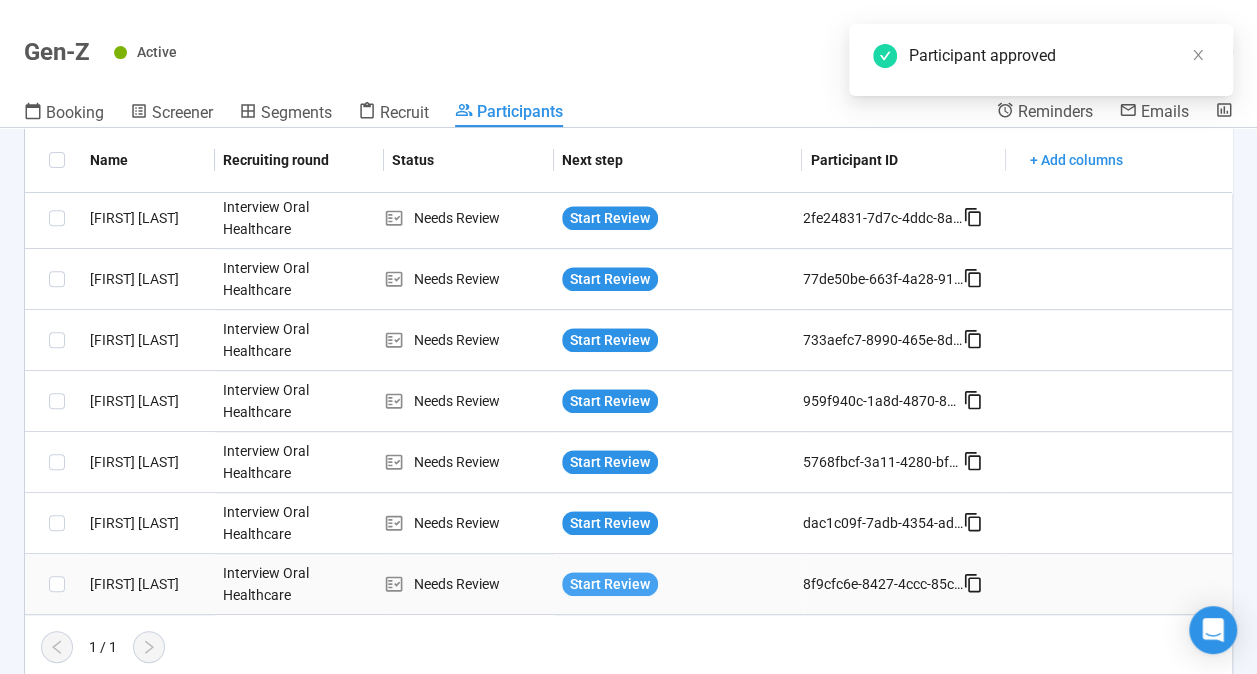 click on "Start Review" at bounding box center (610, 584) 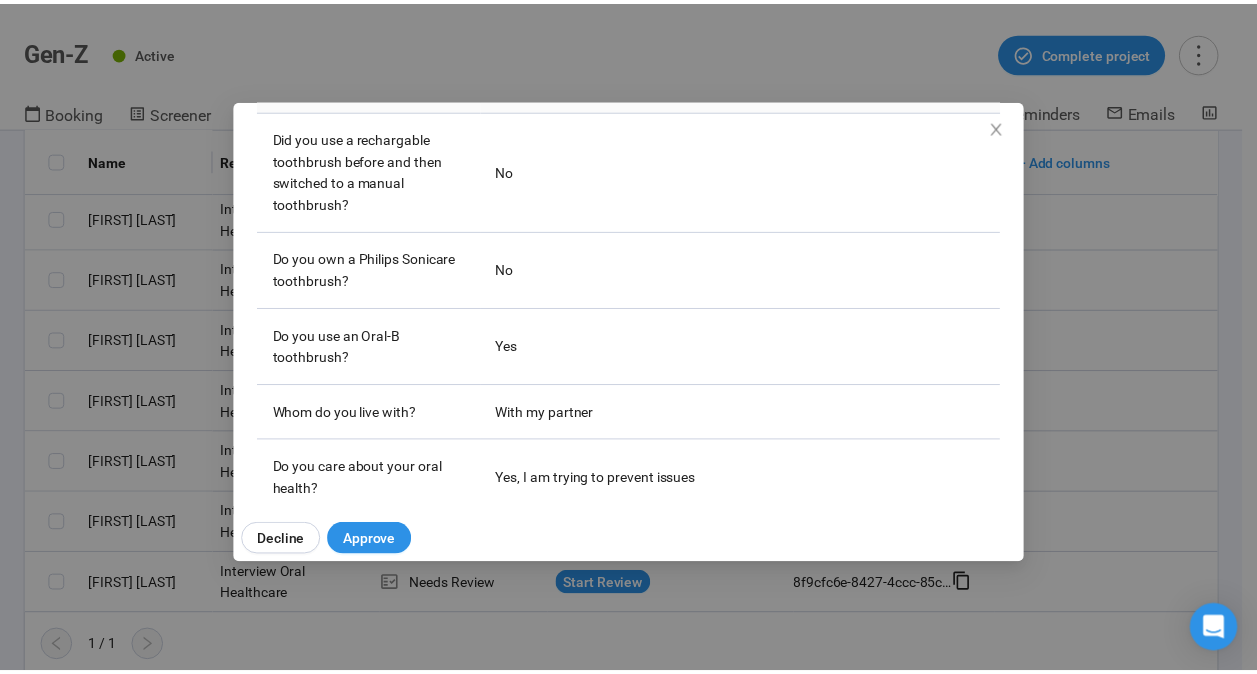 scroll, scrollTop: 588, scrollLeft: 0, axis: vertical 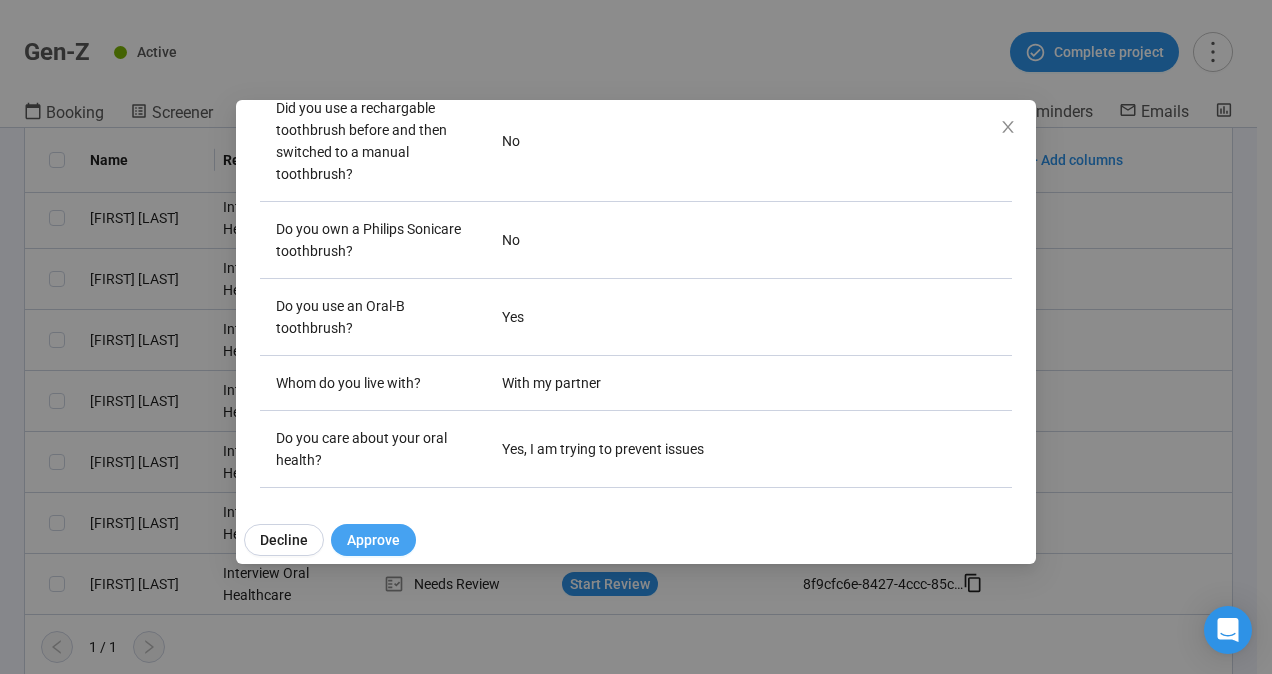 click on "Approve" at bounding box center (373, 540) 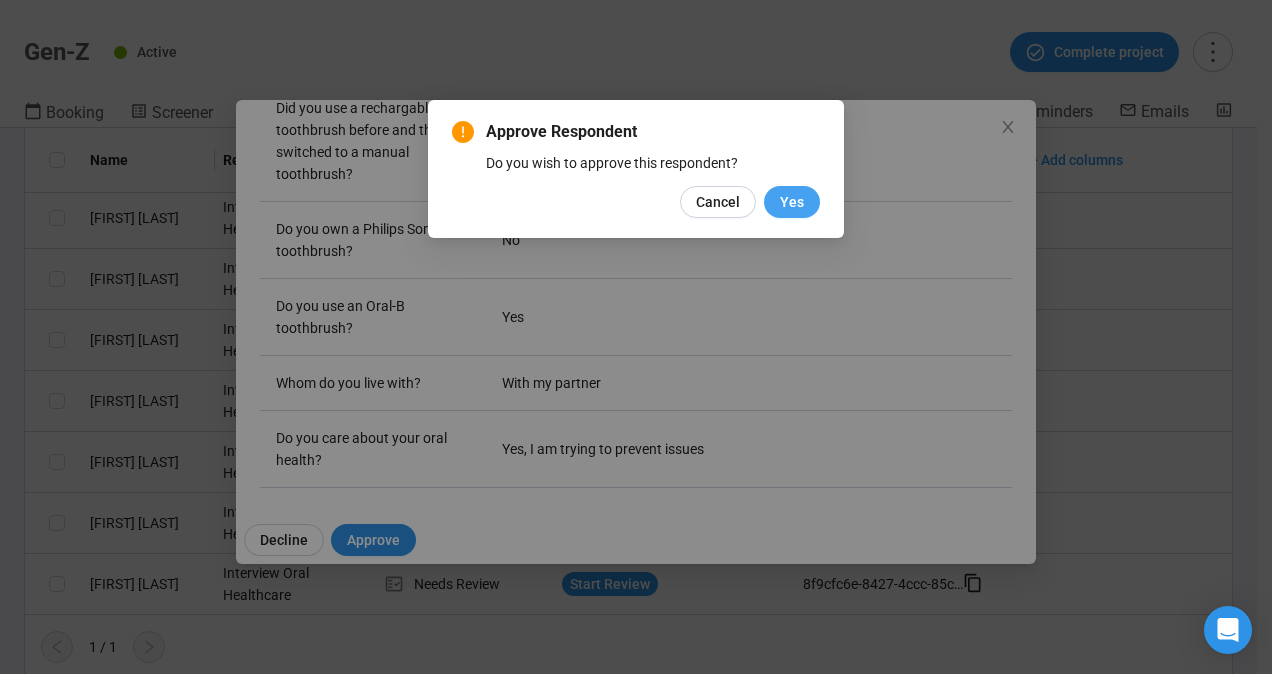 click on "Yes" at bounding box center [792, 202] 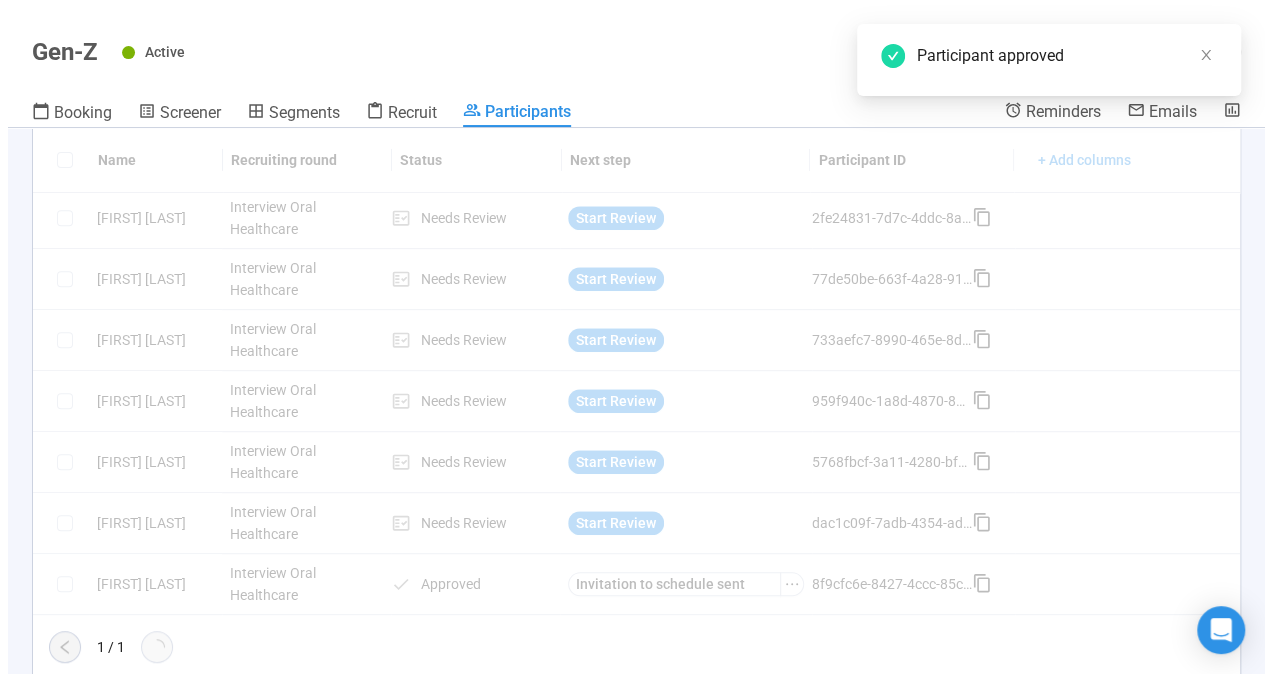 scroll, scrollTop: 368, scrollLeft: 0, axis: vertical 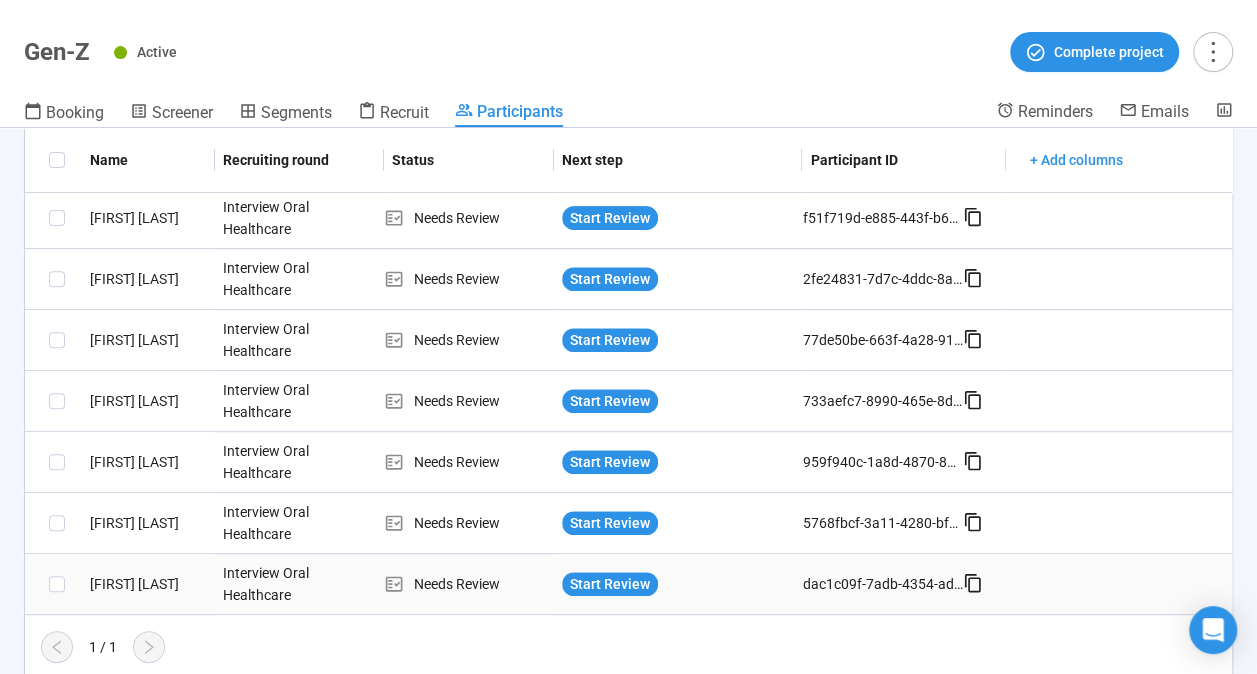 click on "Start Review" at bounding box center [678, 584] 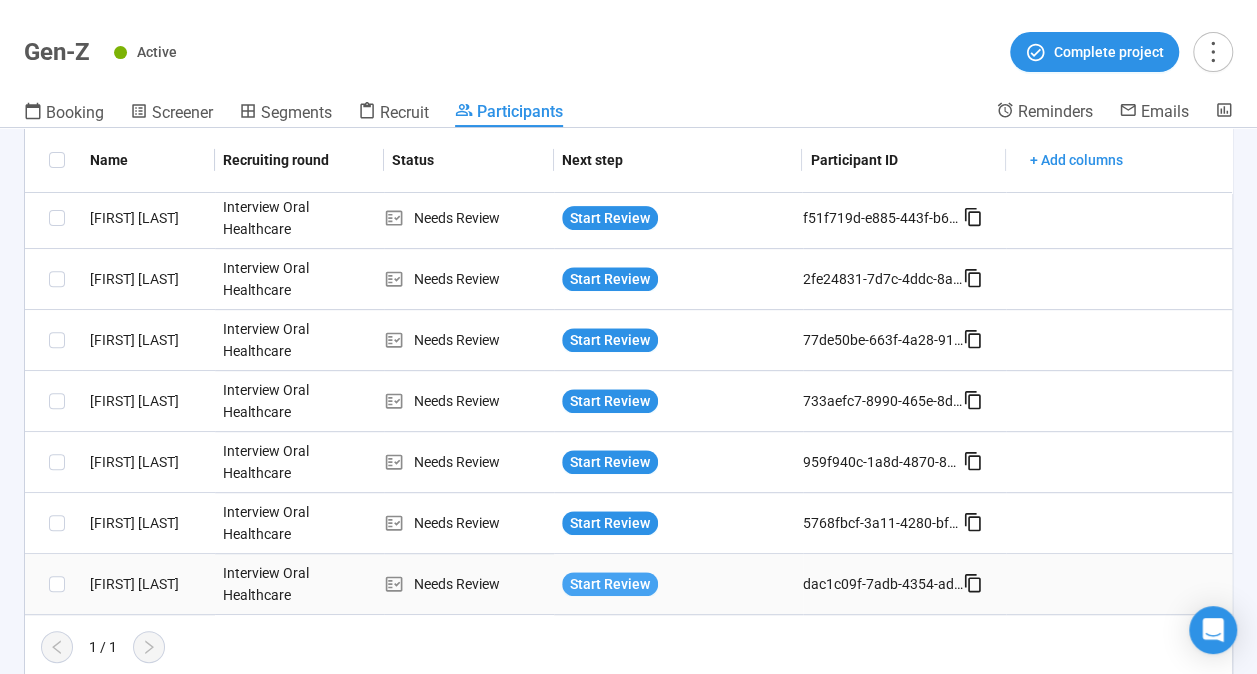 click on "Start Review" at bounding box center (610, 584) 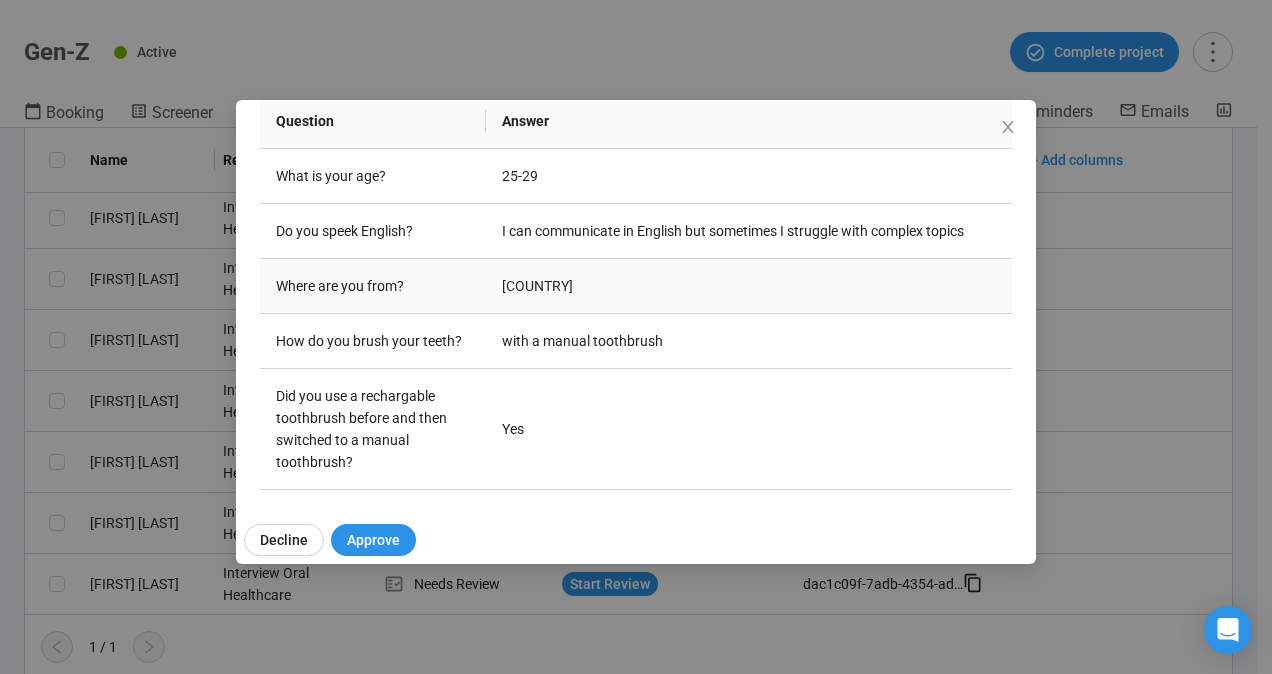 scroll, scrollTop: 400, scrollLeft: 0, axis: vertical 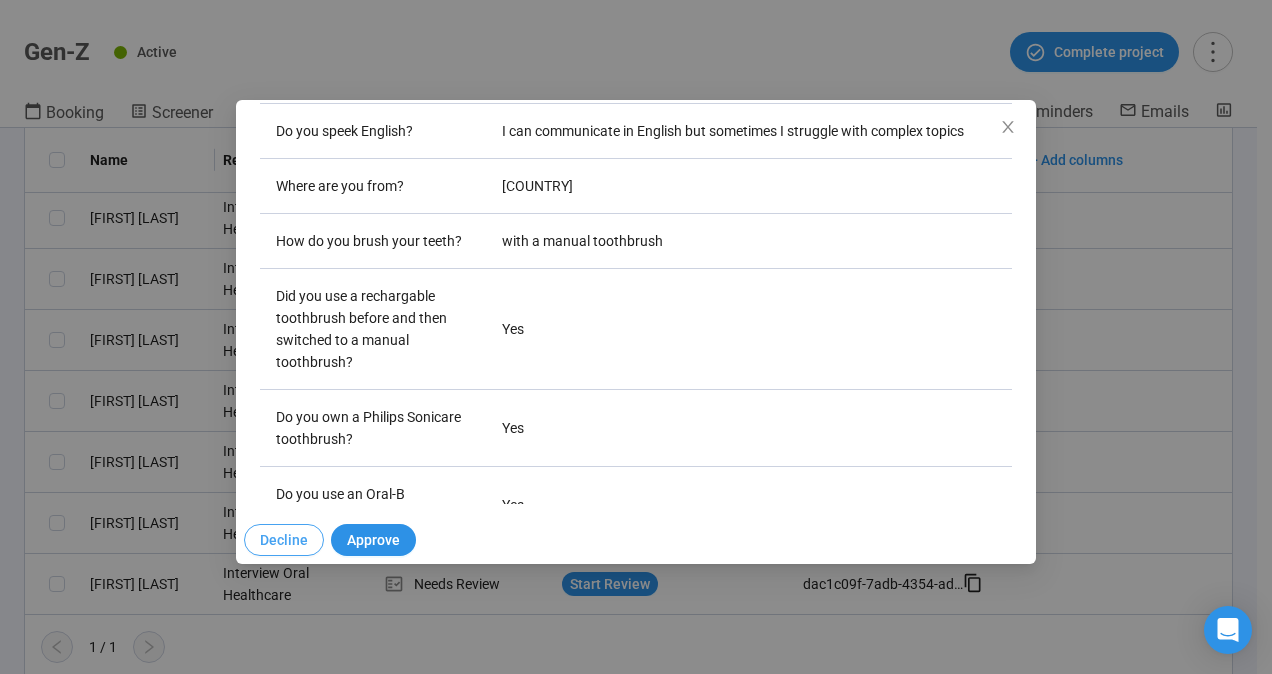 click on "Decline" at bounding box center (284, 540) 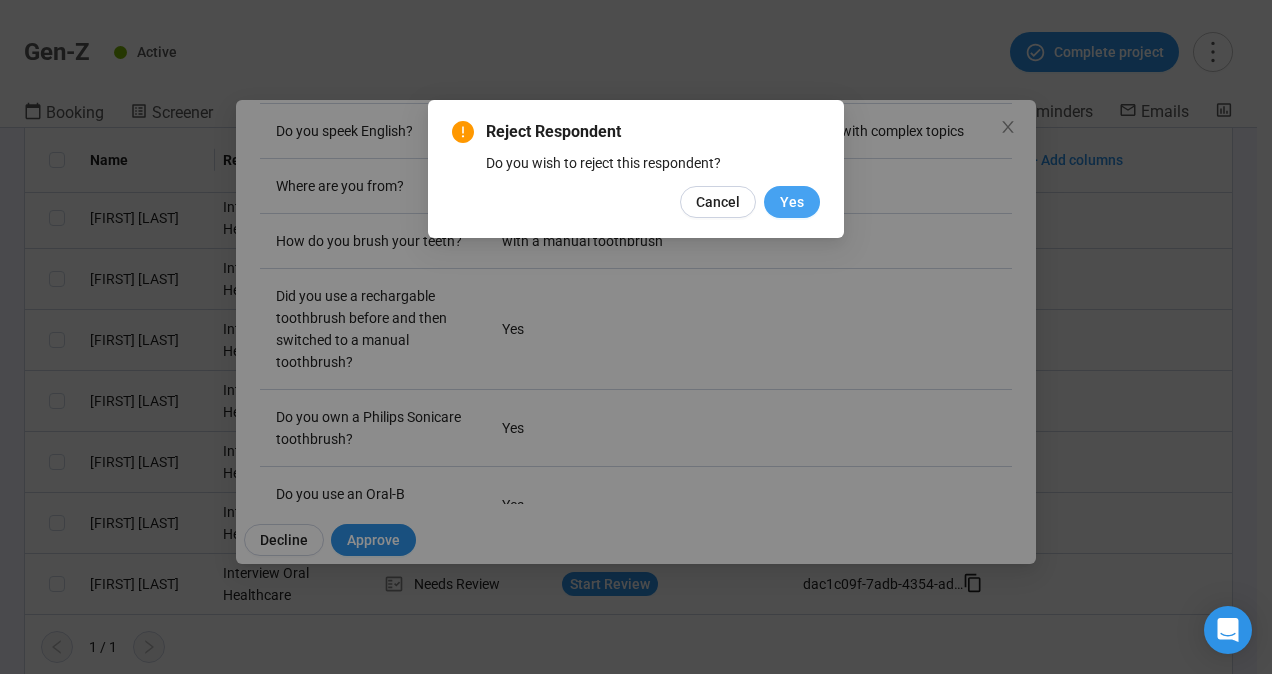 click on "Yes" at bounding box center (792, 202) 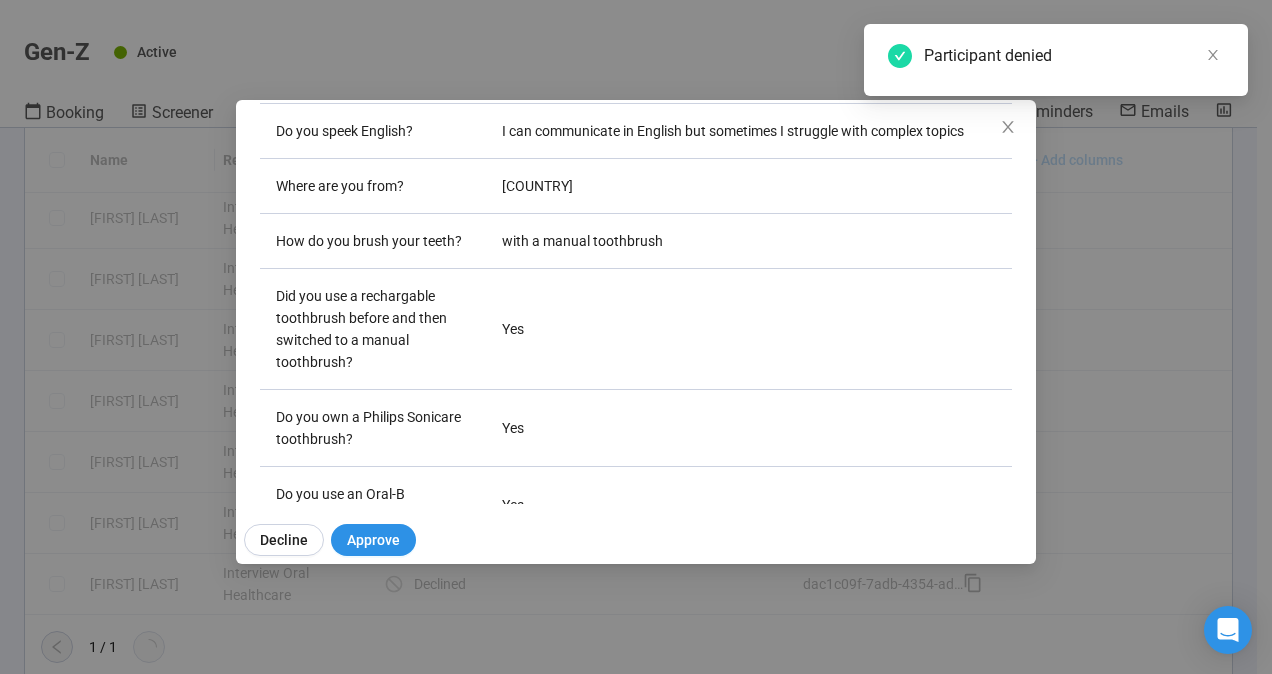 scroll, scrollTop: 308, scrollLeft: 0, axis: vertical 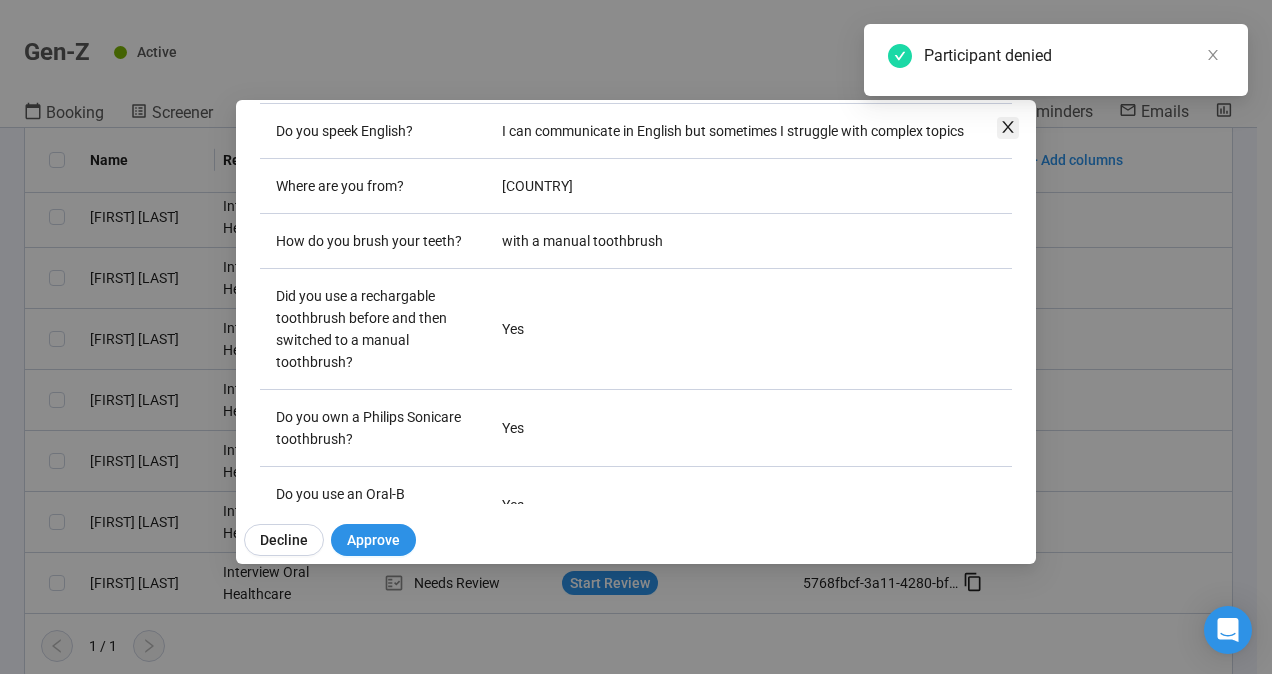 click at bounding box center (1008, 128) 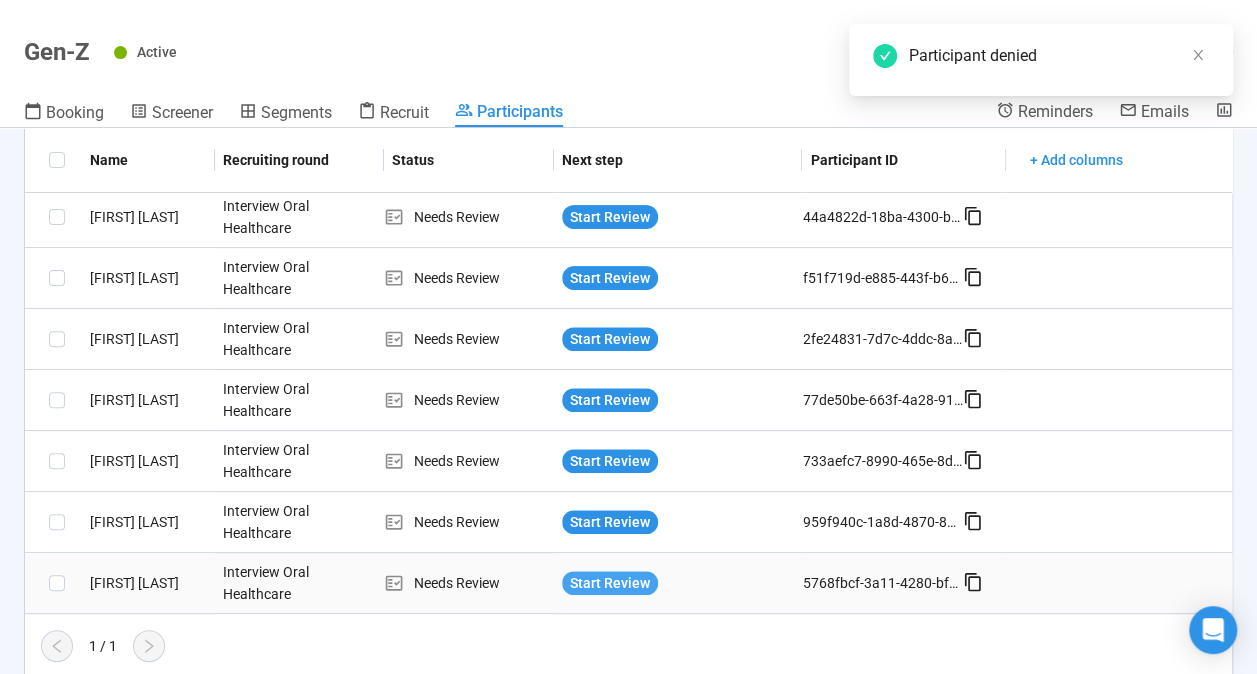 click on "Start Review" at bounding box center [610, 583] 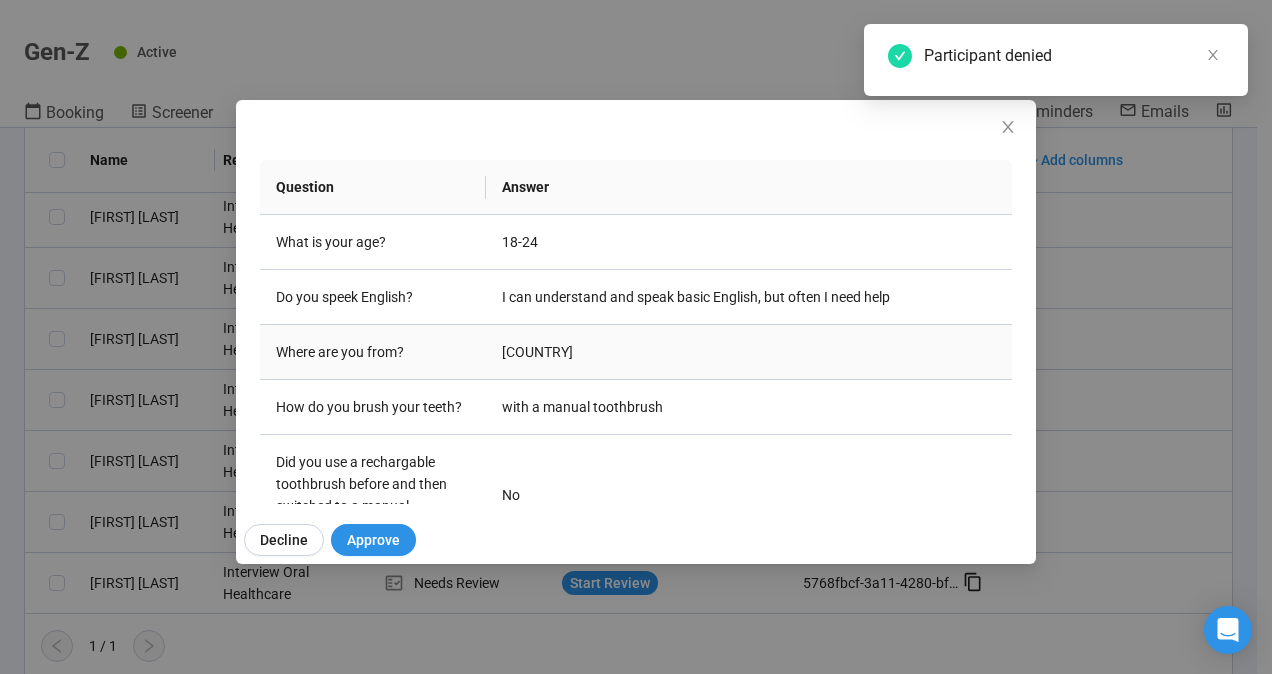 scroll, scrollTop: 300, scrollLeft: 0, axis: vertical 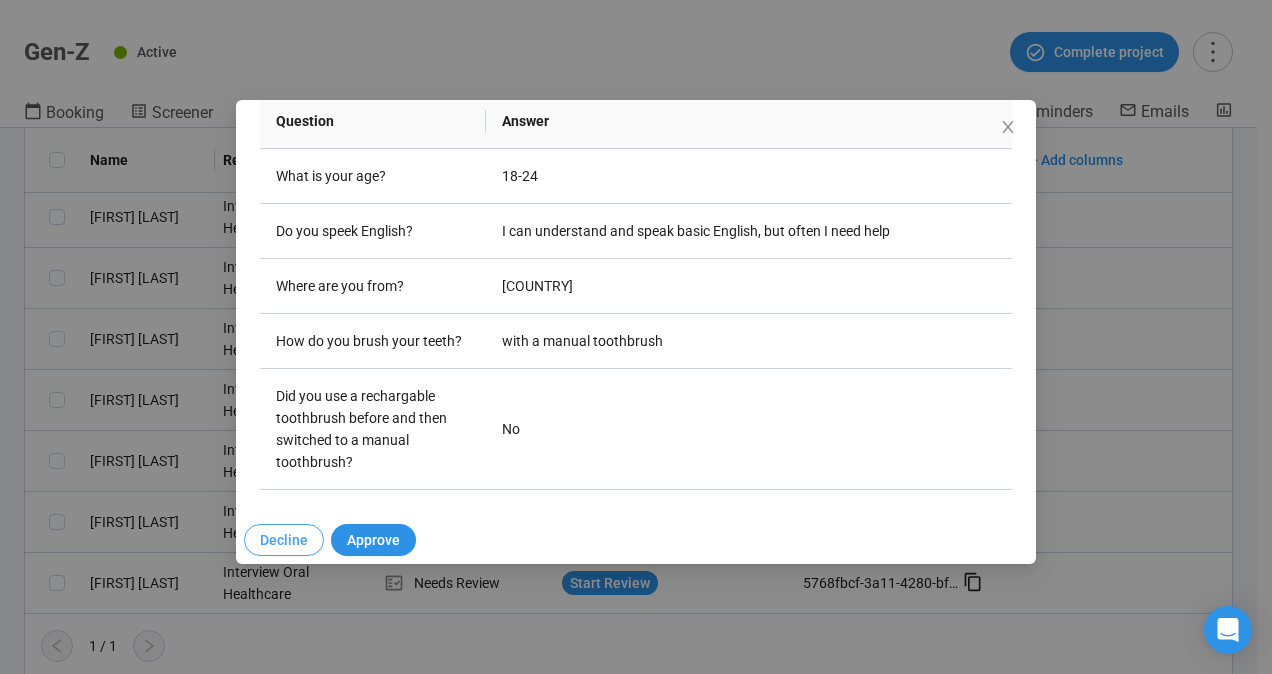 click on "Decline" at bounding box center (284, 540) 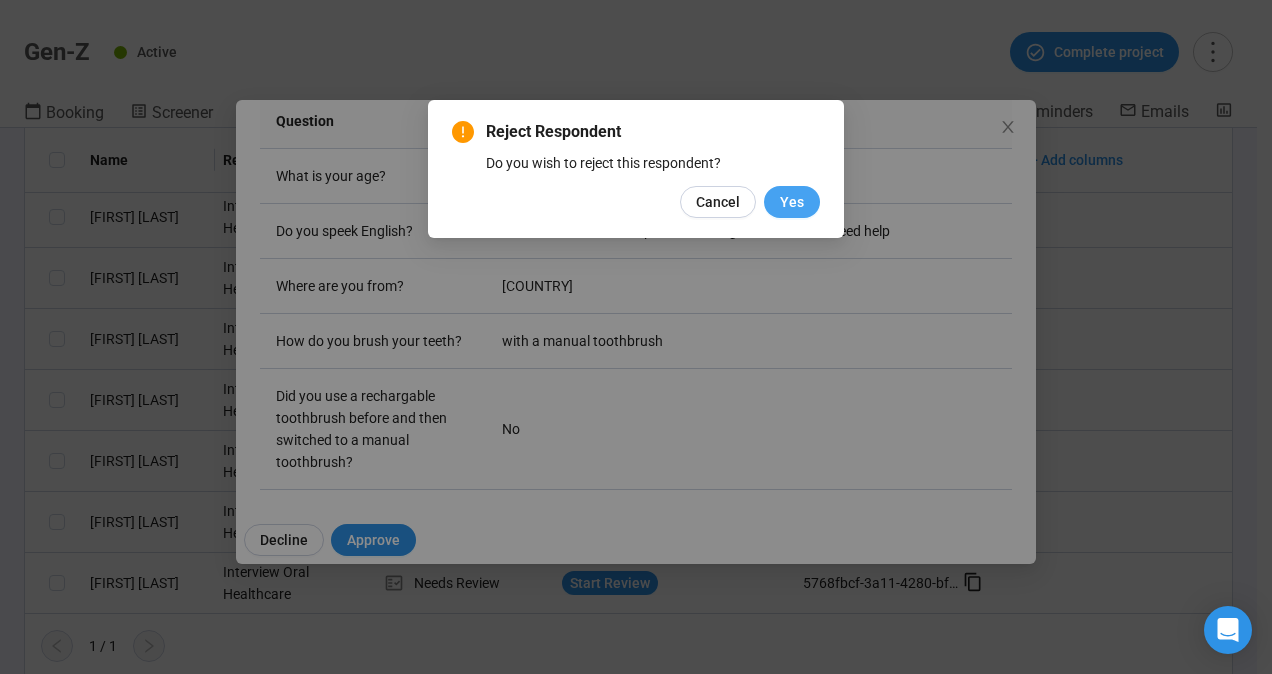 click on "Yes" at bounding box center (792, 202) 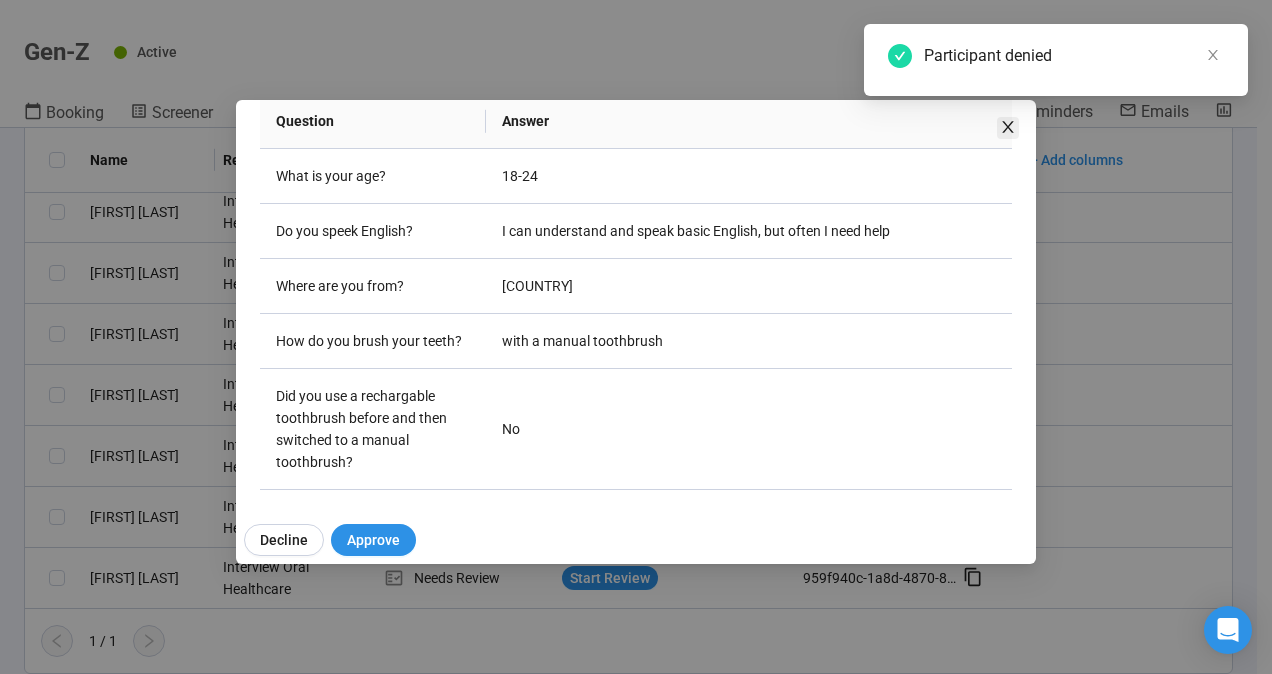 scroll, scrollTop: 247, scrollLeft: 0, axis: vertical 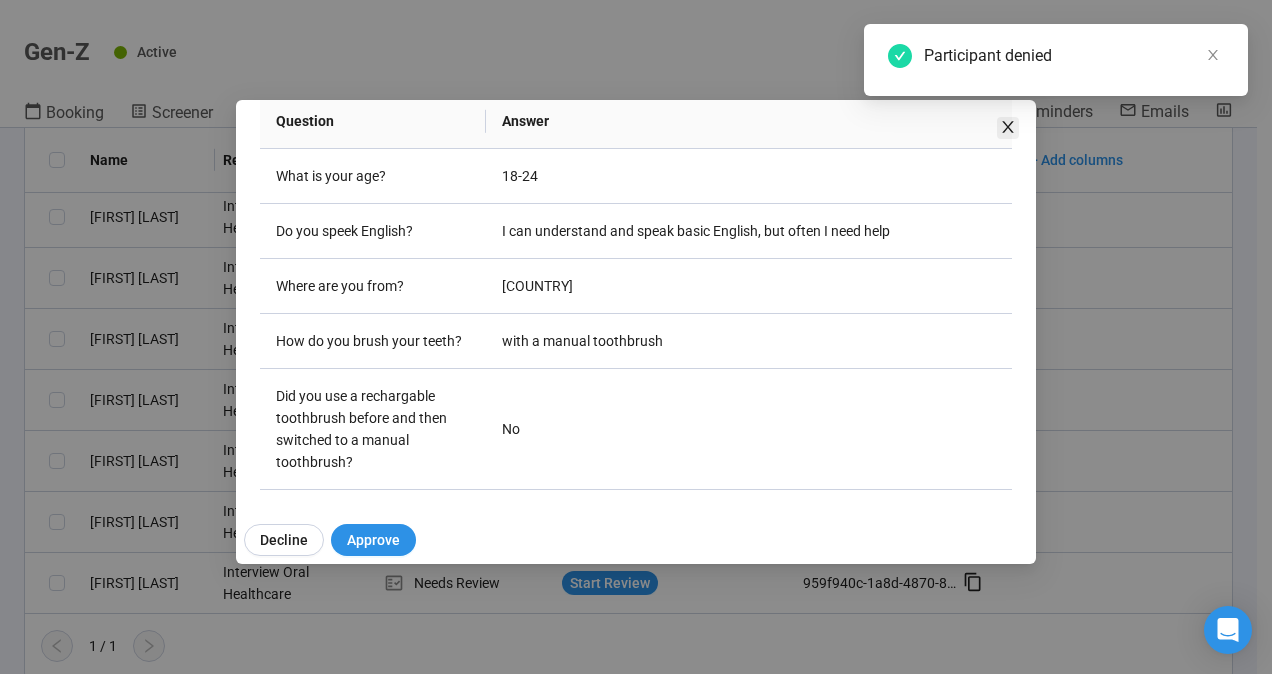 click 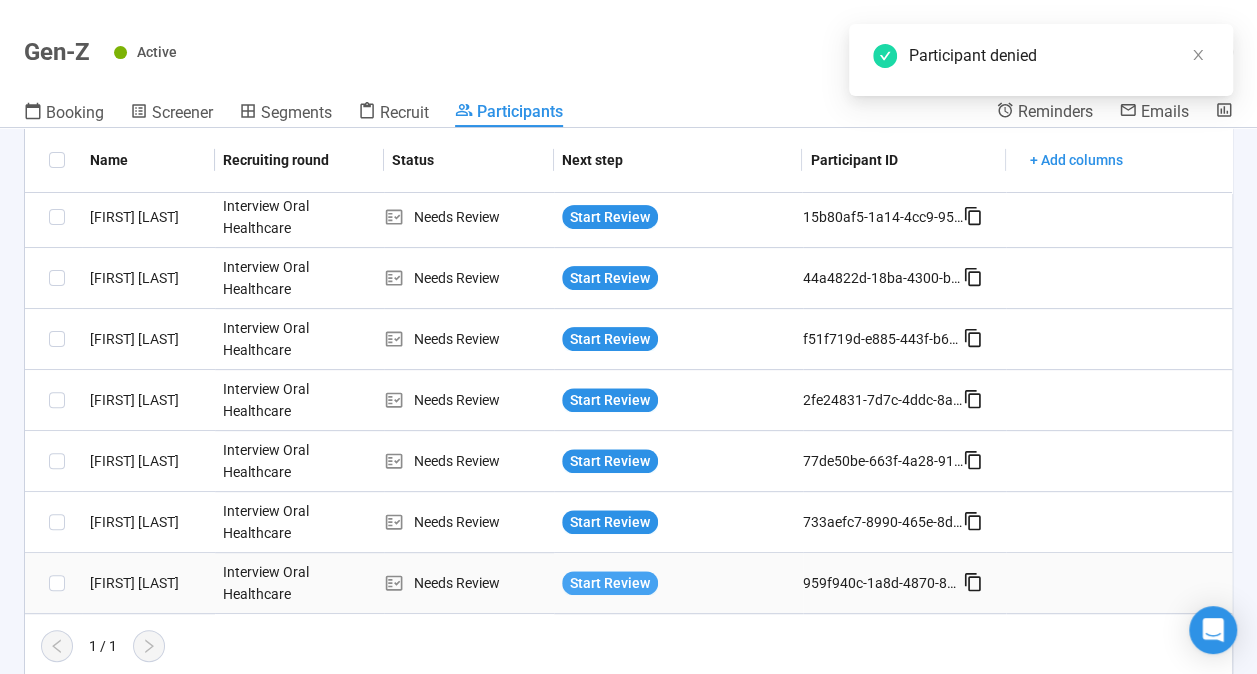 click on "Start Review" at bounding box center (610, 583) 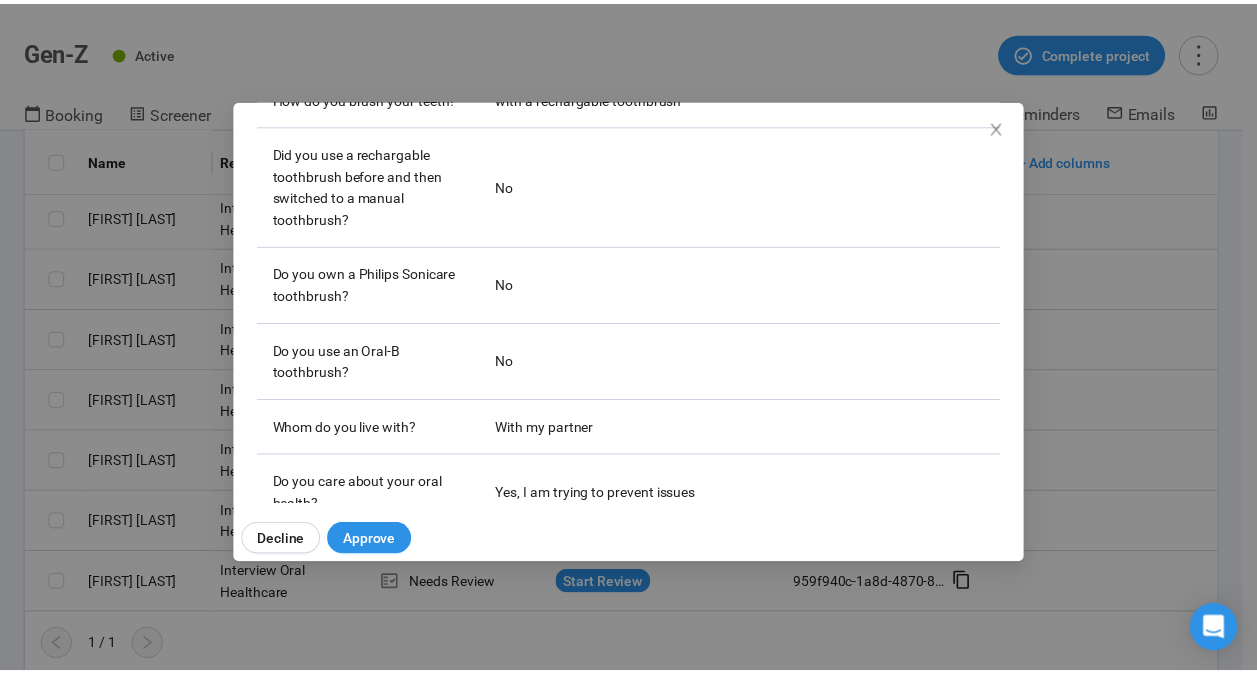scroll, scrollTop: 588, scrollLeft: 0, axis: vertical 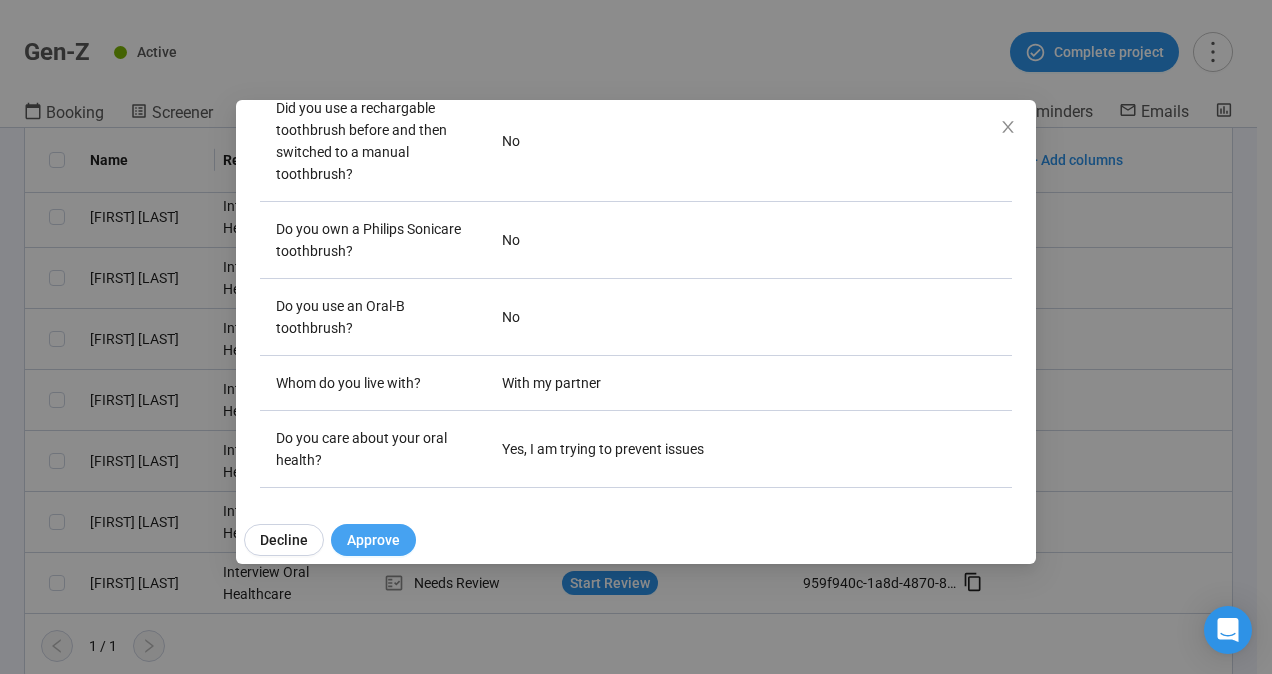 click on "Approve" at bounding box center [373, 540] 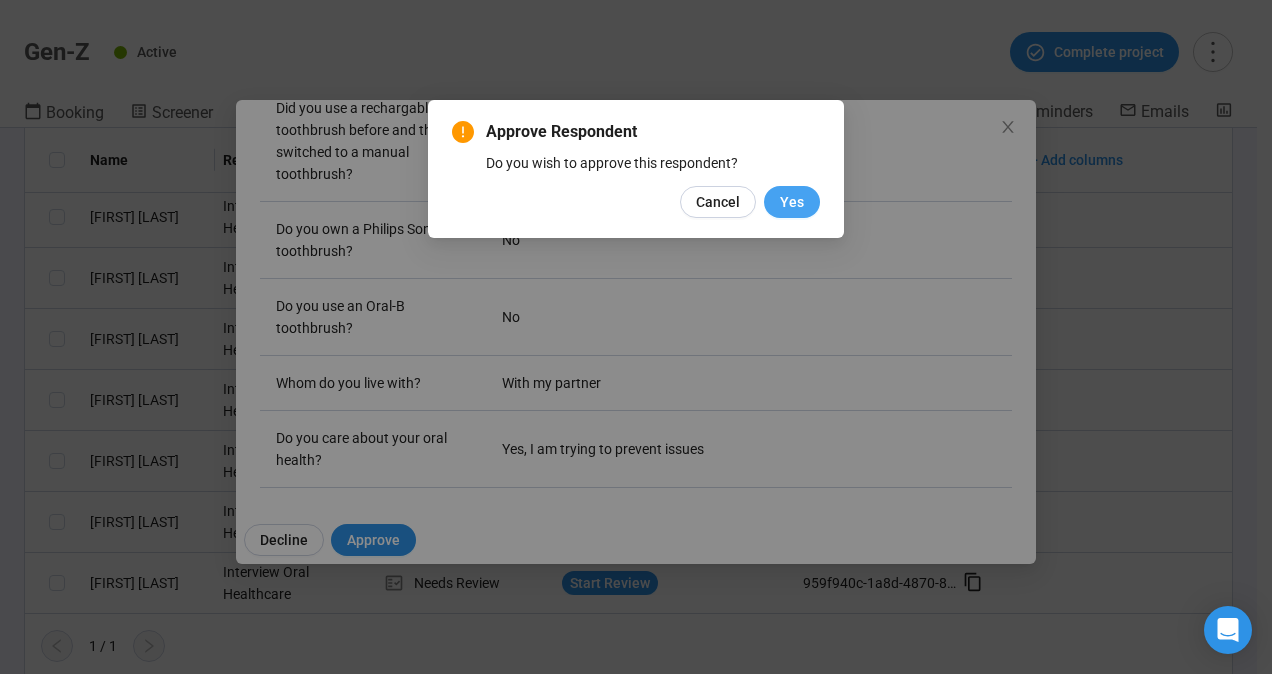 click on "Yes" at bounding box center [792, 202] 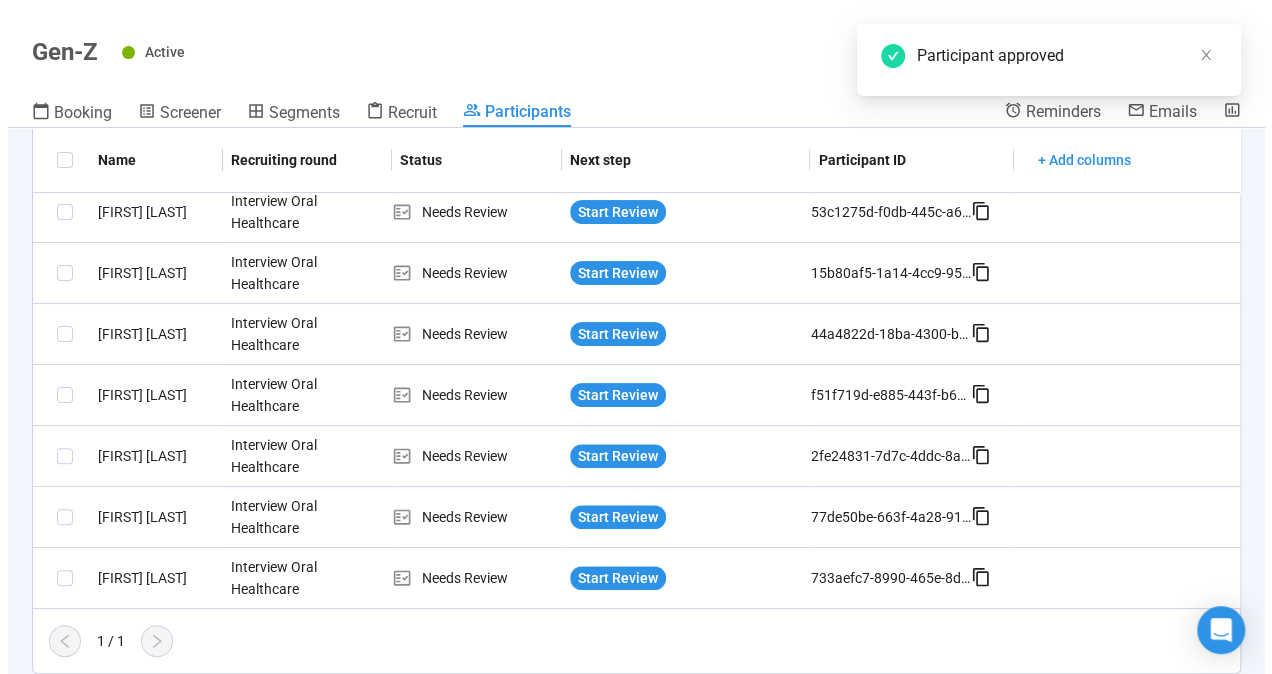 scroll, scrollTop: 186, scrollLeft: 0, axis: vertical 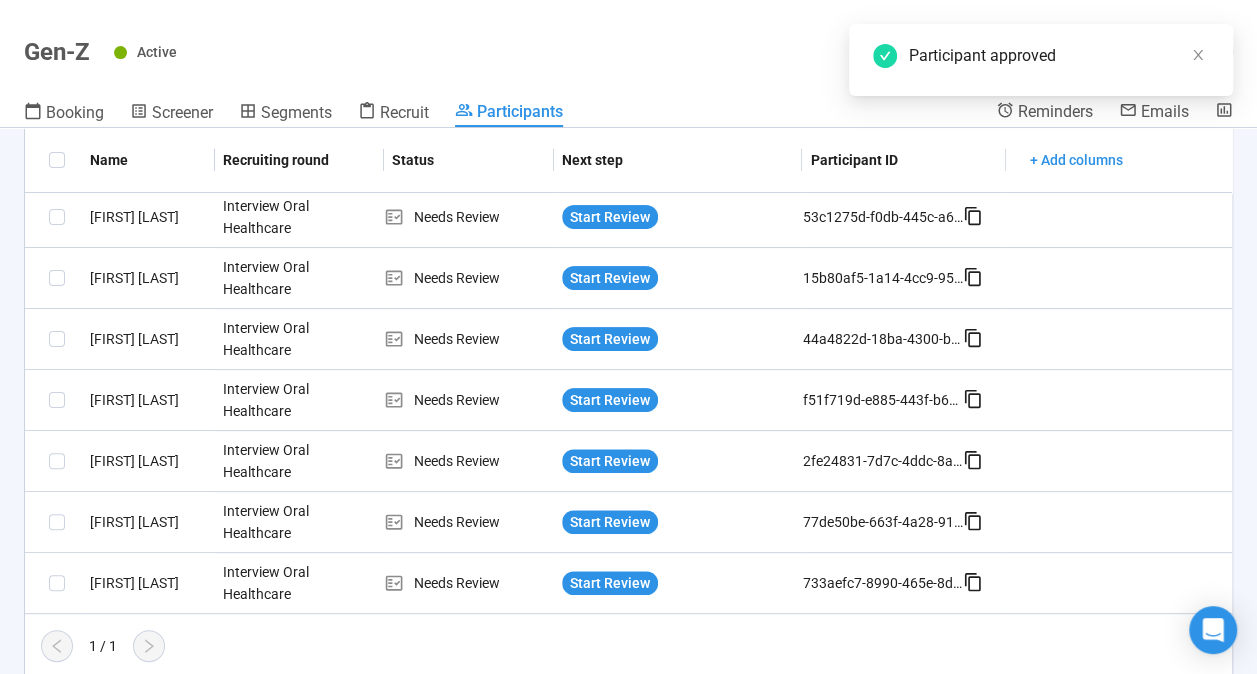 click on "Start Review" at bounding box center (610, 583) 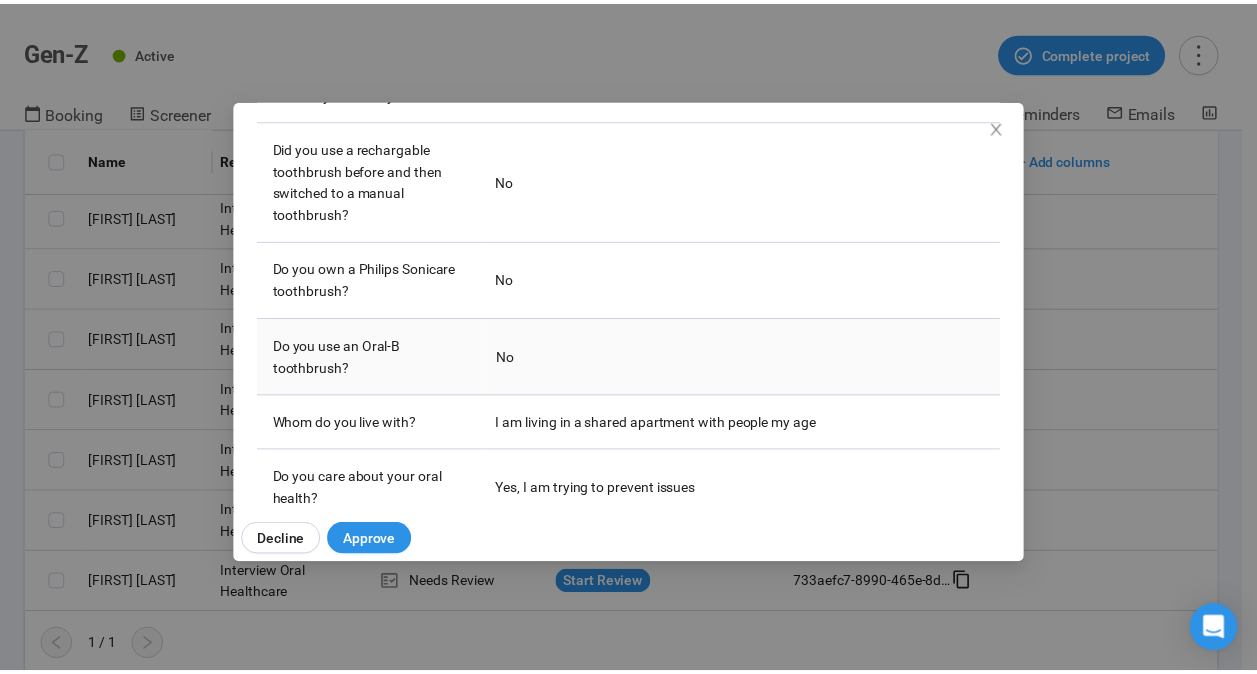 scroll, scrollTop: 588, scrollLeft: 0, axis: vertical 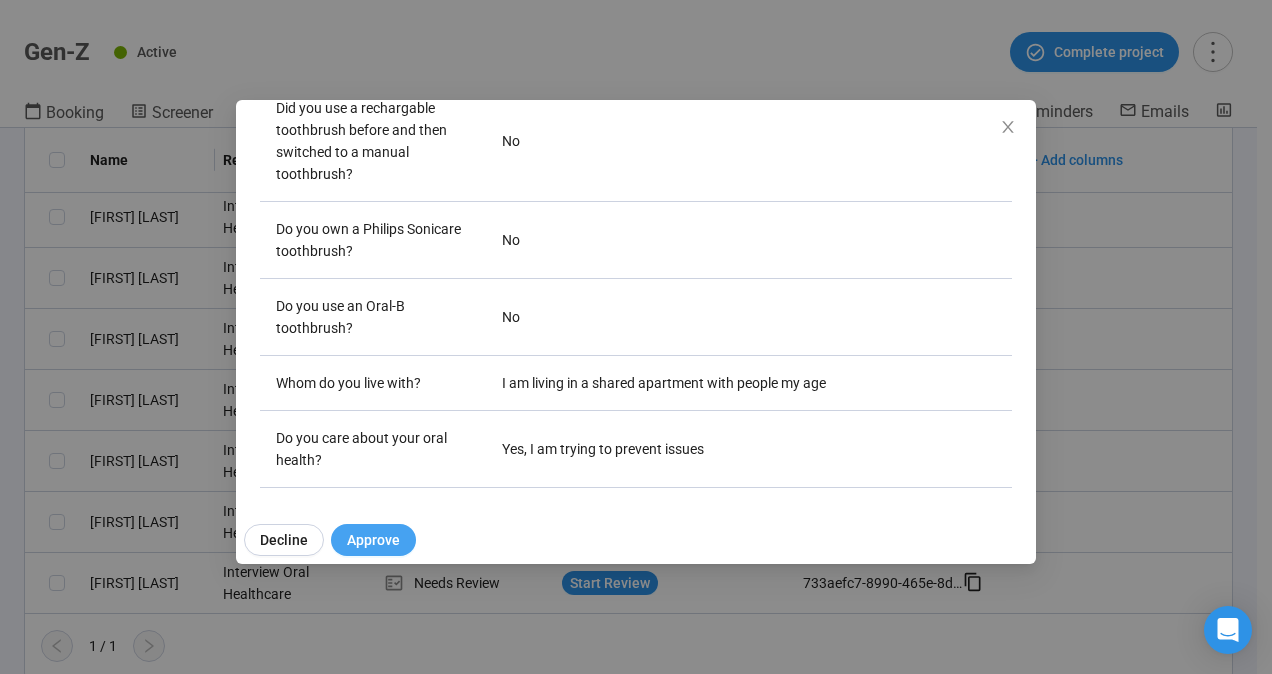click on "Approve" at bounding box center [373, 540] 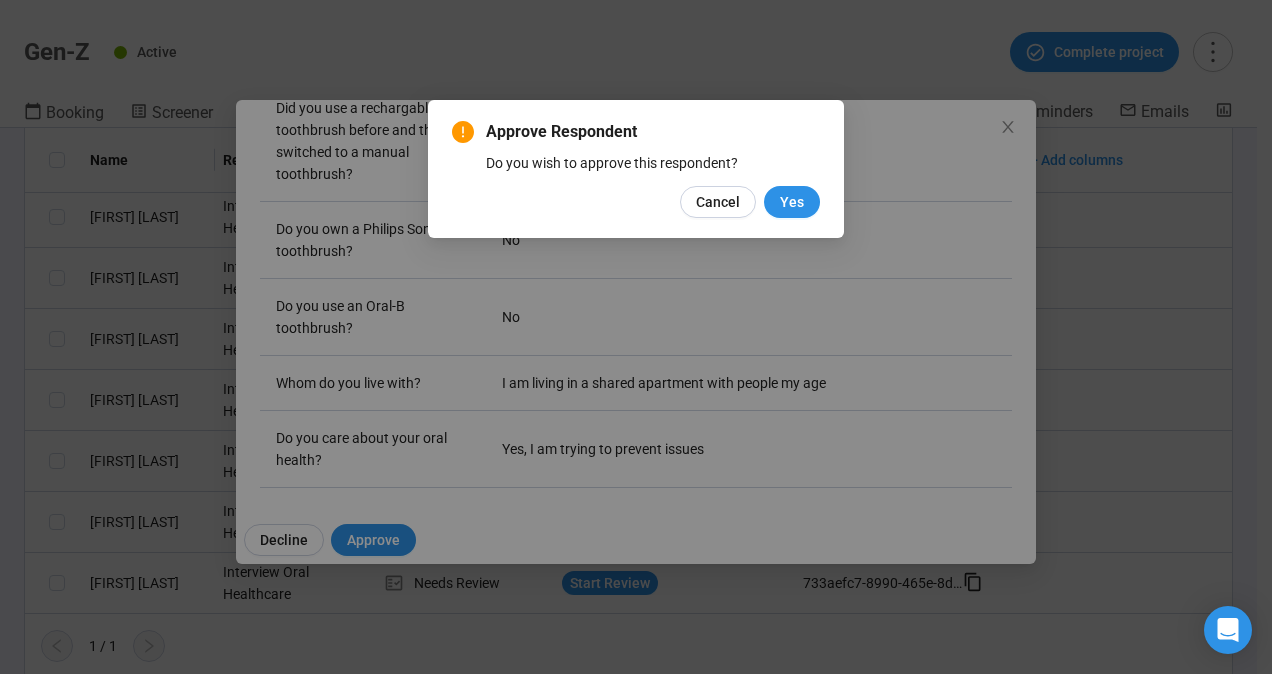 click on "ApproveRespondent Do you wish to approve this respondent? Cancel Yes" at bounding box center (636, 169) 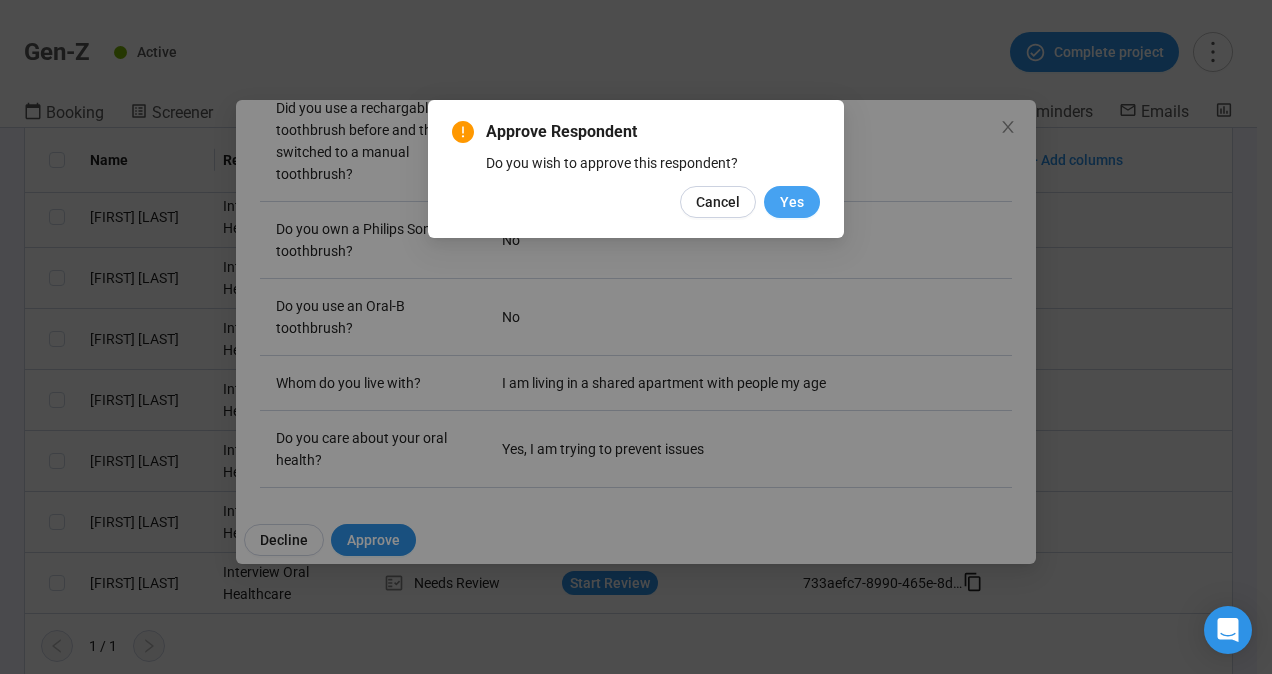 click on "Yes" at bounding box center [792, 202] 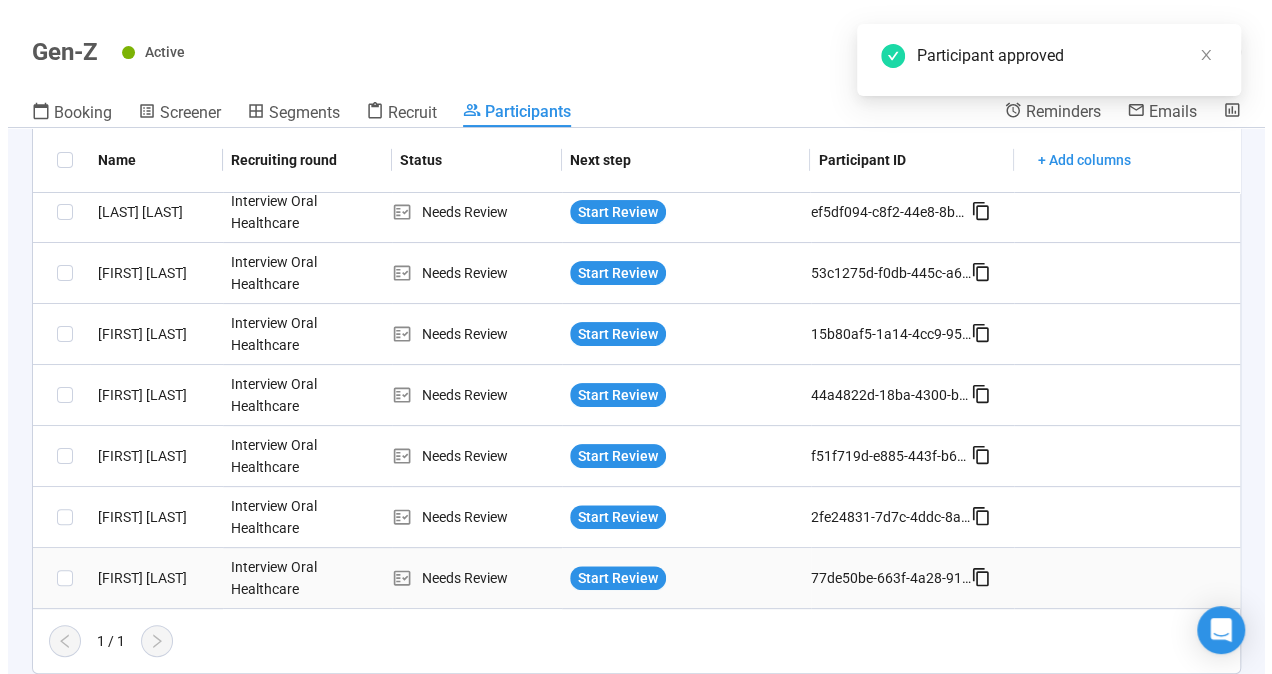 scroll, scrollTop: 126, scrollLeft: 0, axis: vertical 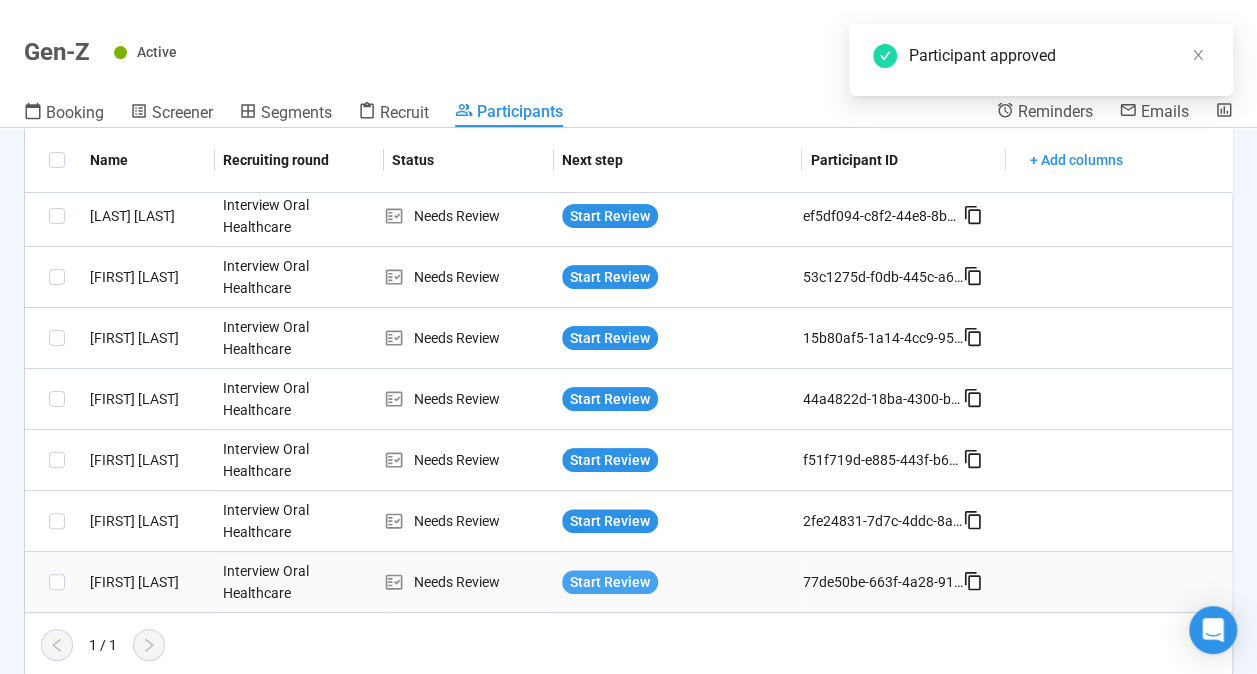click on "Start Review" at bounding box center (610, 582) 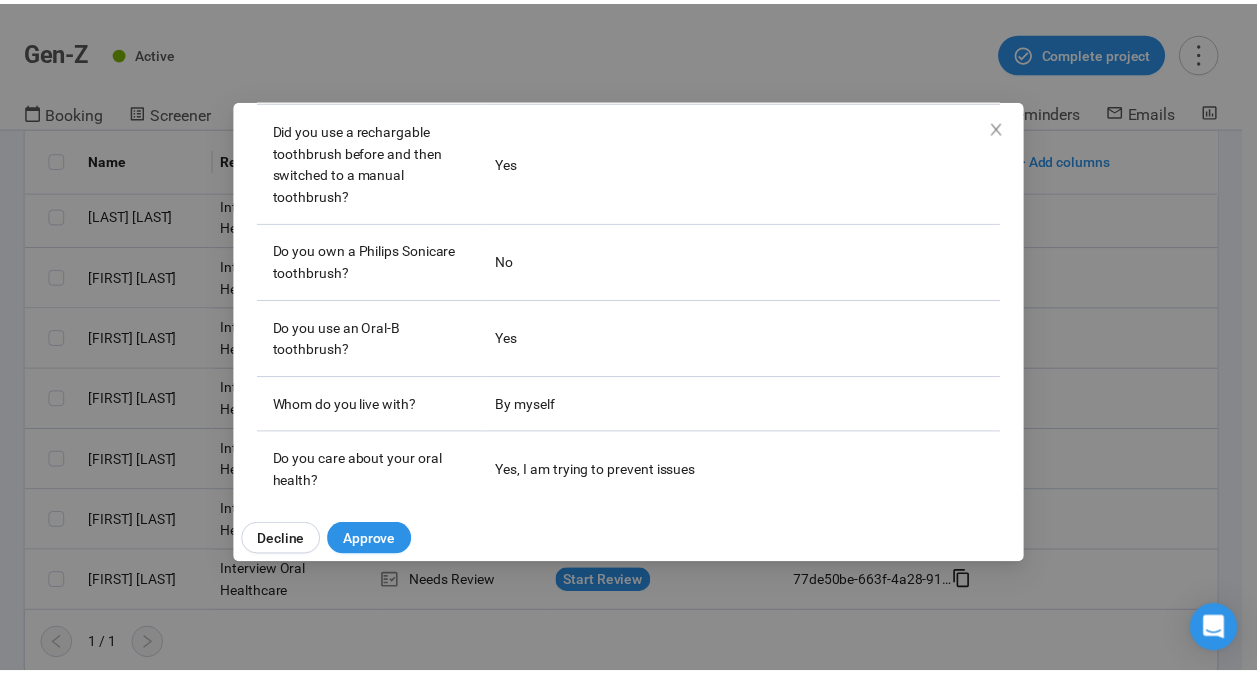 scroll, scrollTop: 588, scrollLeft: 0, axis: vertical 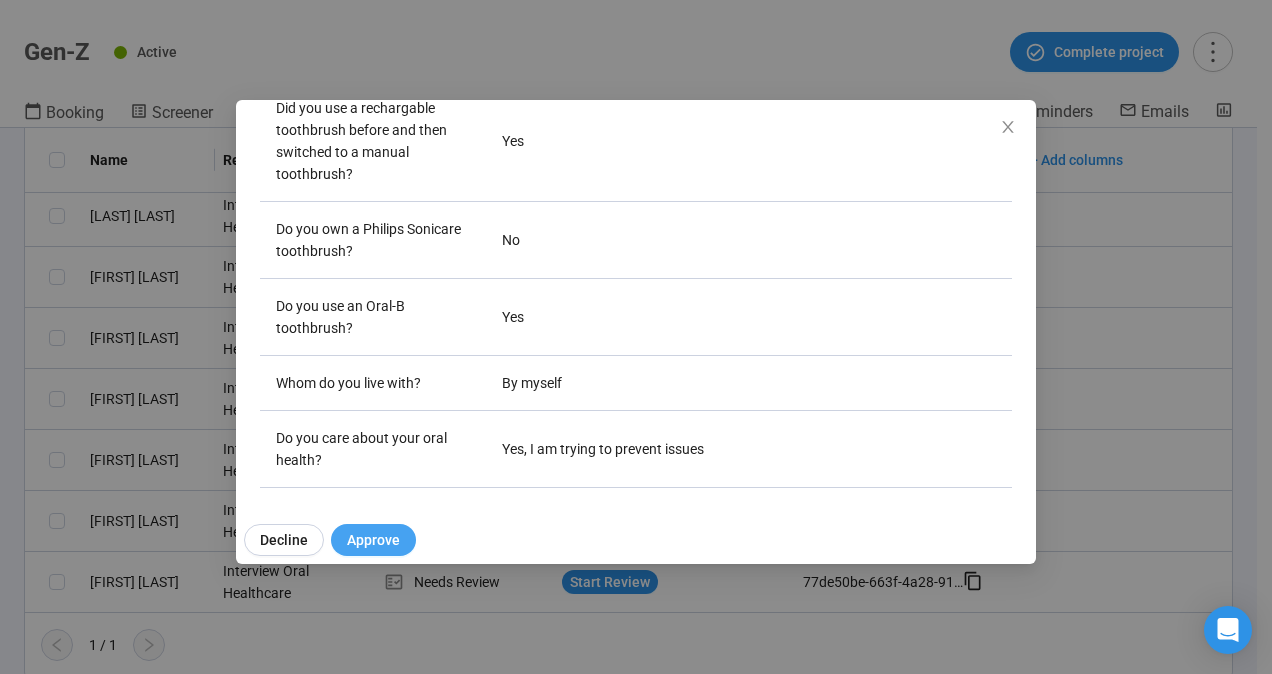 click on "Approve" at bounding box center (373, 540) 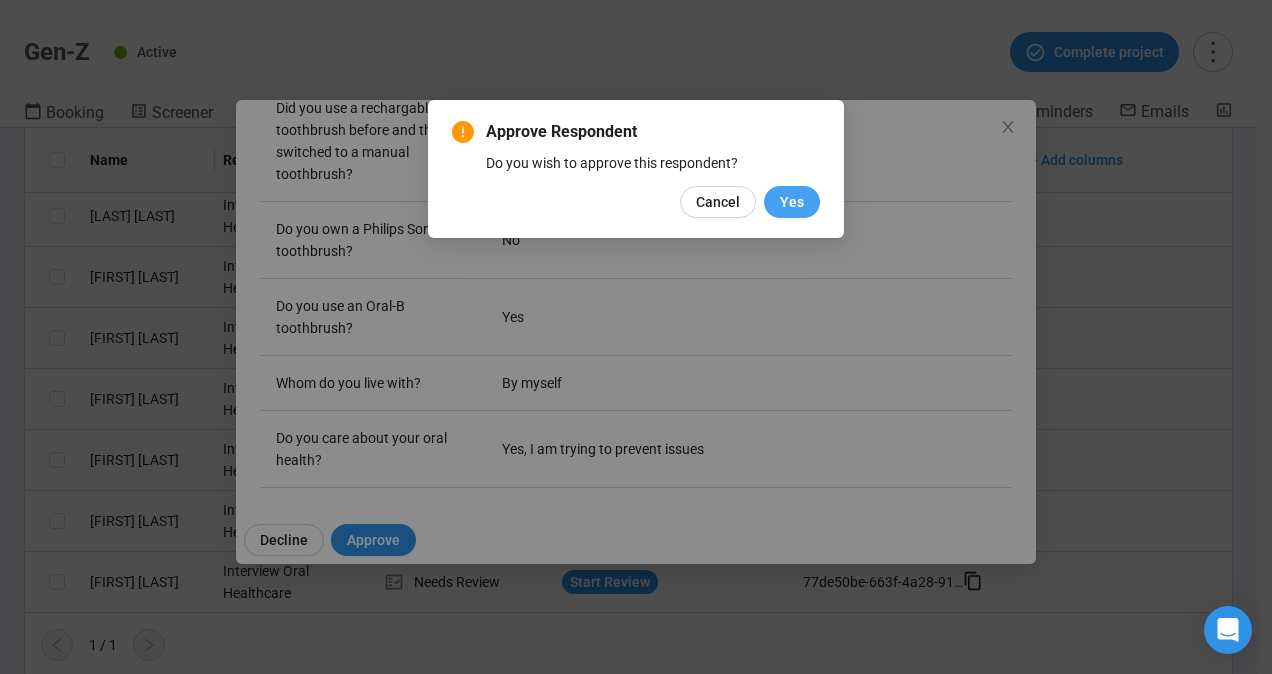 click on "Yes" at bounding box center (792, 202) 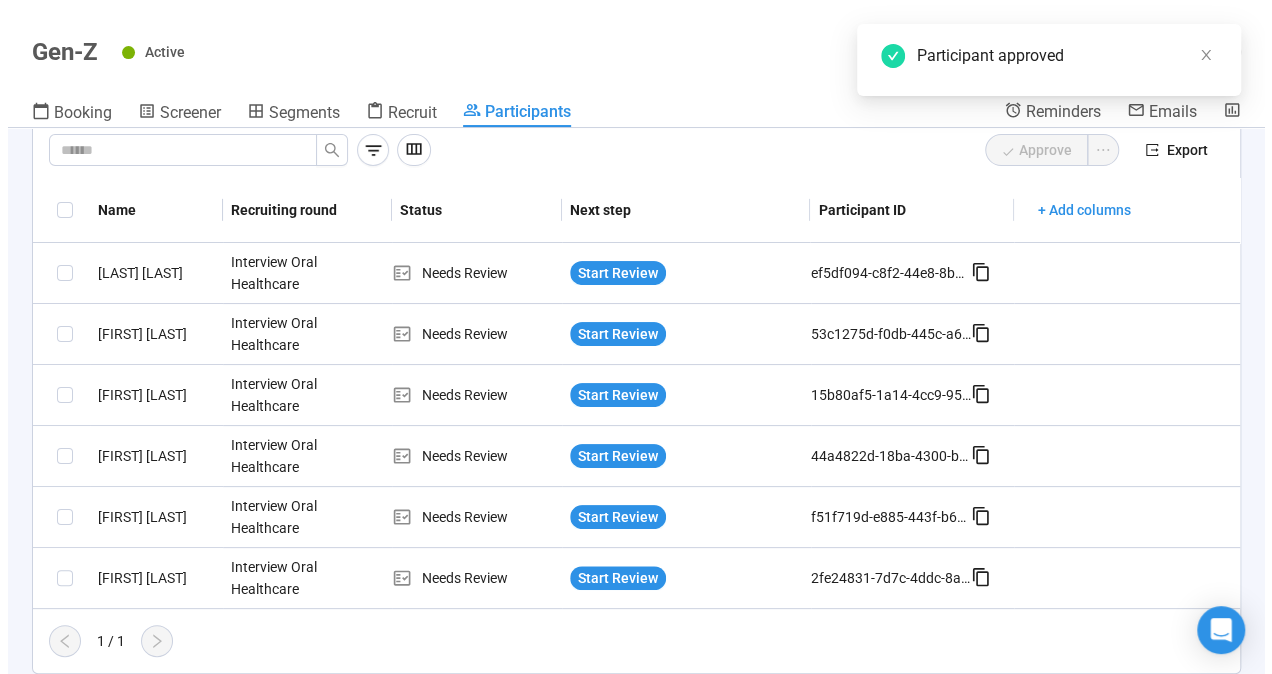 scroll, scrollTop: 65, scrollLeft: 0, axis: vertical 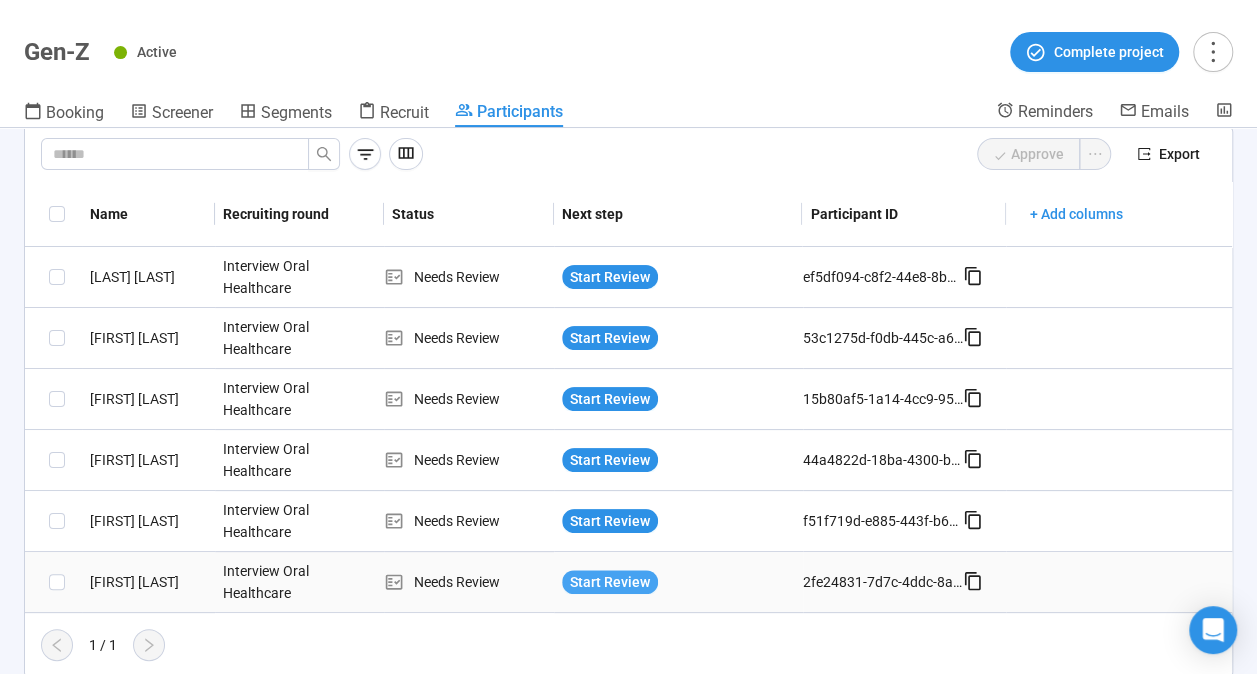 click on "Start Review" at bounding box center (610, 582) 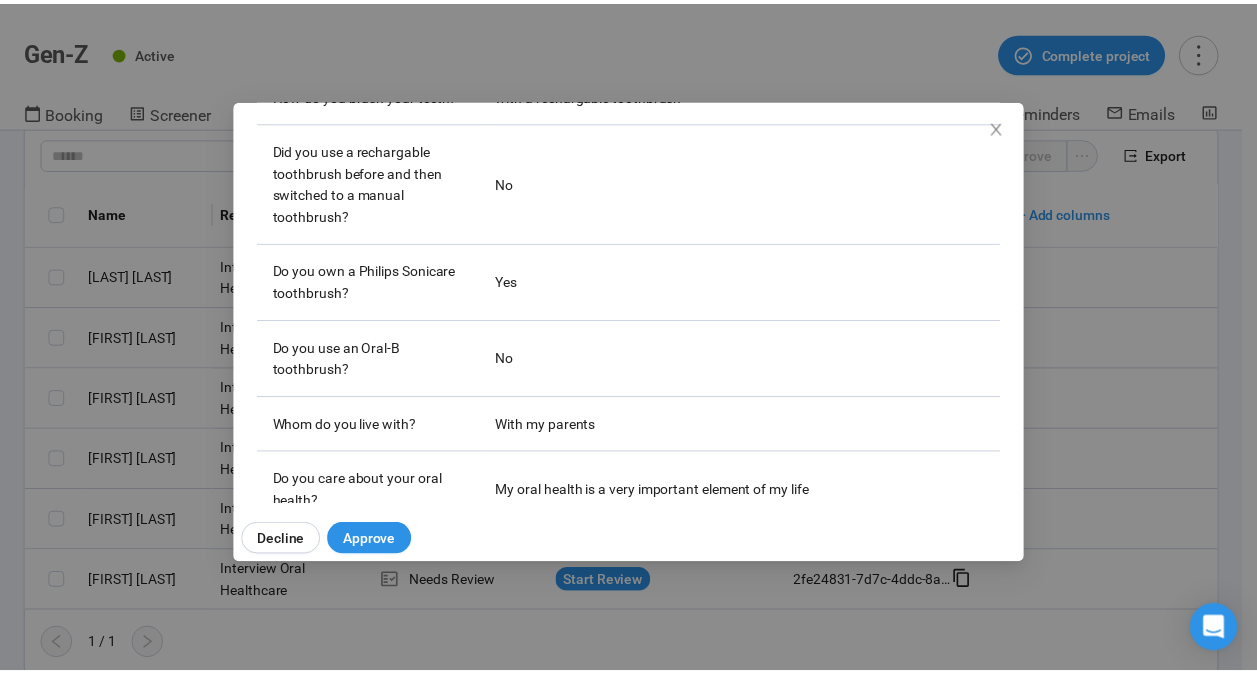 scroll, scrollTop: 588, scrollLeft: 0, axis: vertical 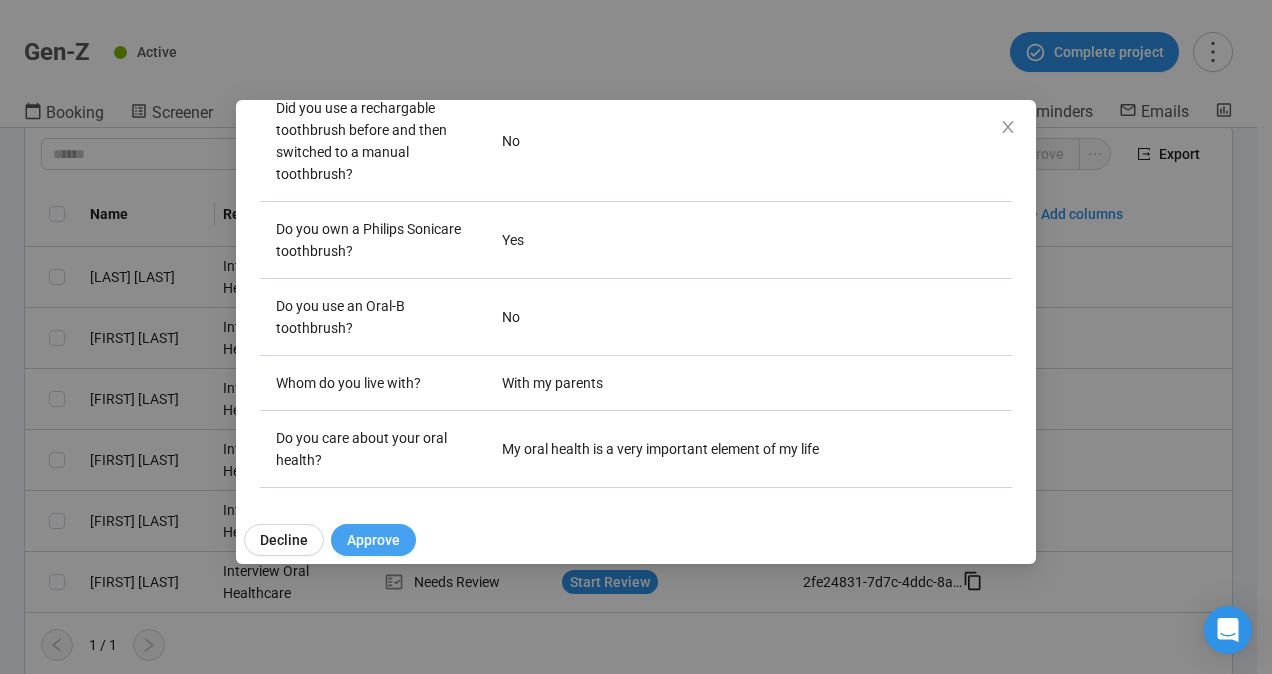 click on "Approve" at bounding box center [373, 540] 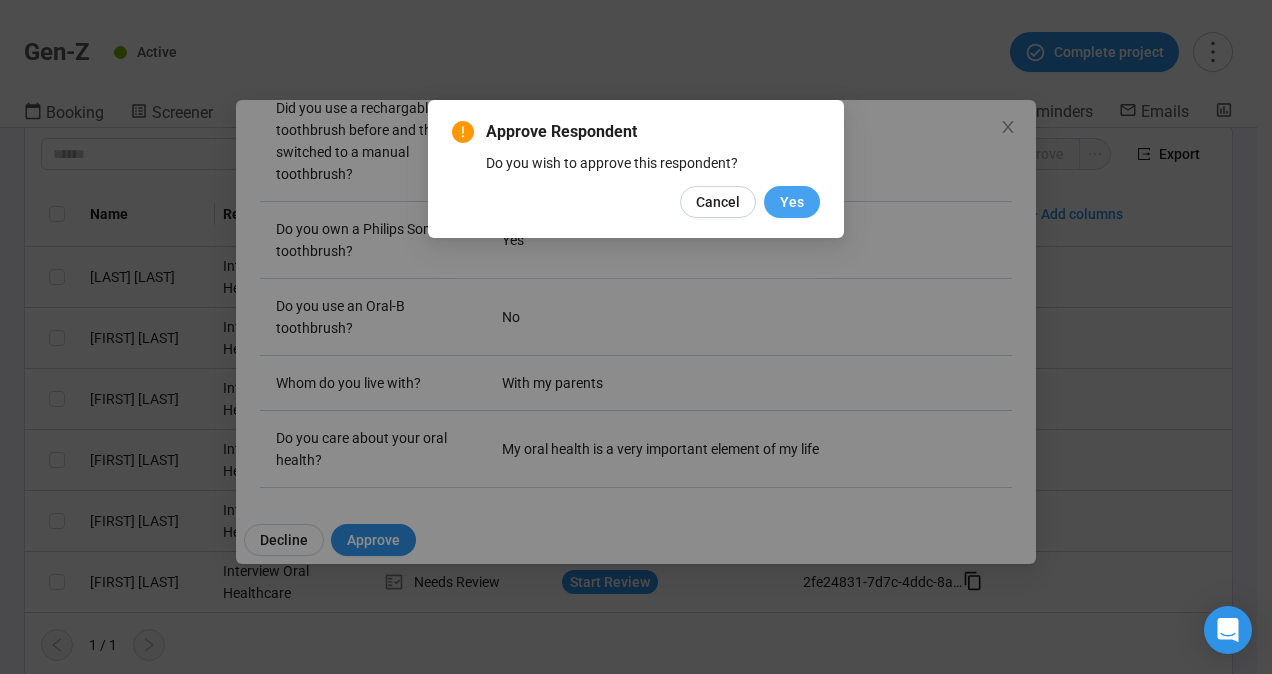 click on "Yes" at bounding box center [792, 202] 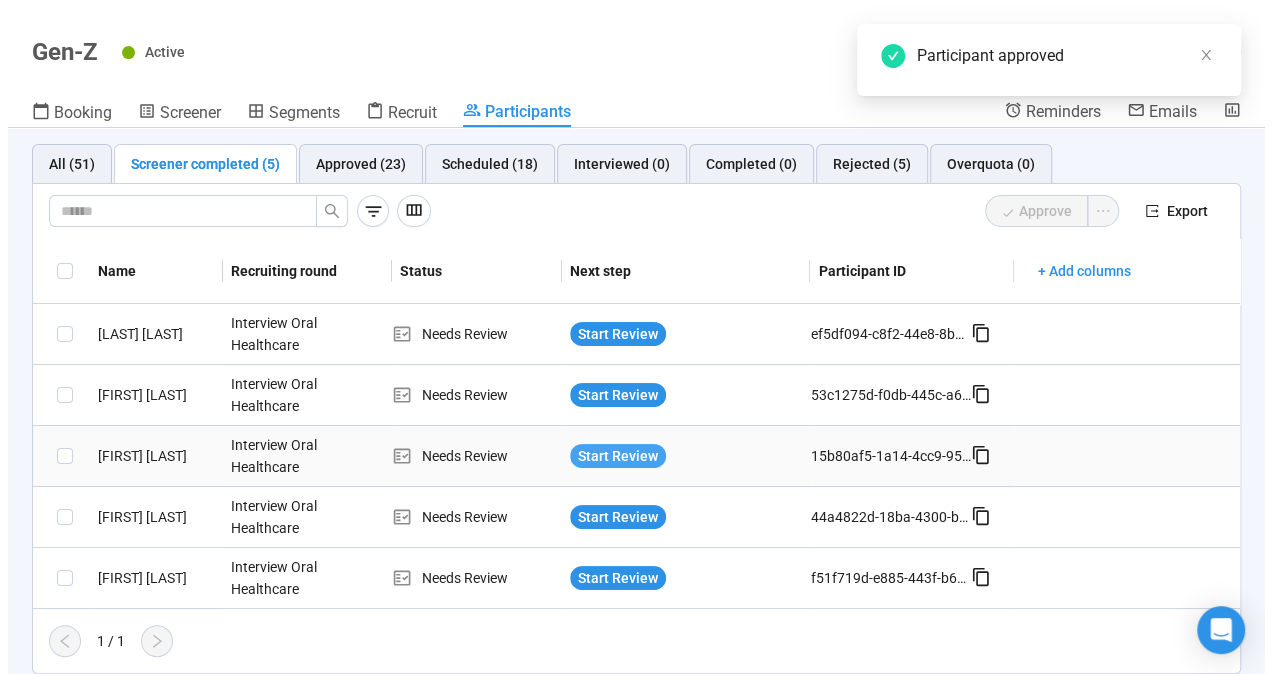 scroll, scrollTop: 4, scrollLeft: 0, axis: vertical 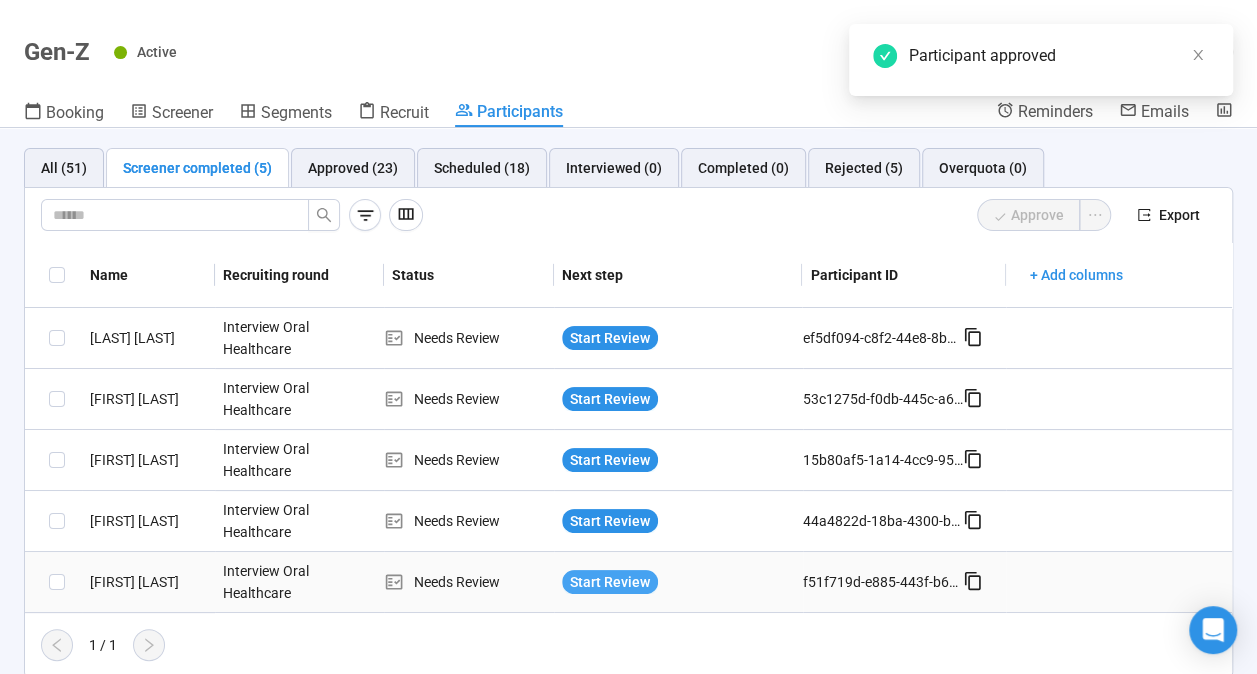 click on "Start Review" at bounding box center (610, 582) 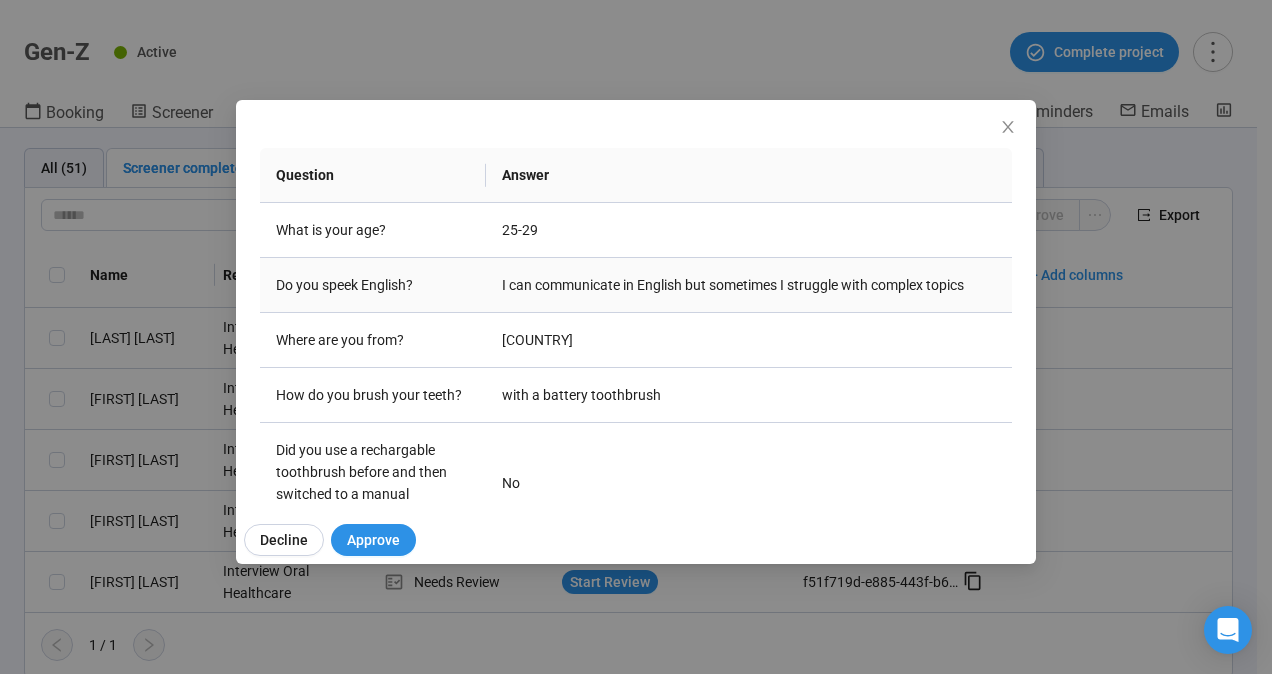 scroll, scrollTop: 300, scrollLeft: 0, axis: vertical 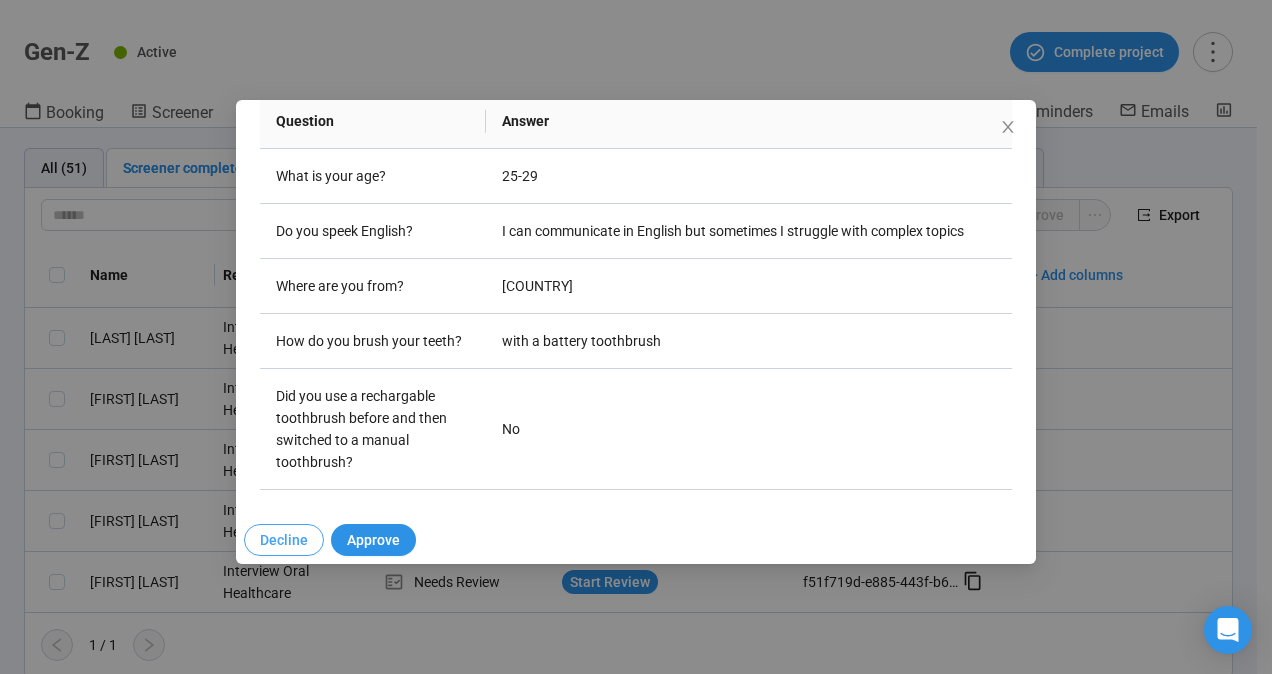 click on "Decline" at bounding box center (284, 540) 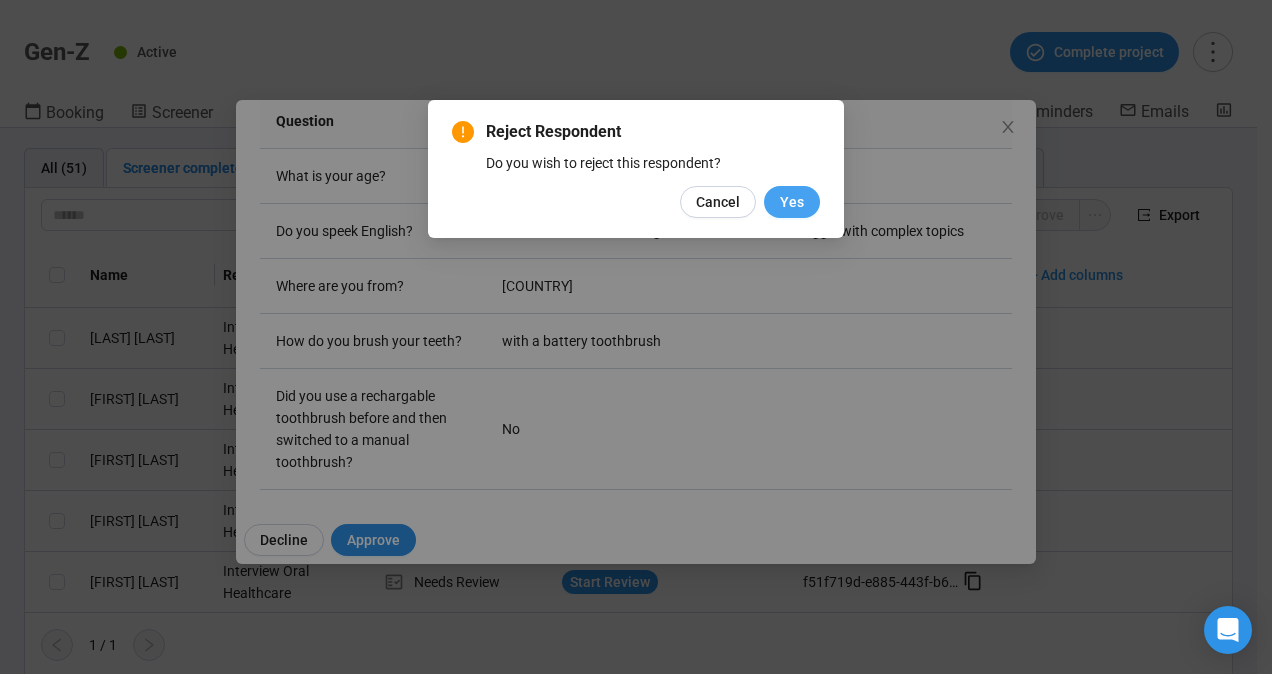 click on "Yes" at bounding box center [792, 202] 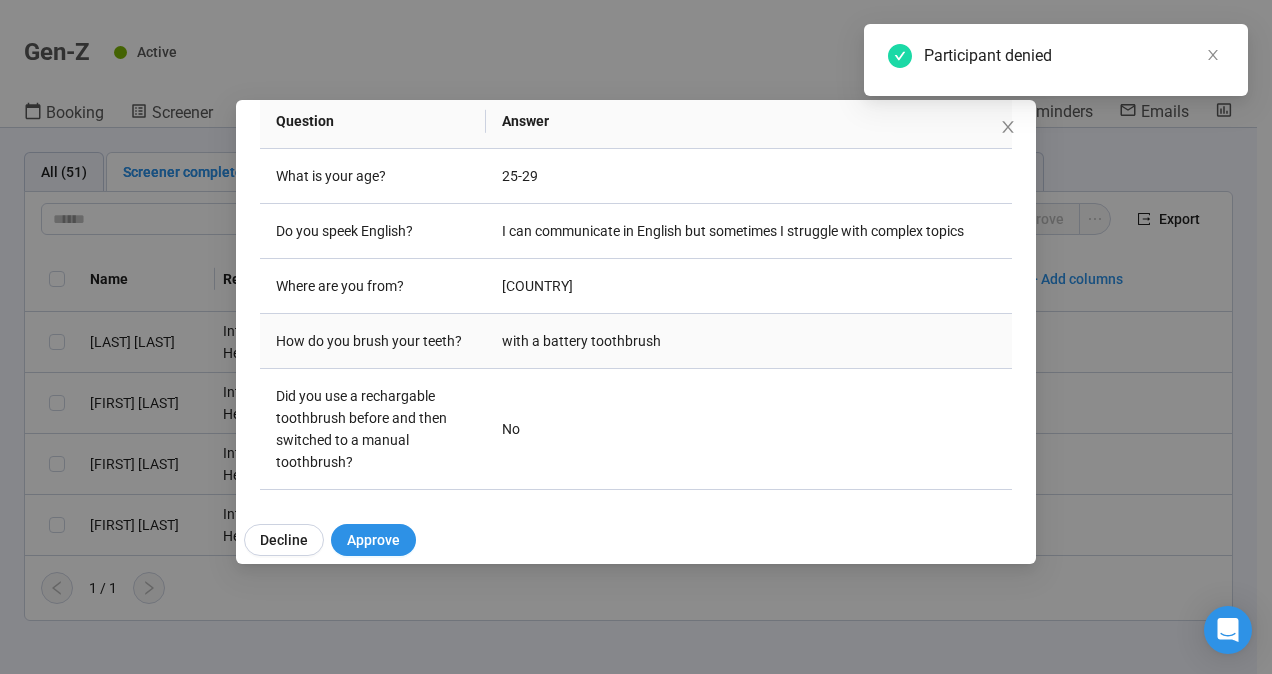 scroll, scrollTop: 0, scrollLeft: 0, axis: both 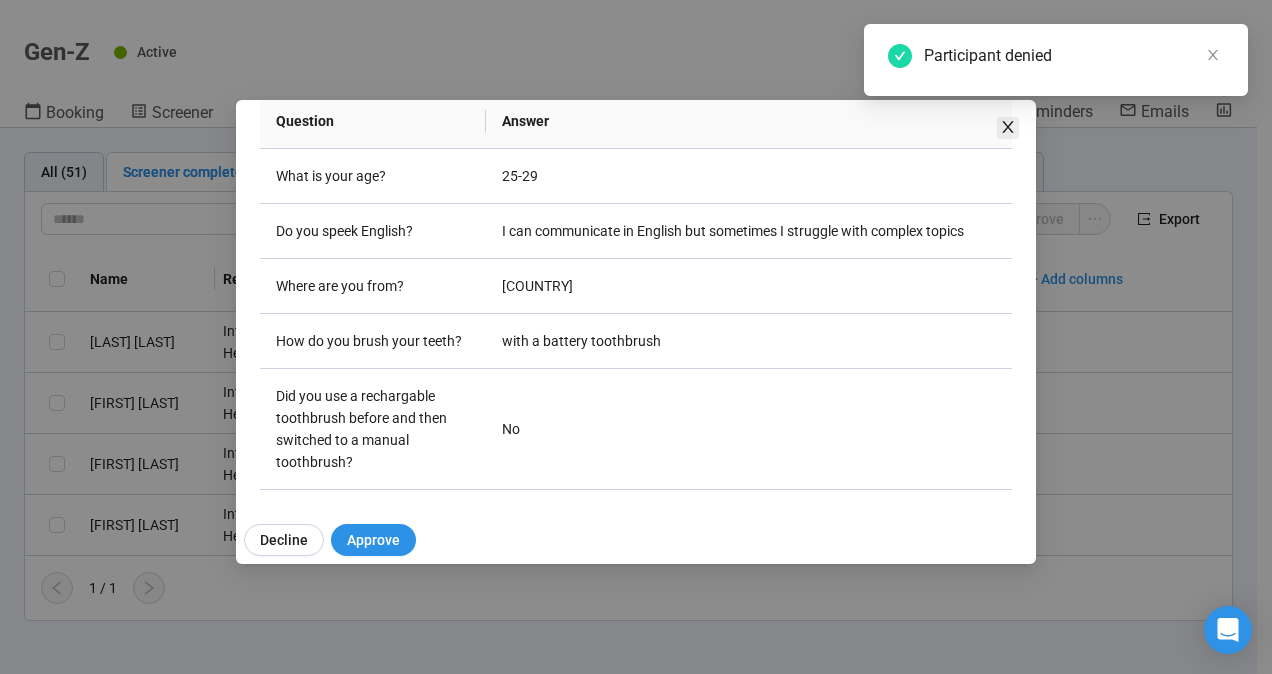click 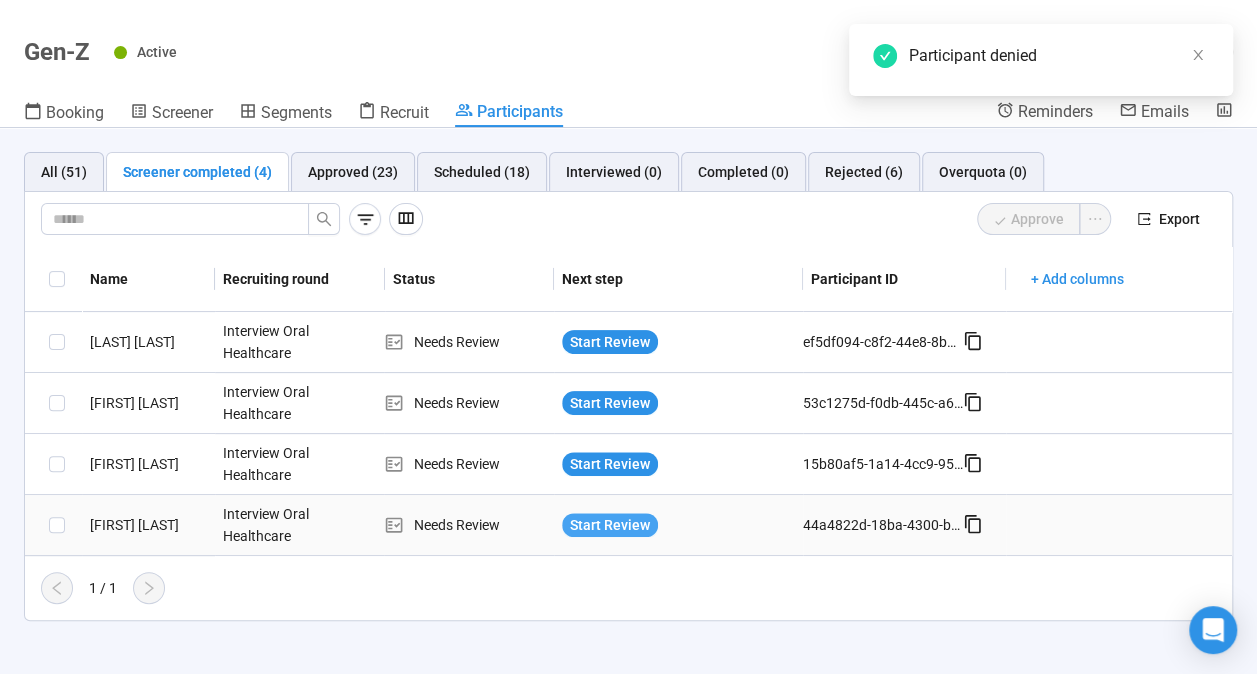 click on "Start Review" at bounding box center [610, 525] 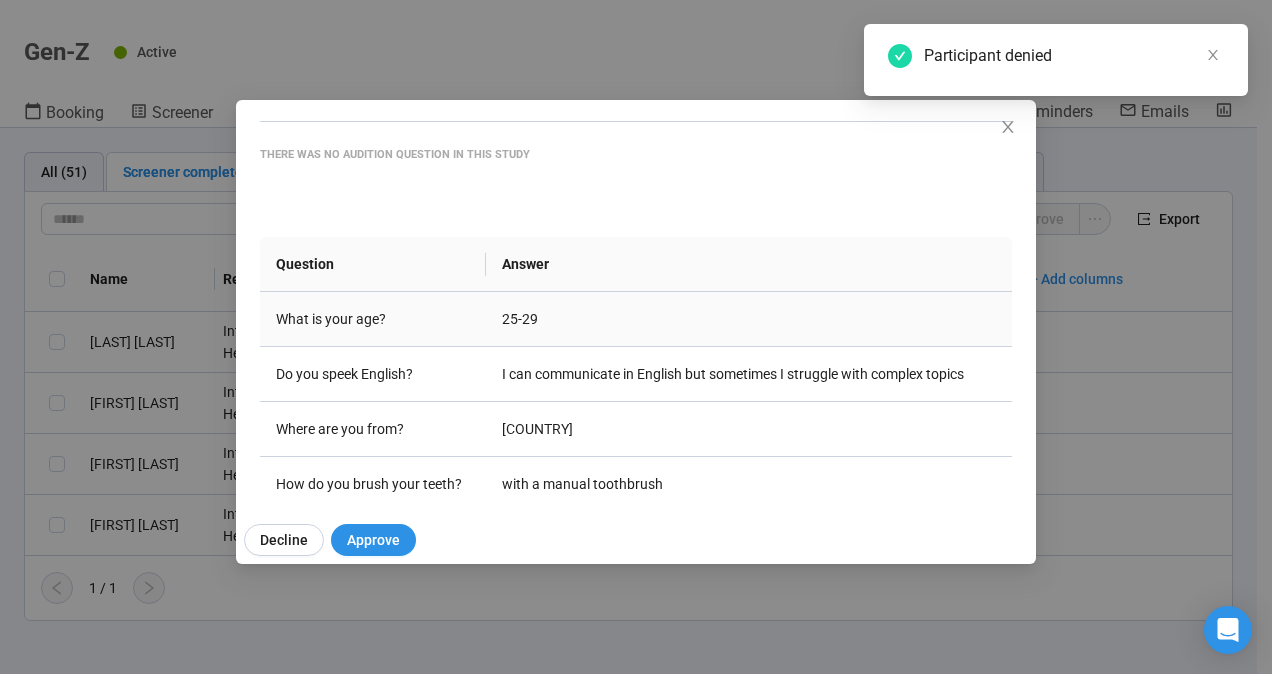 scroll, scrollTop: 200, scrollLeft: 0, axis: vertical 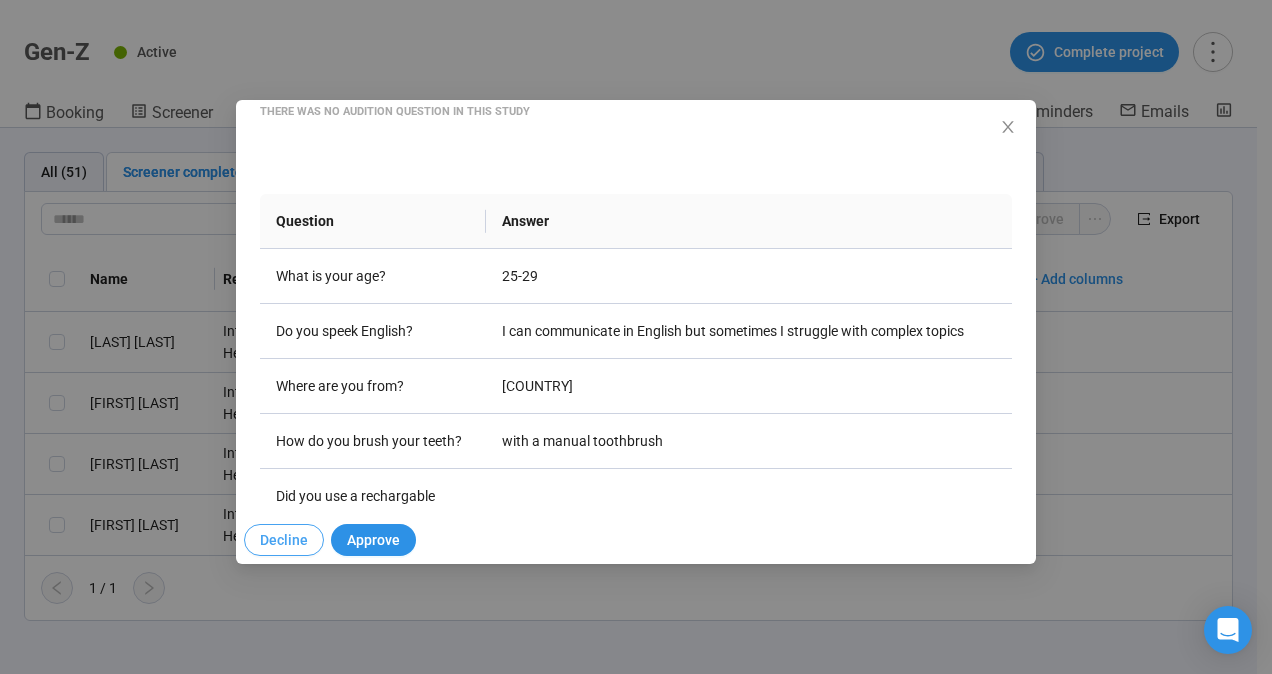click on "Decline" at bounding box center (284, 540) 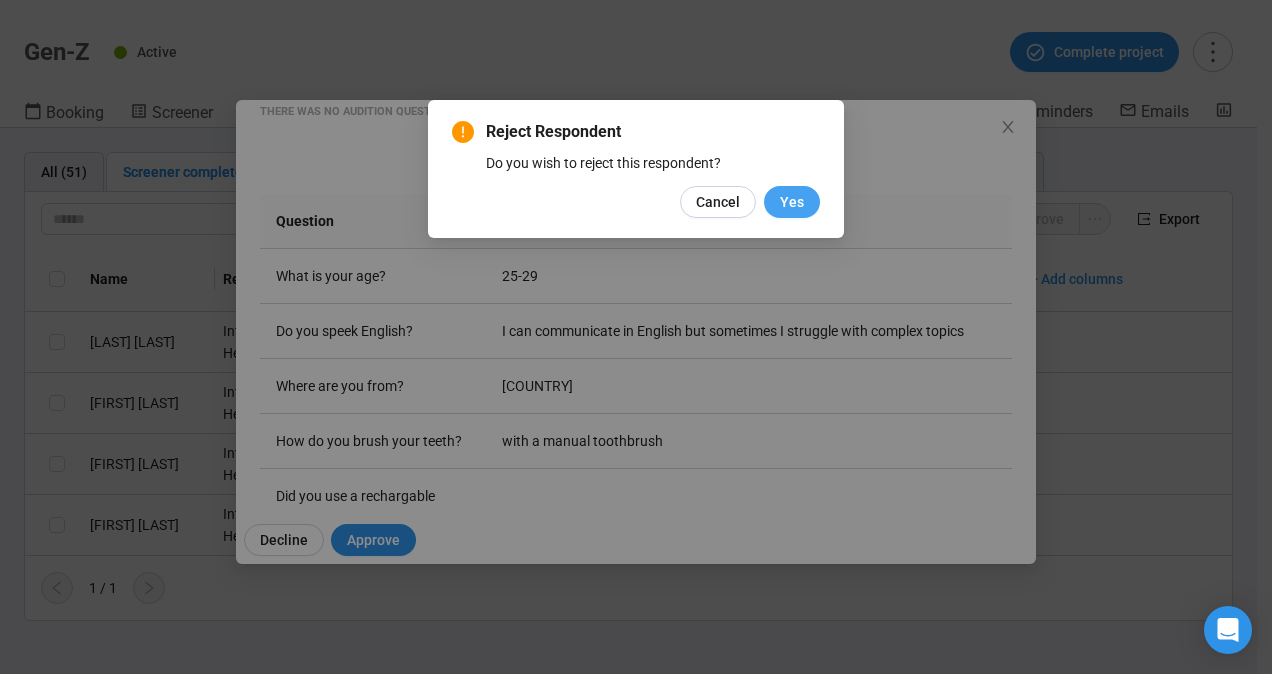 click on "Yes" at bounding box center [792, 202] 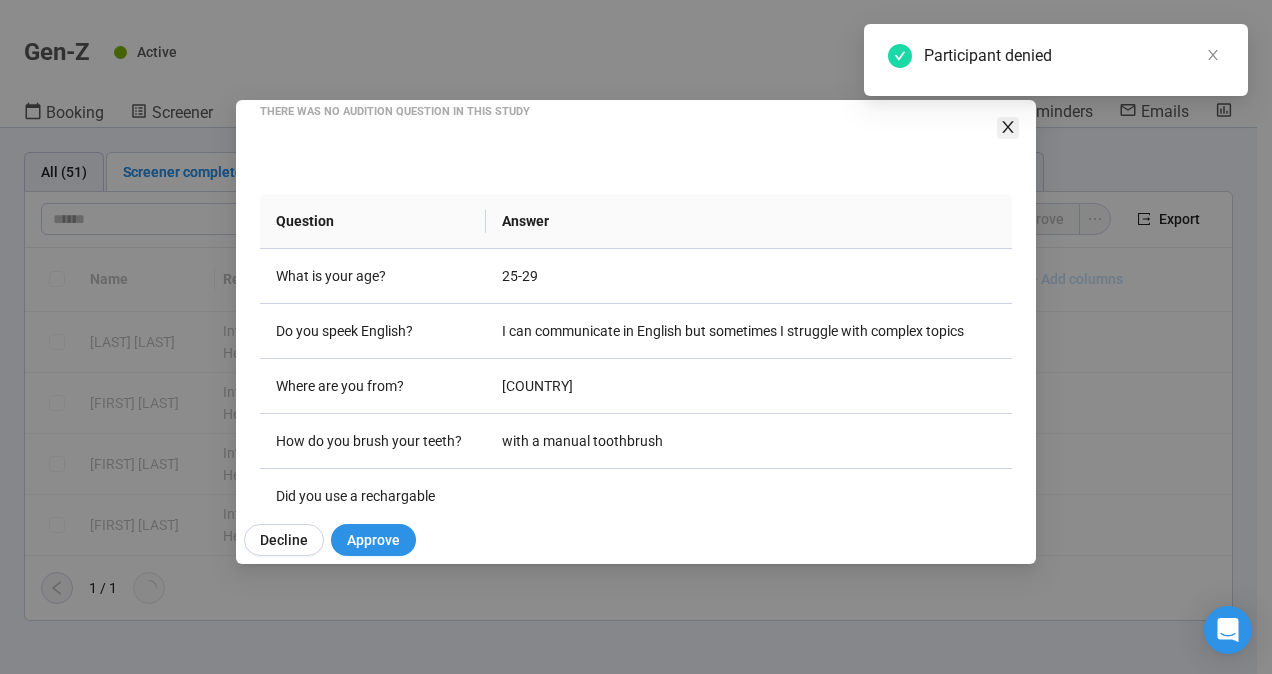 click 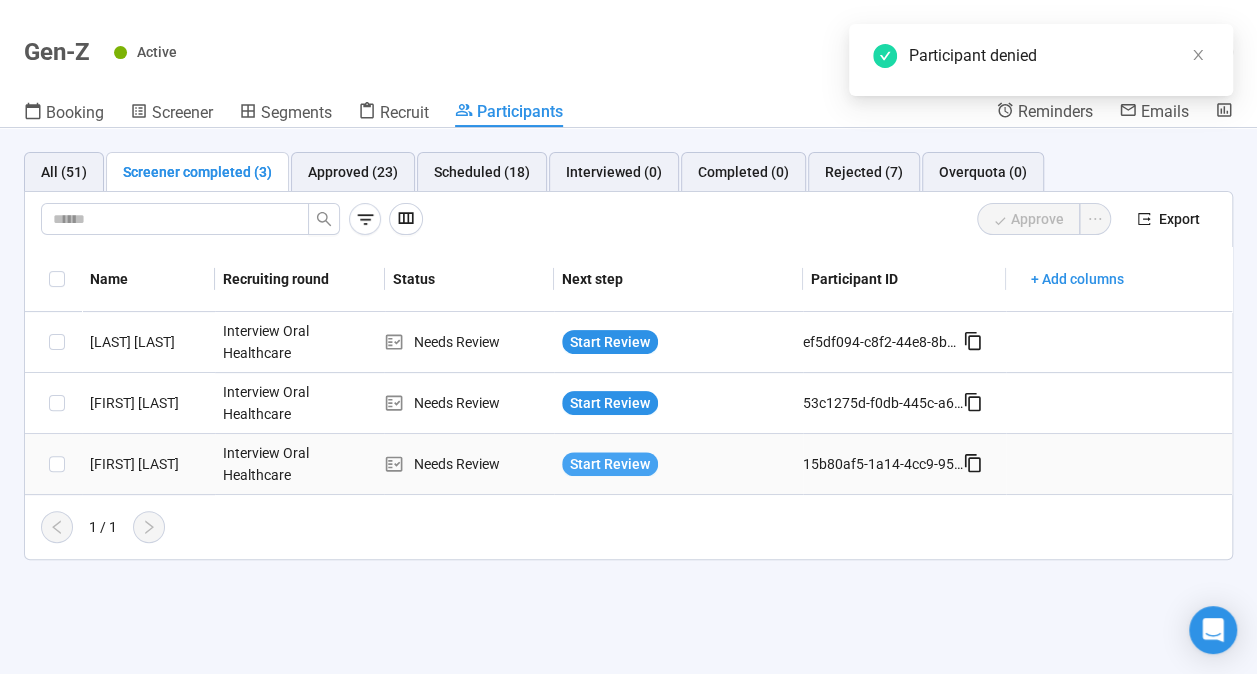 click on "Start Review" at bounding box center (610, 464) 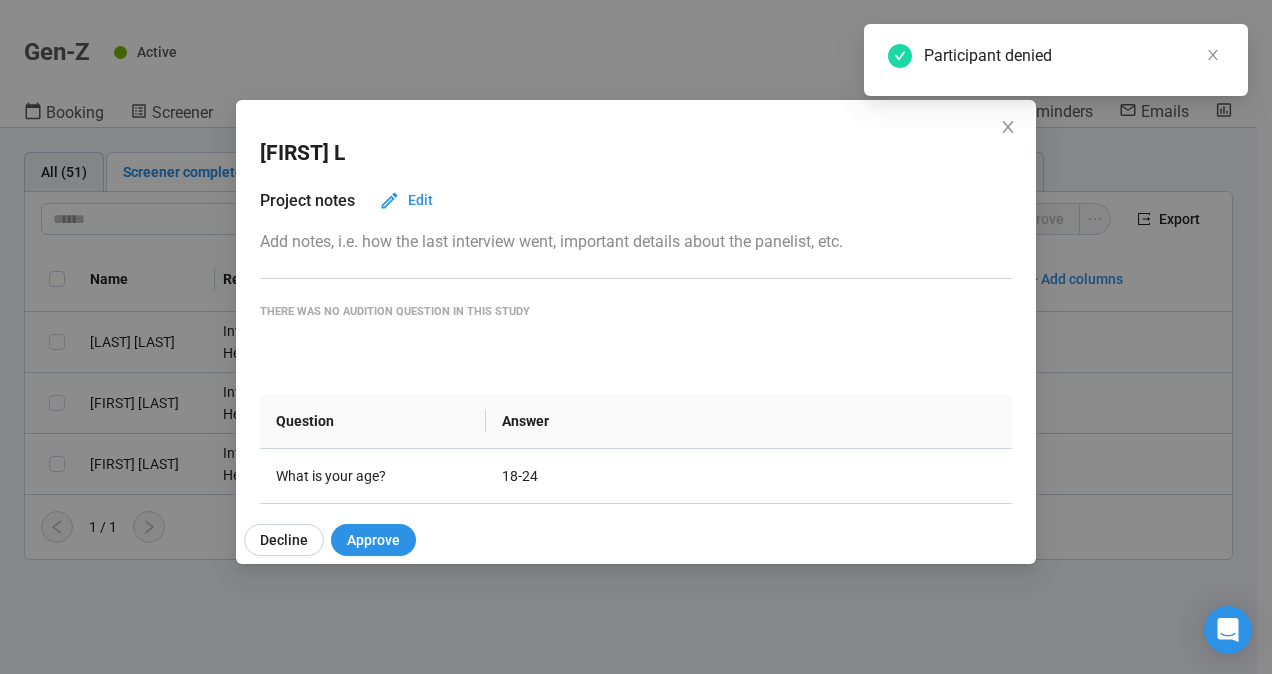 scroll, scrollTop: 200, scrollLeft: 0, axis: vertical 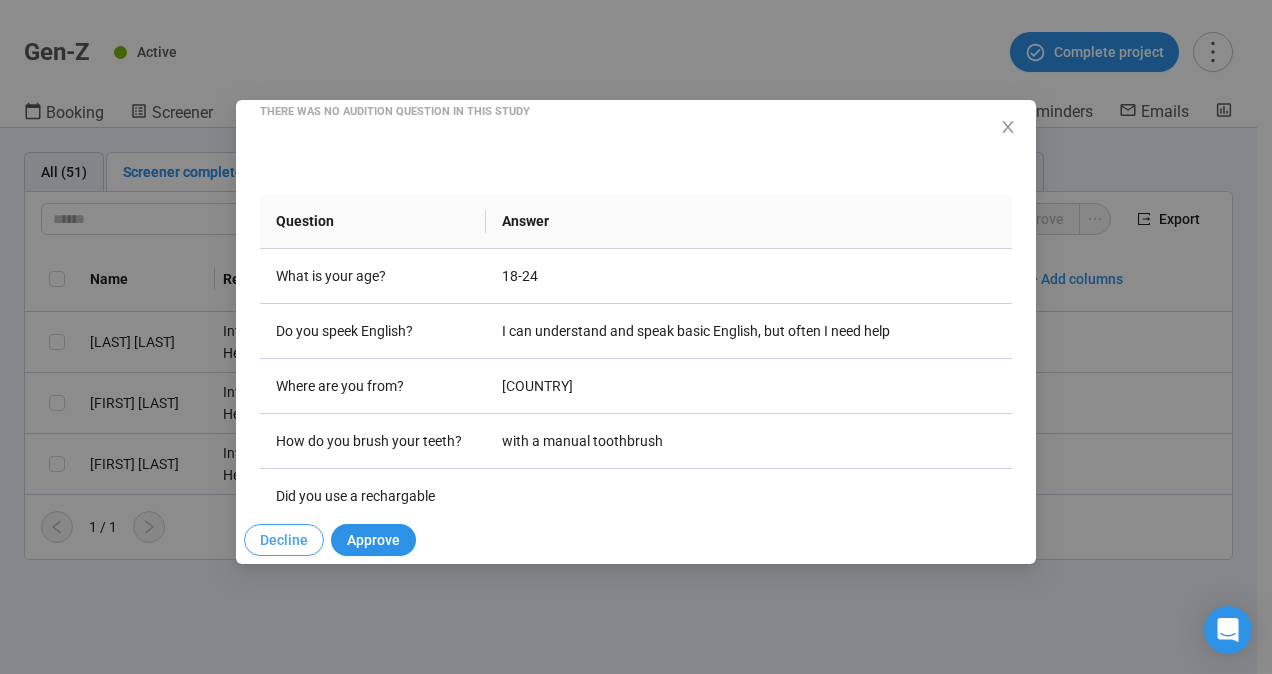 click on "Decline" at bounding box center (284, 540) 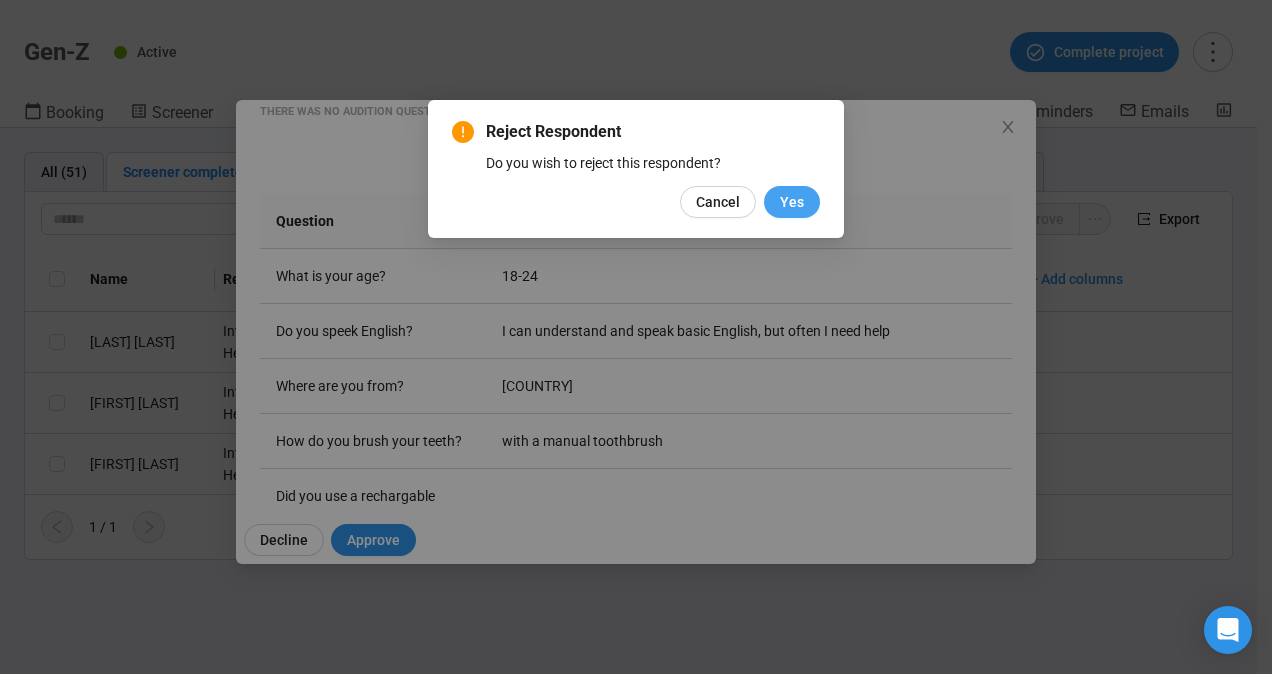 click on "Yes" at bounding box center [792, 202] 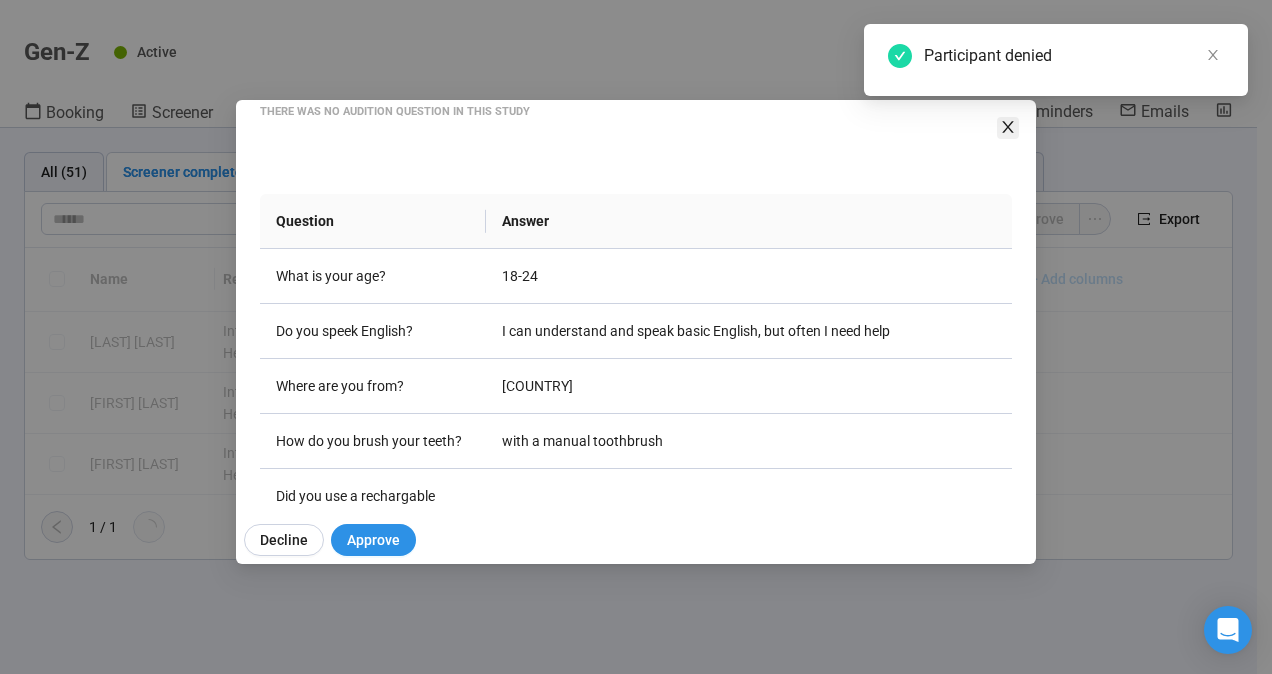 click 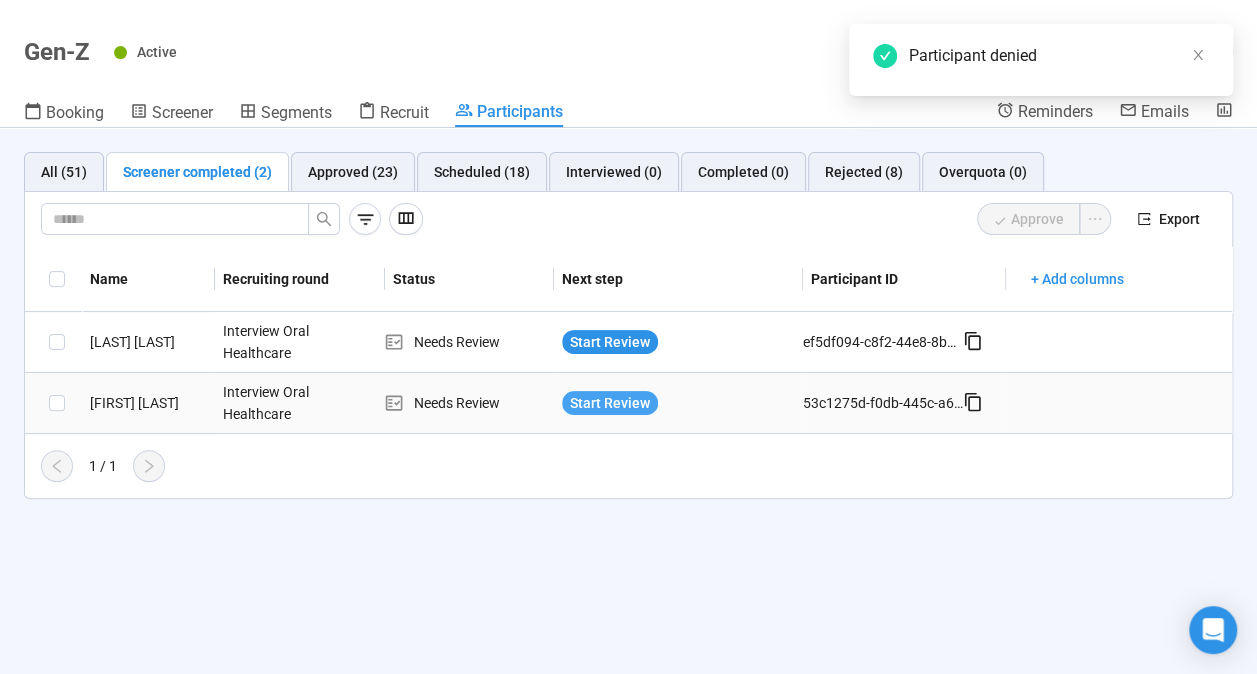 click on "Start Review" at bounding box center [610, 403] 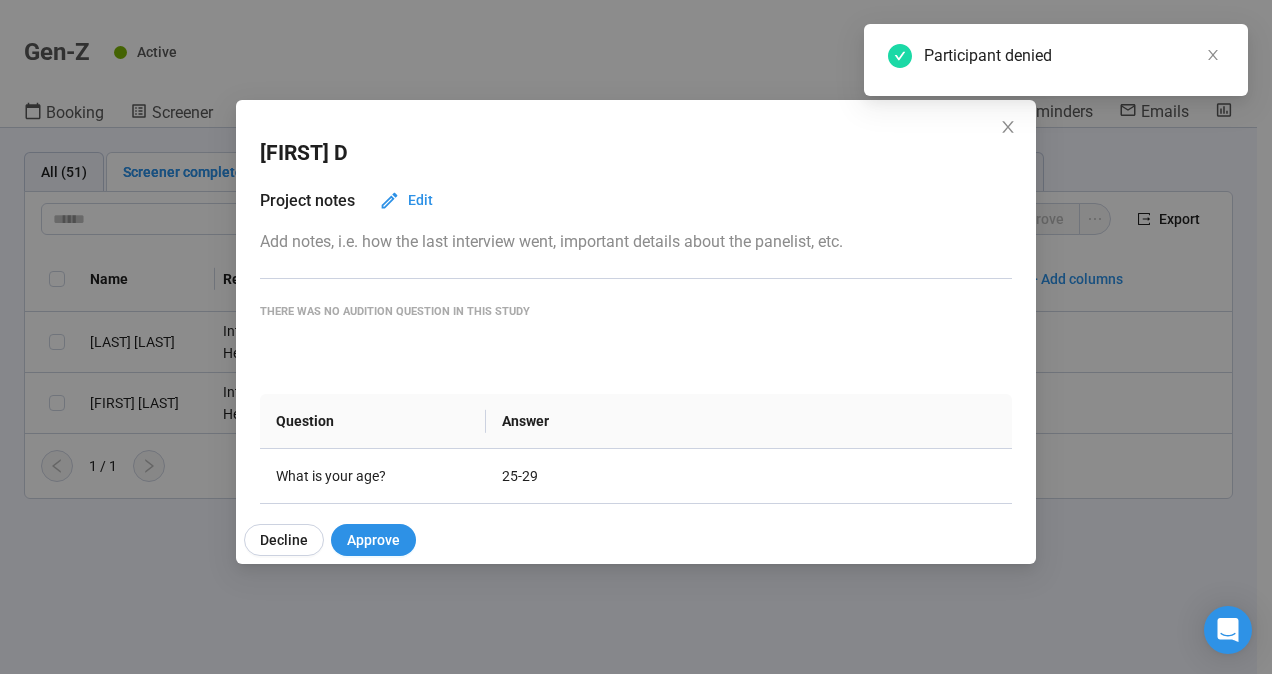 scroll, scrollTop: 200, scrollLeft: 0, axis: vertical 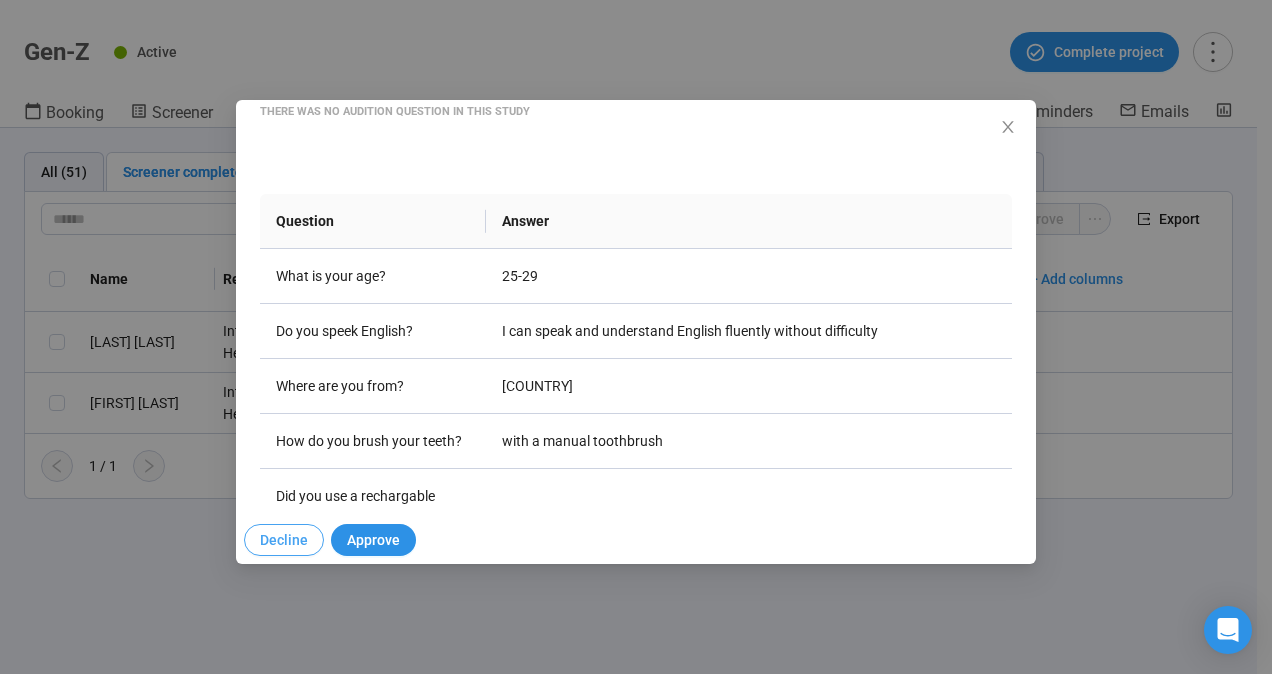 click on "Decline" at bounding box center (284, 540) 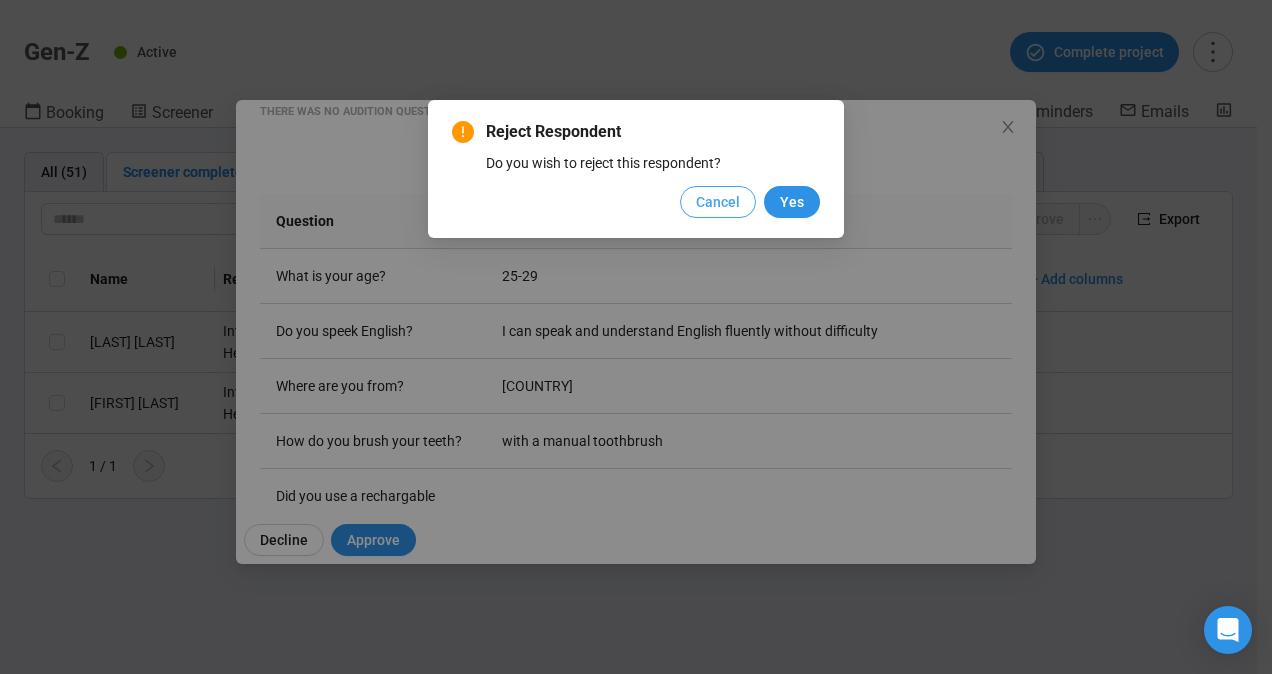 click on "Cancel" at bounding box center [718, 202] 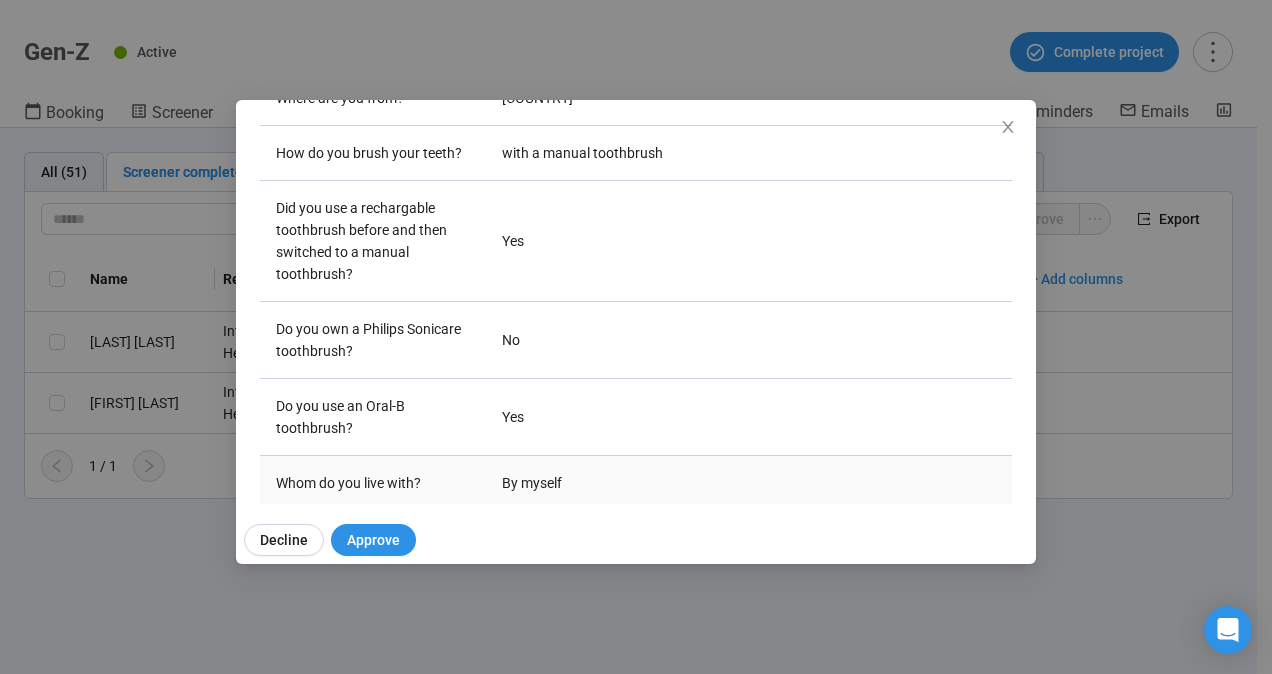 scroll, scrollTop: 588, scrollLeft: 0, axis: vertical 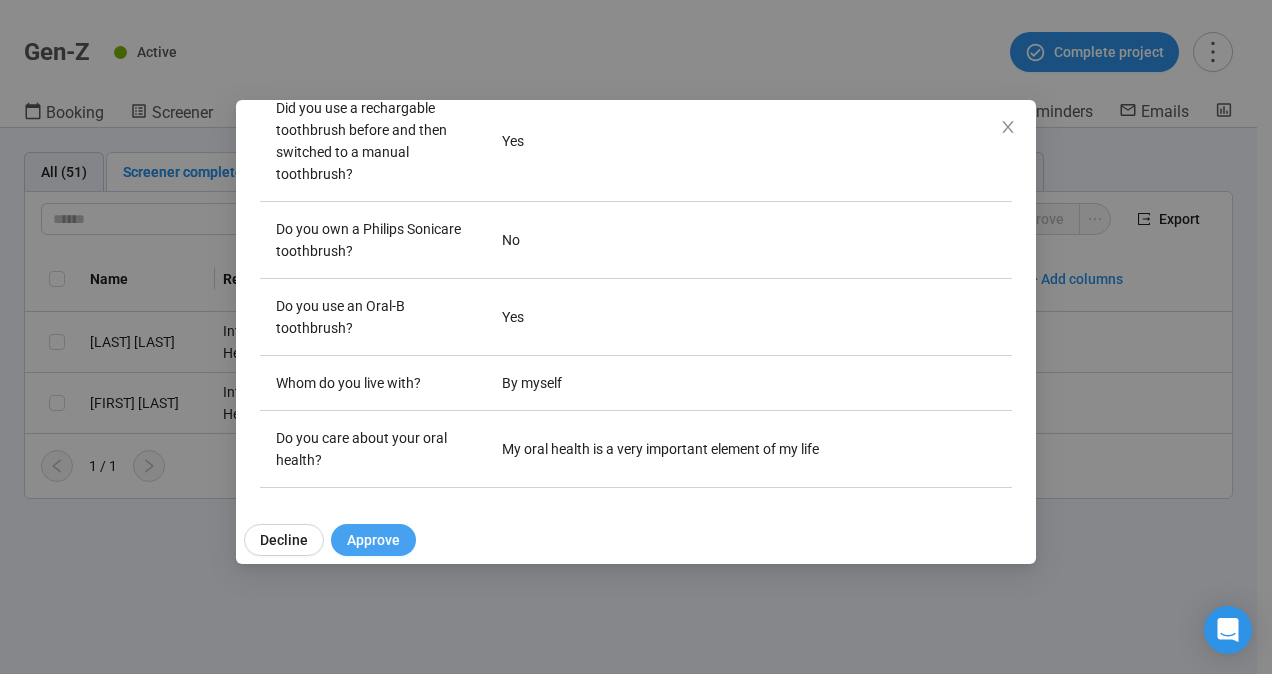 click on "Approve" at bounding box center [373, 540] 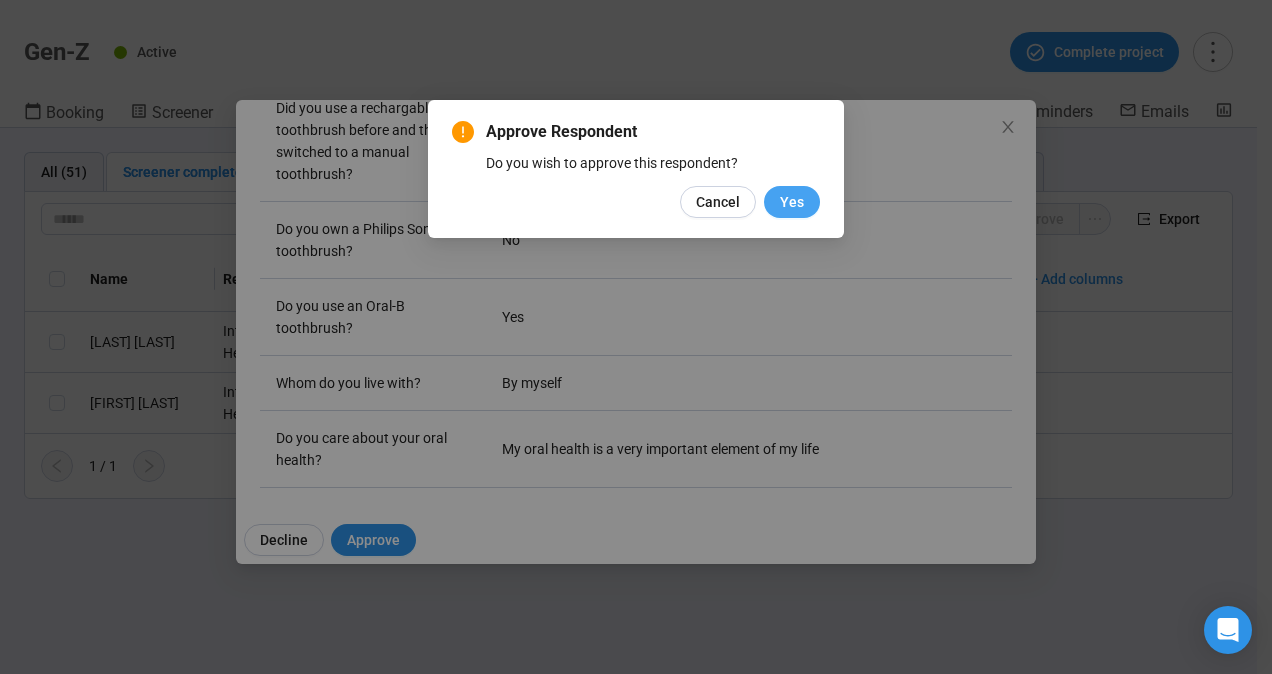 click on "Yes" at bounding box center (792, 202) 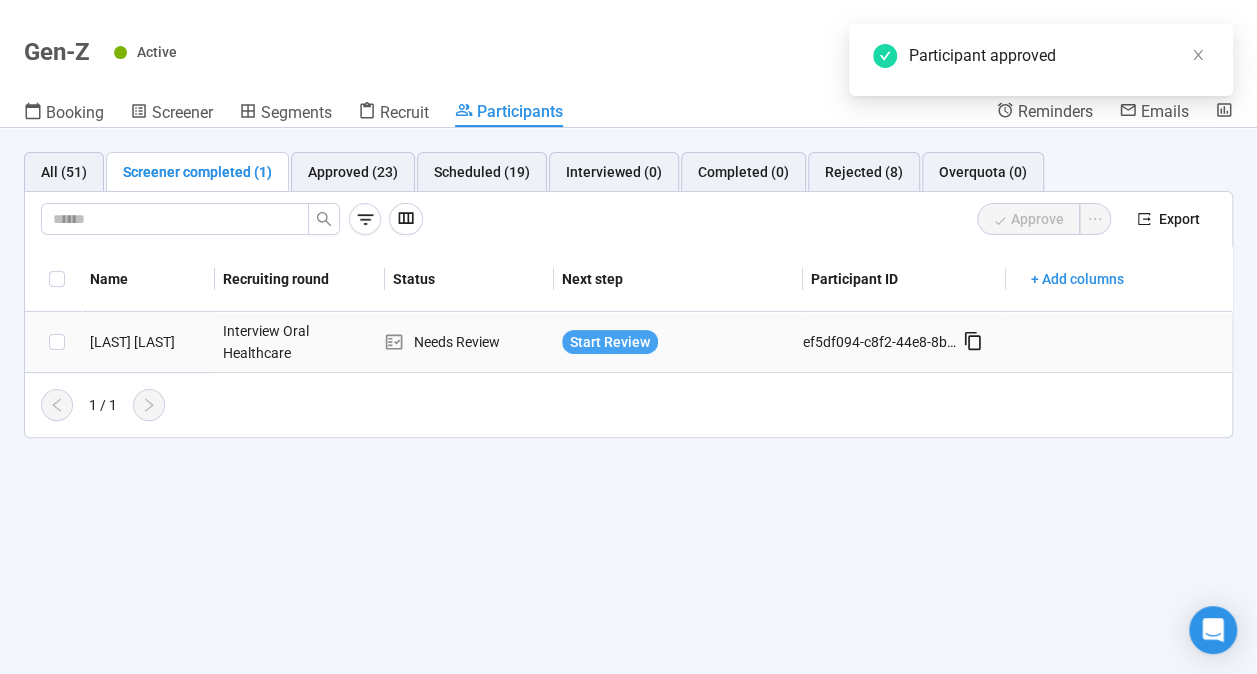 click on "Start Review" at bounding box center [610, 342] 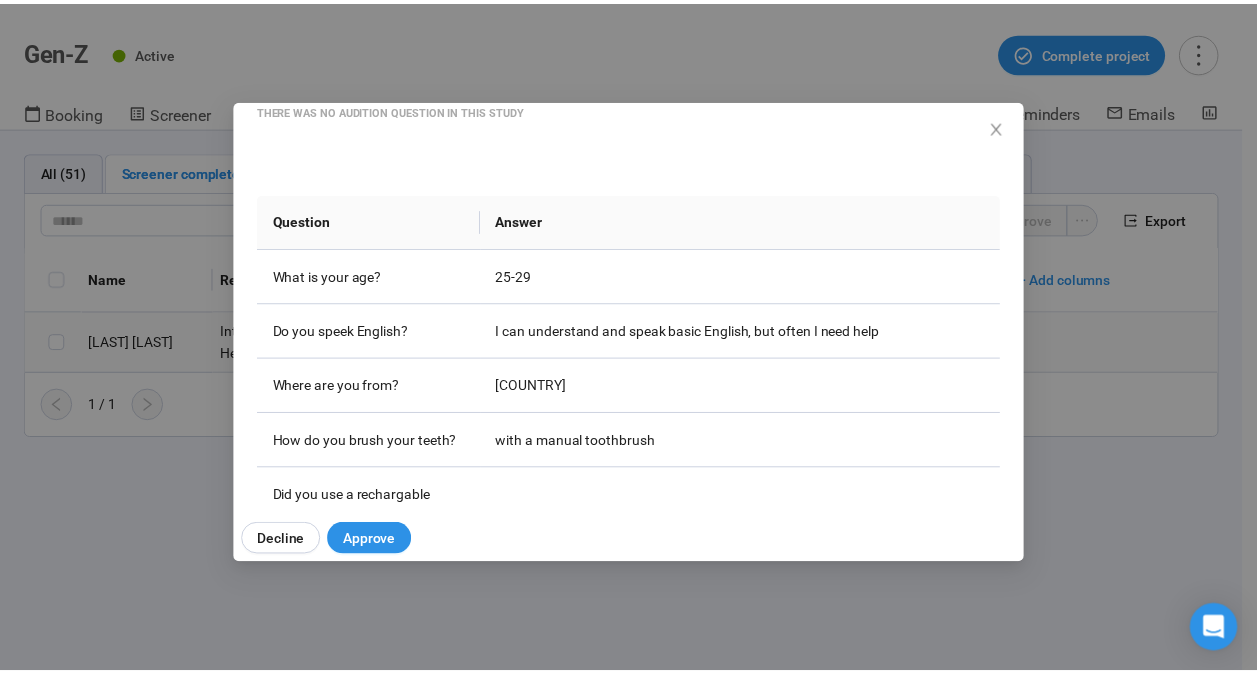 scroll, scrollTop: 300, scrollLeft: 0, axis: vertical 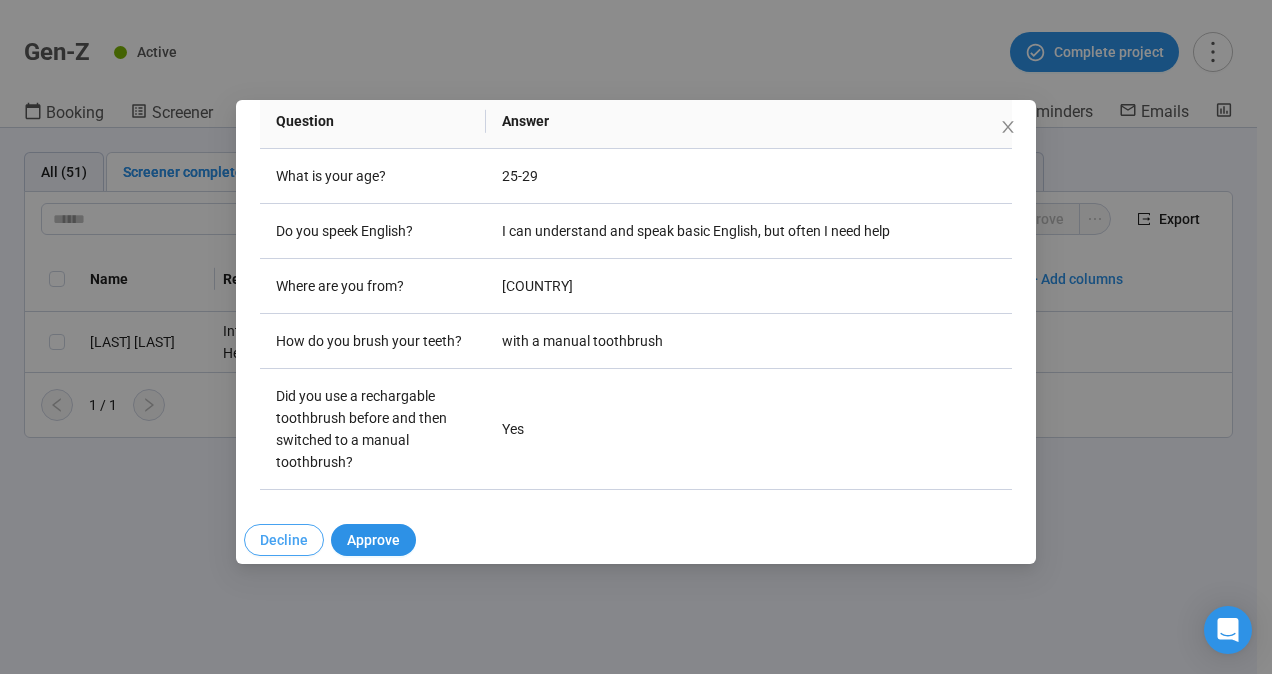 click on "Decline" at bounding box center [284, 540] 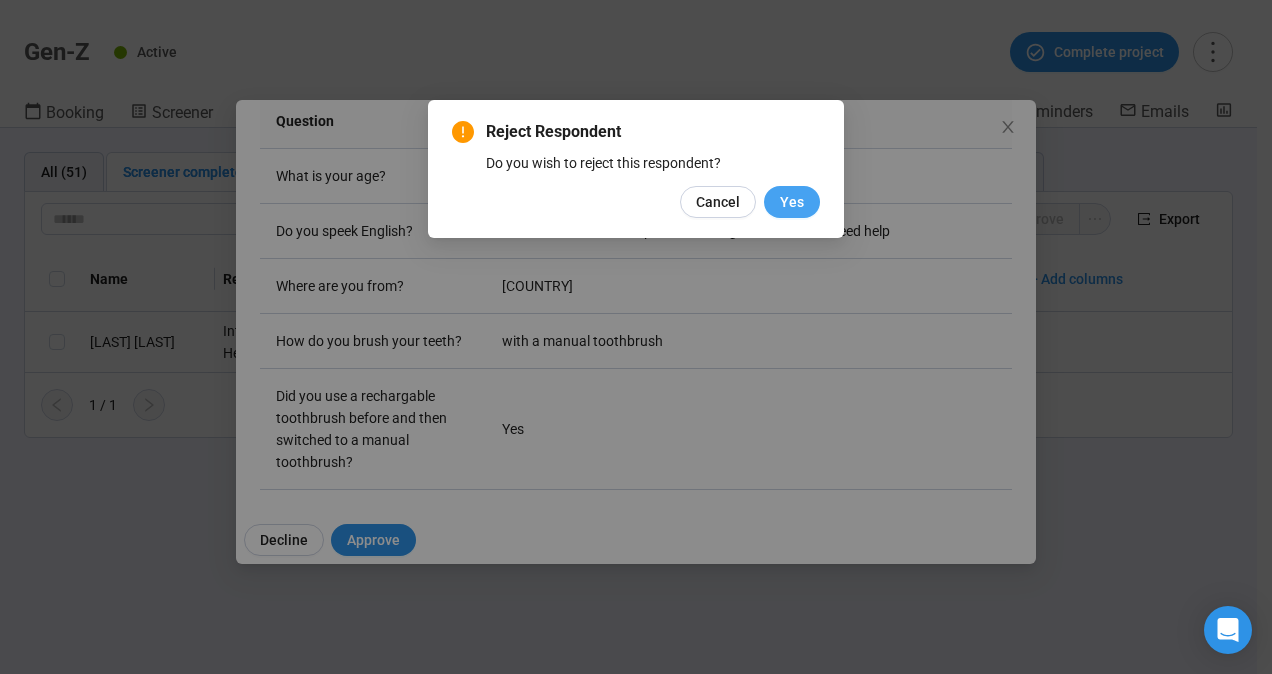 click on "Yes" at bounding box center [792, 202] 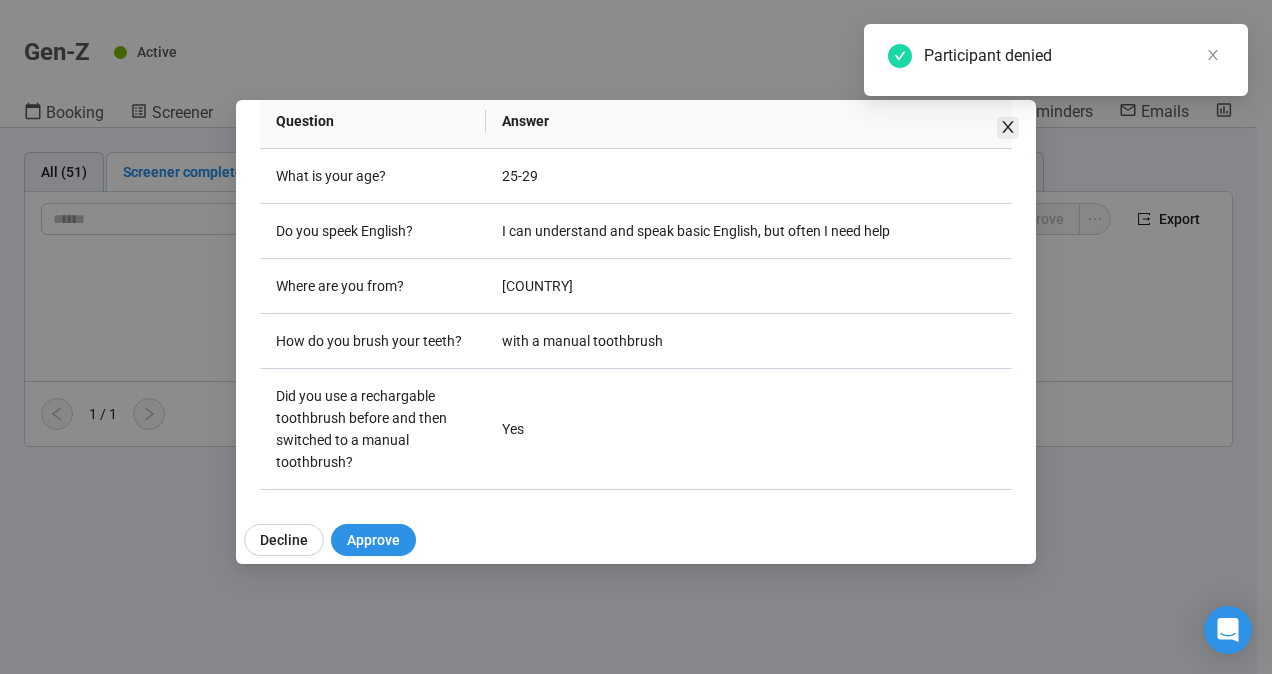 click 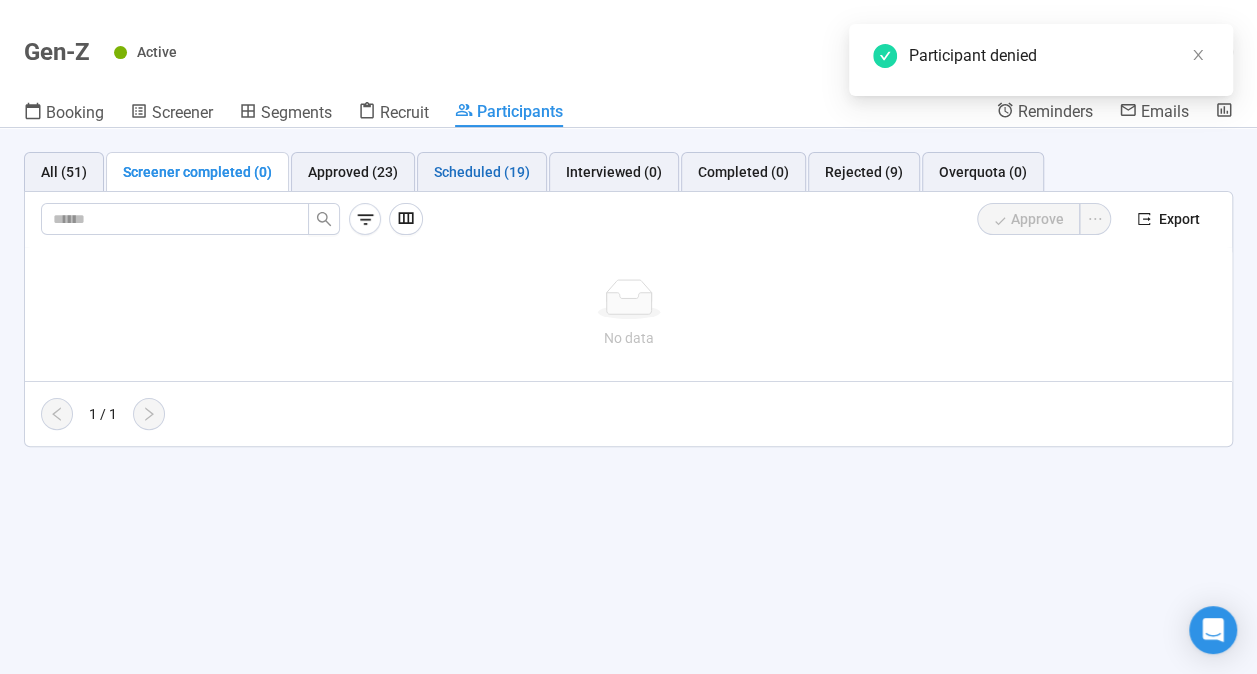 click on "Scheduled (19)" at bounding box center (482, 172) 